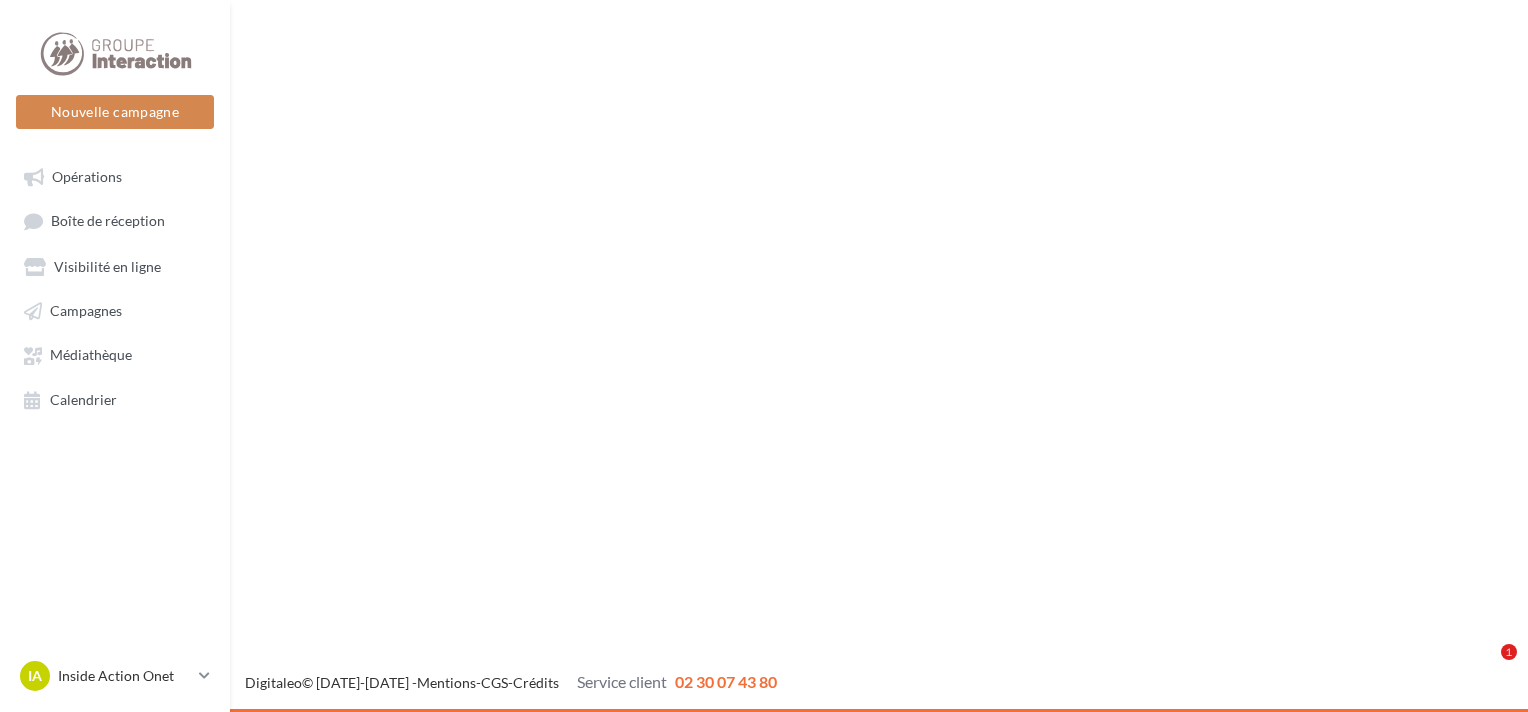scroll, scrollTop: 0, scrollLeft: 0, axis: both 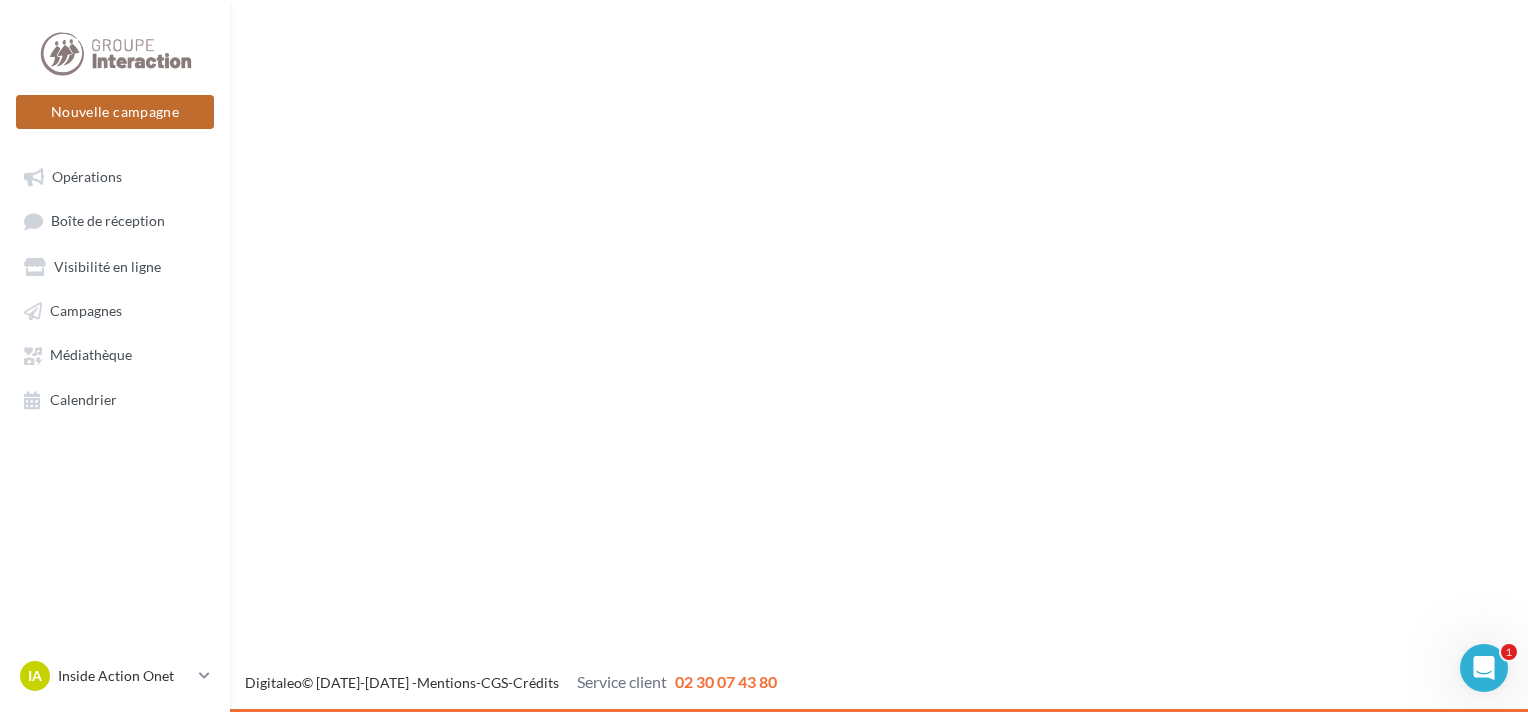 click on "Nouvelle campagne" at bounding box center (115, 112) 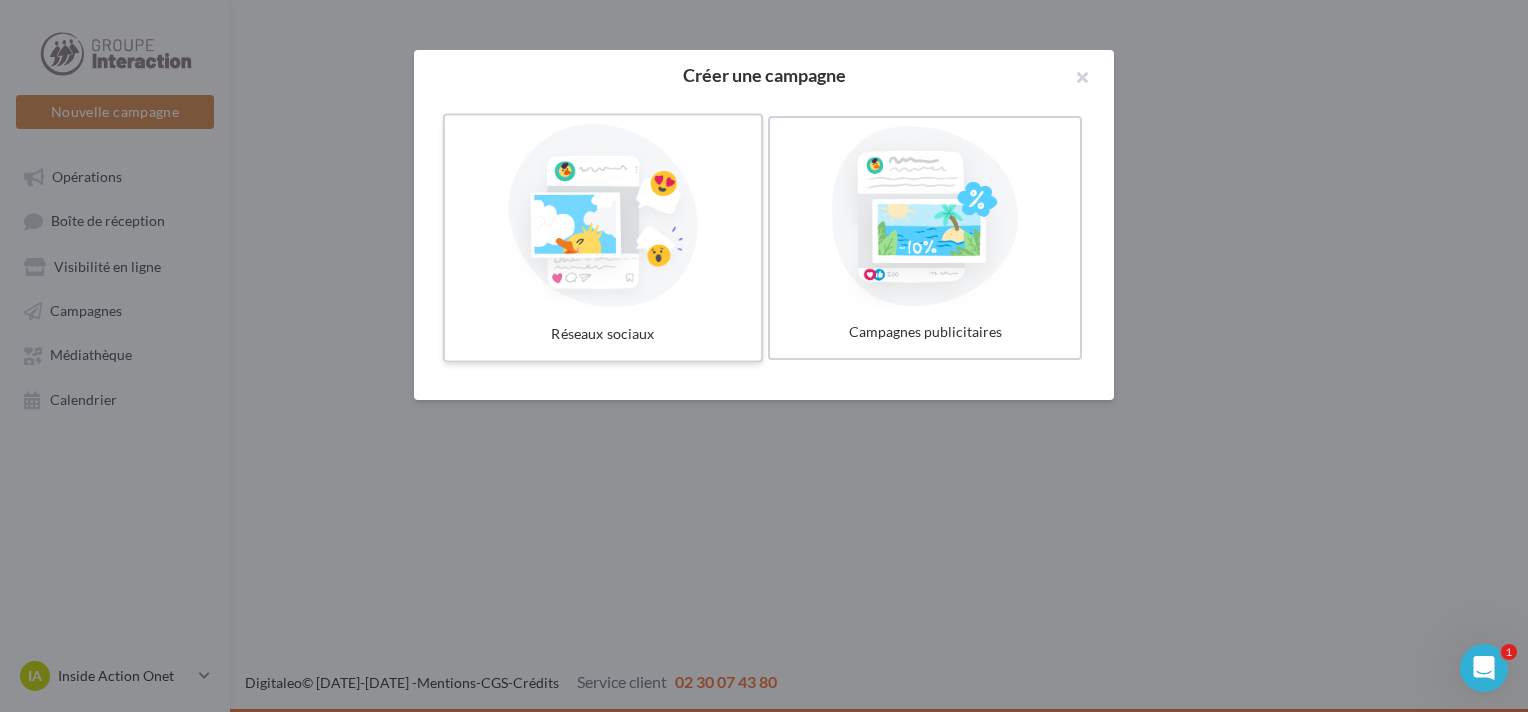 click at bounding box center (603, 216) 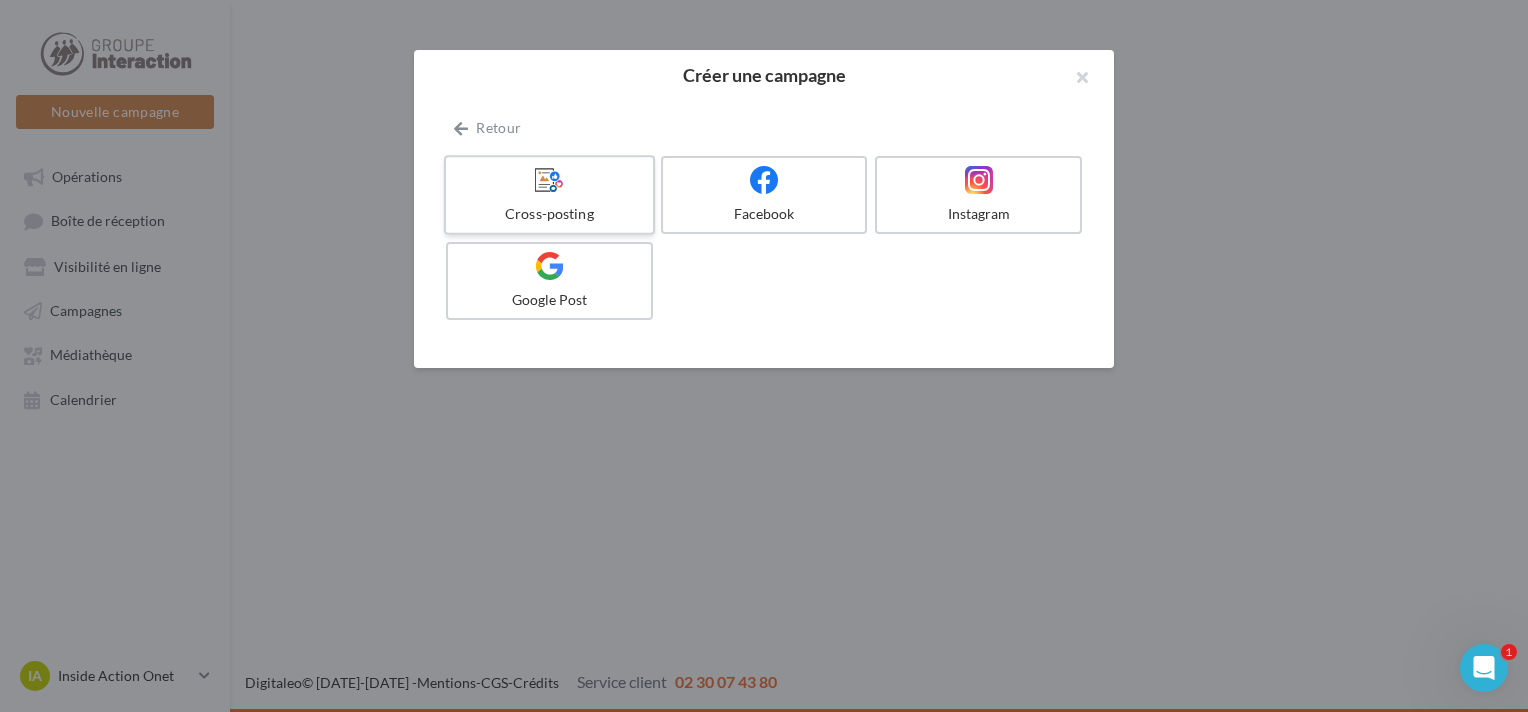 click at bounding box center [549, 180] 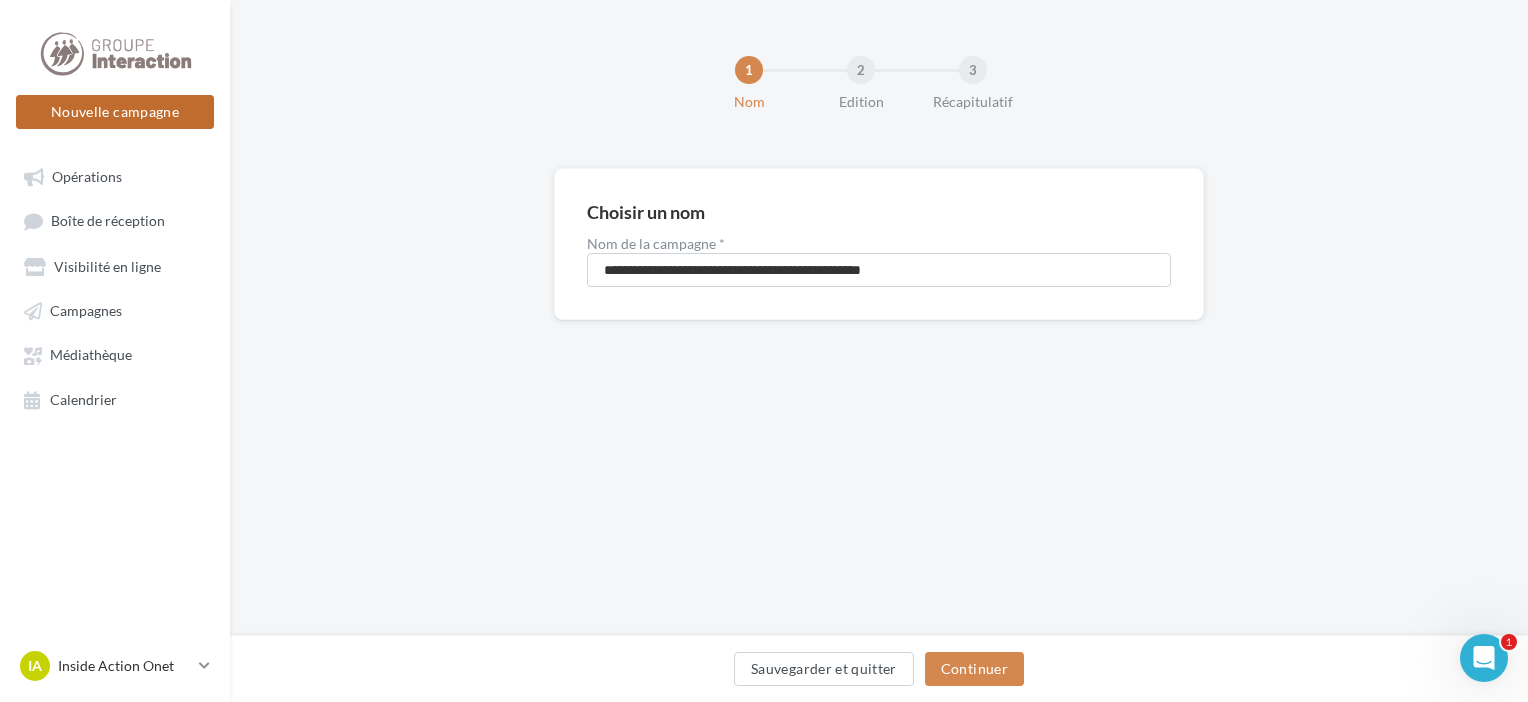 click on "Nouvelle campagne" at bounding box center [115, 112] 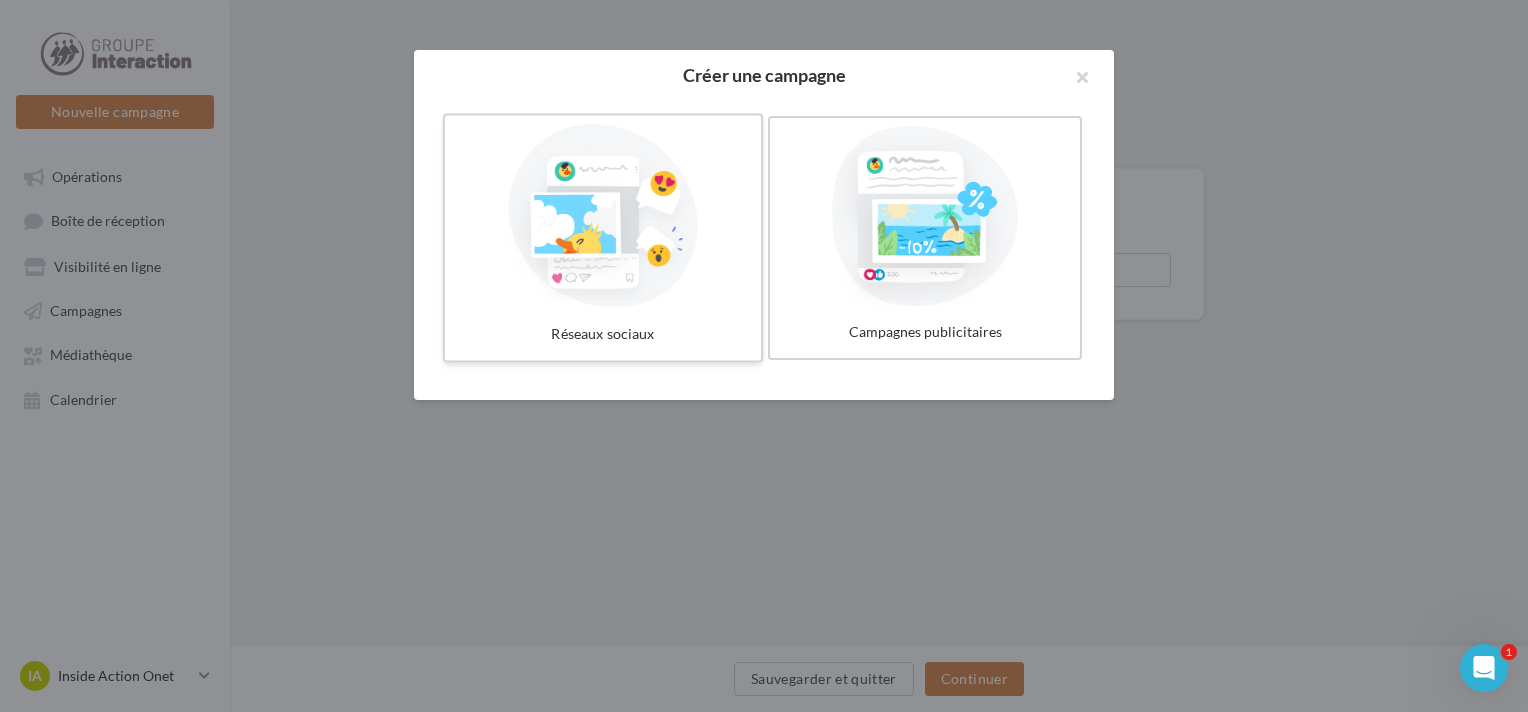 click at bounding box center (603, 216) 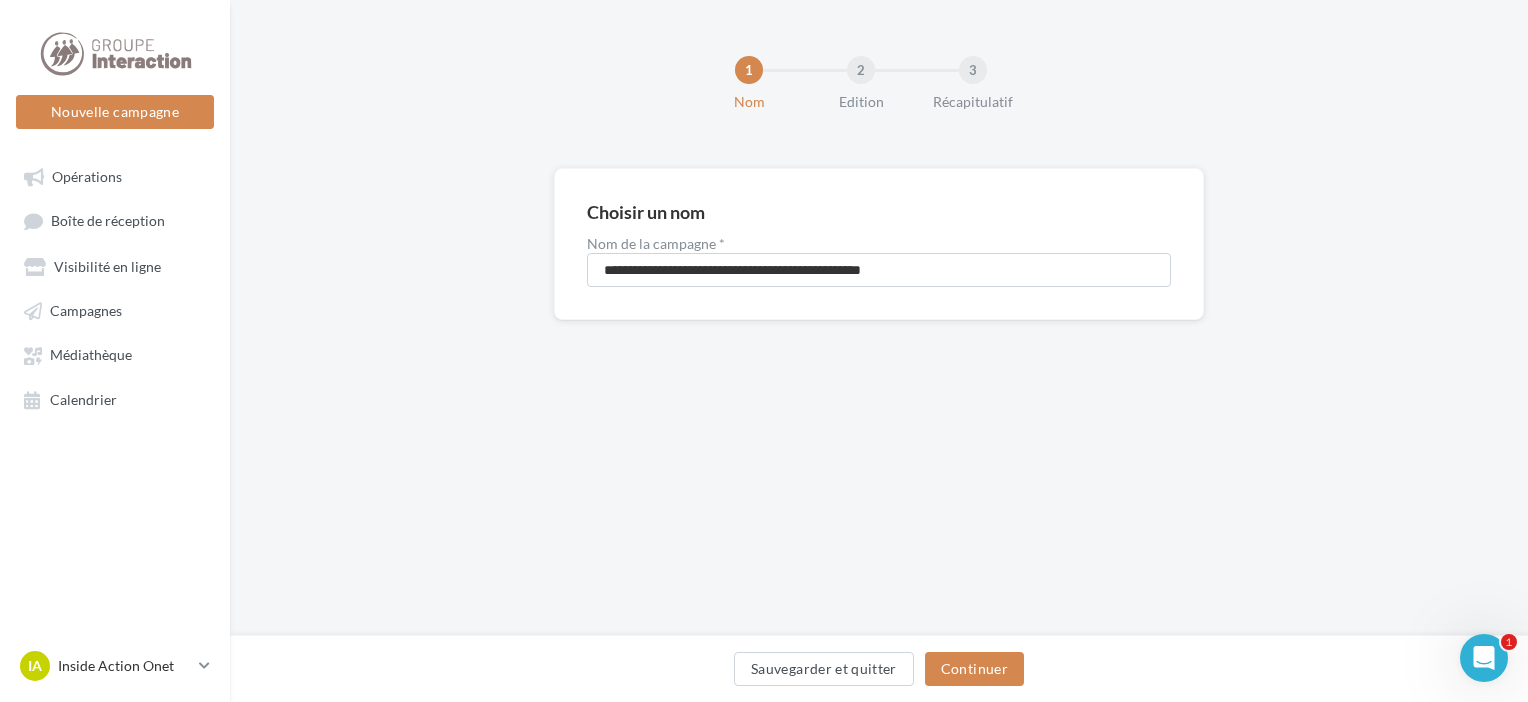 click at bounding box center (764, 321) 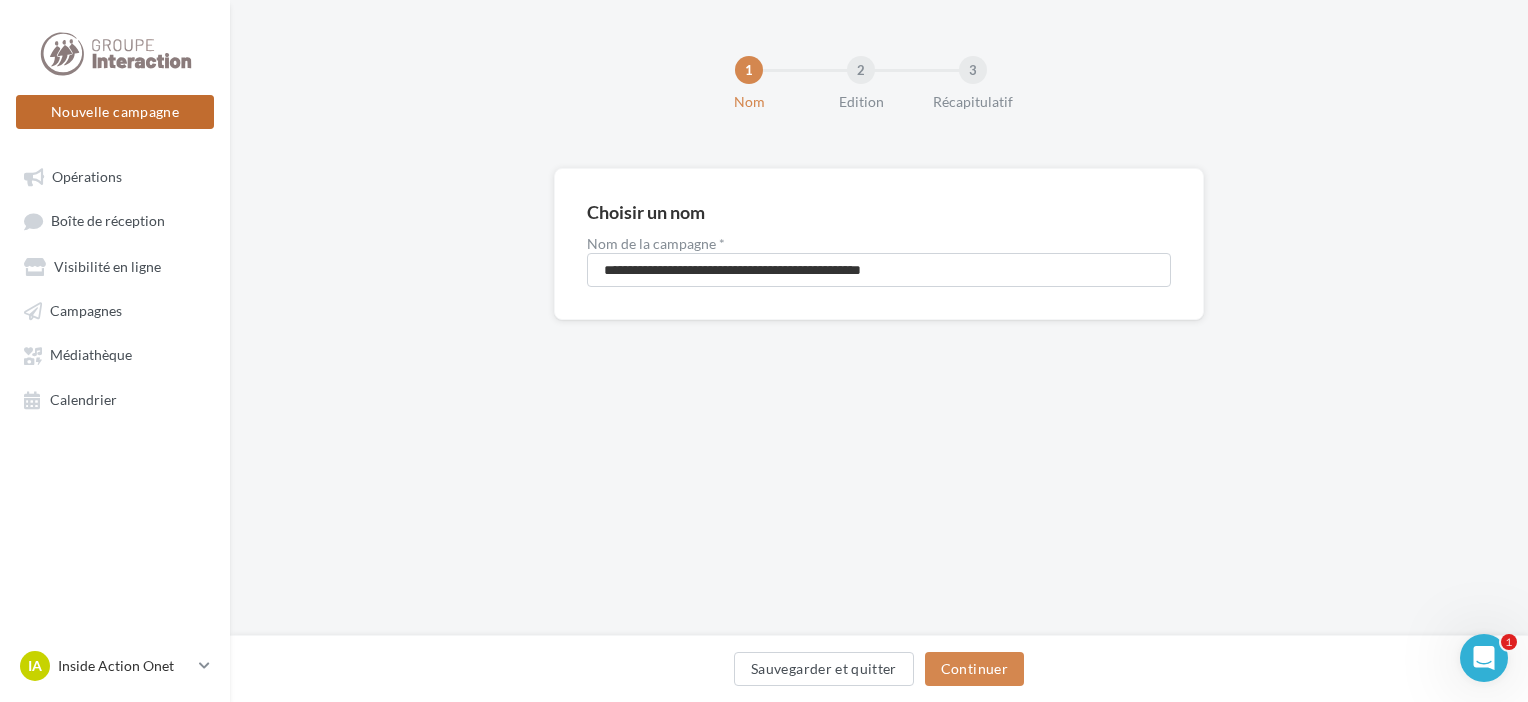 click on "Nouvelle campagne" at bounding box center (115, 112) 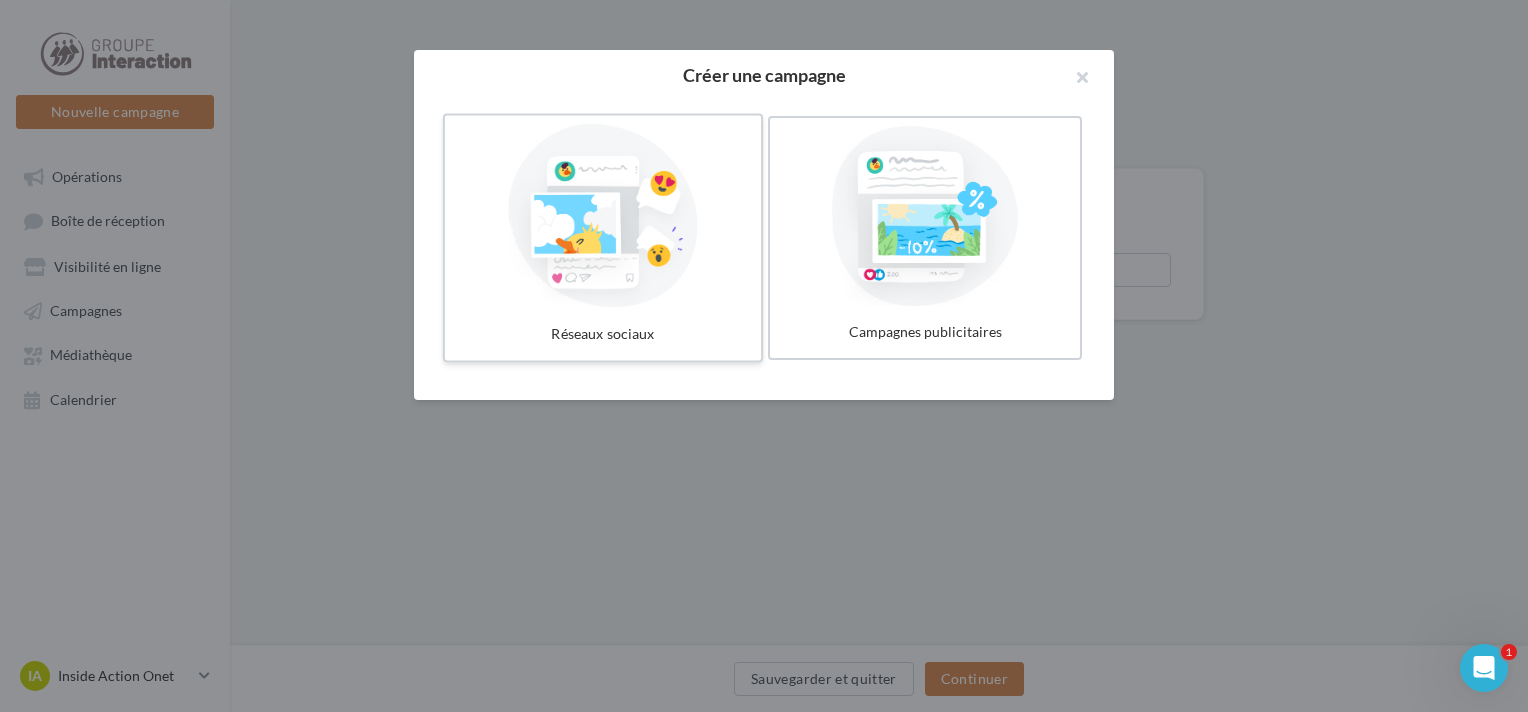 click at bounding box center [603, 216] 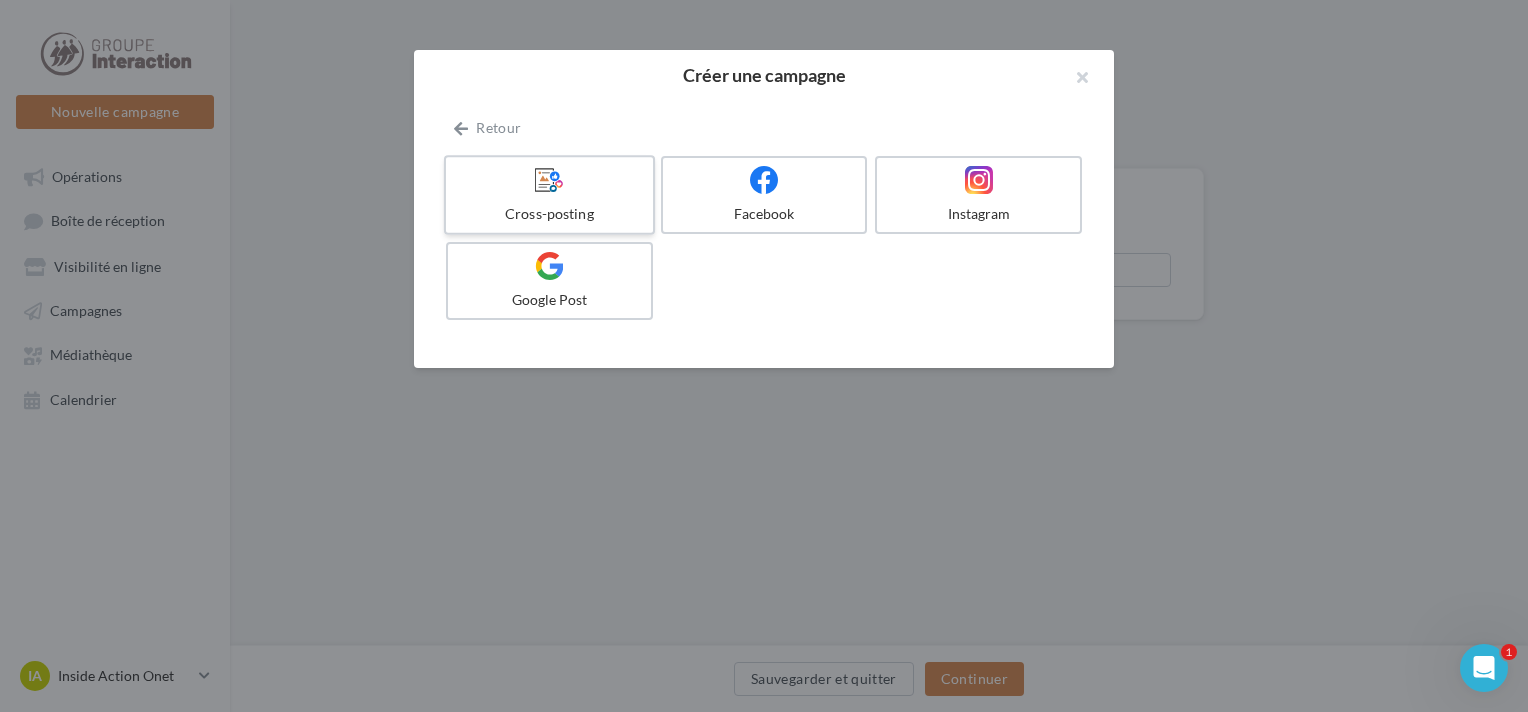 click on "Cross-posting" at bounding box center (549, 195) 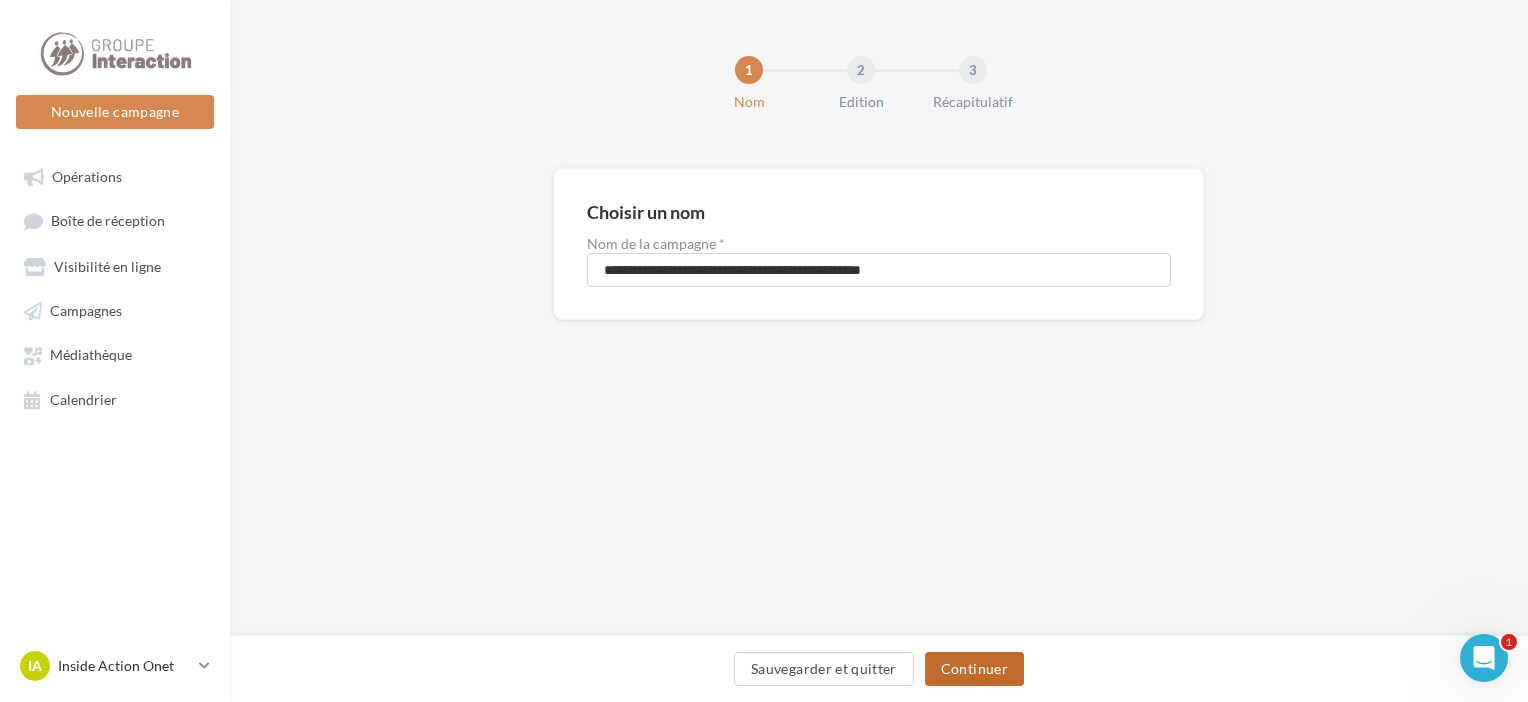 click on "Continuer" at bounding box center (974, 669) 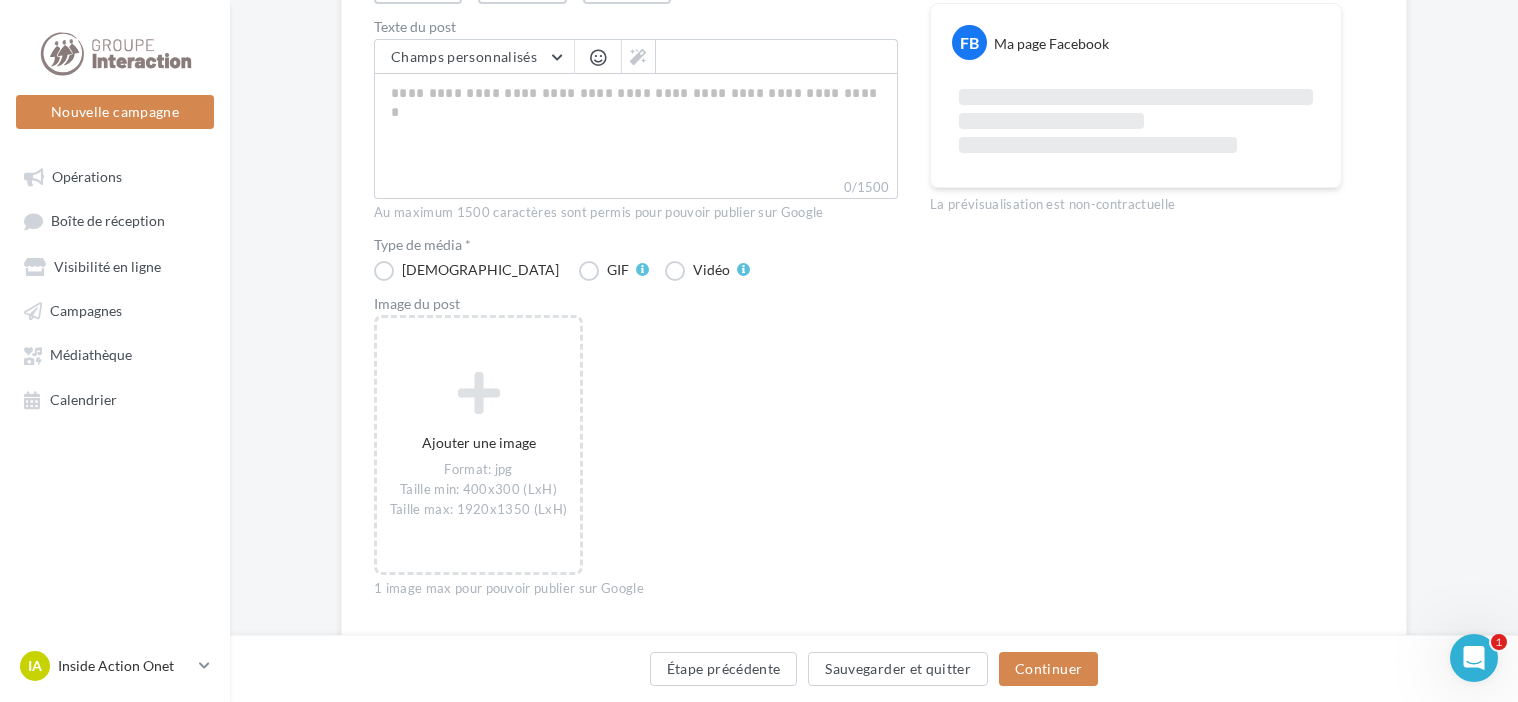 scroll, scrollTop: 0, scrollLeft: 0, axis: both 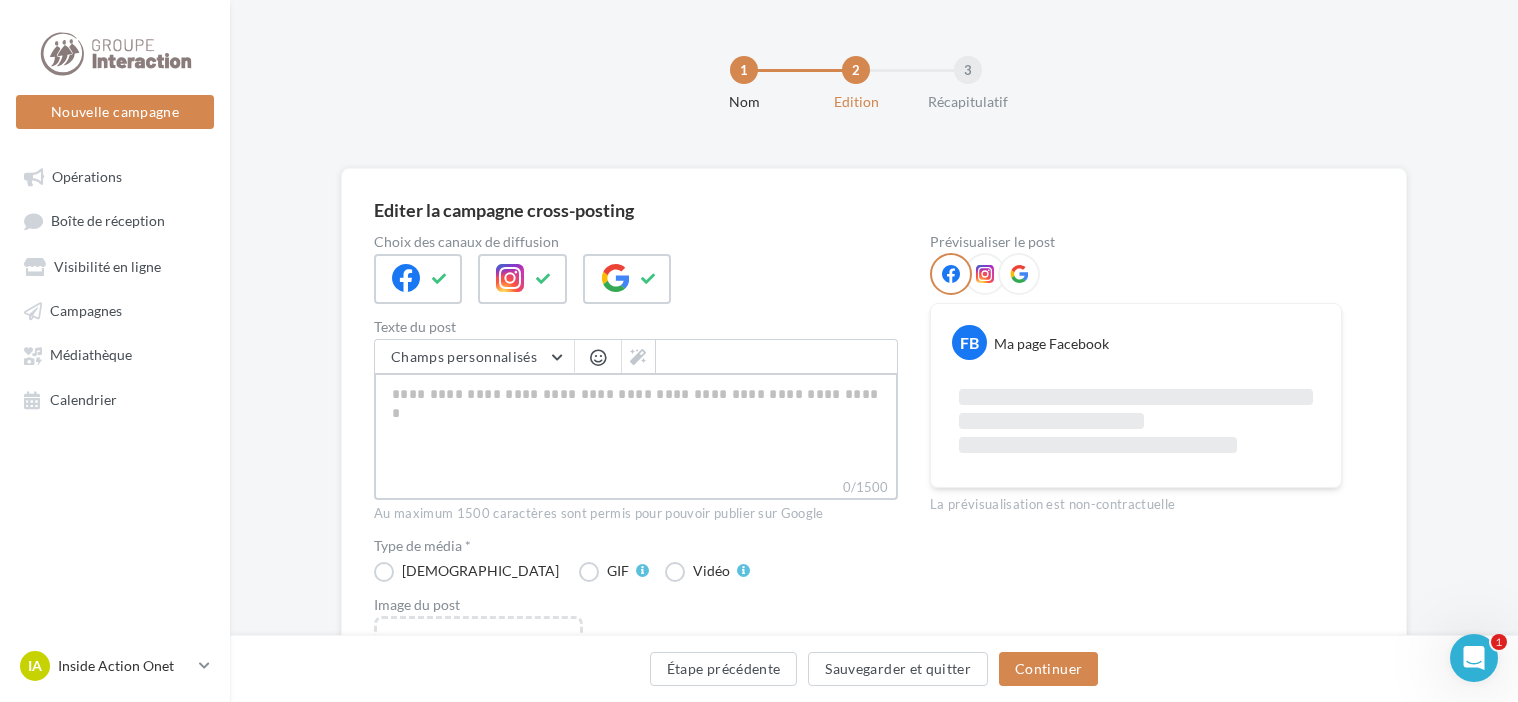 click on "0/1500" at bounding box center (636, 425) 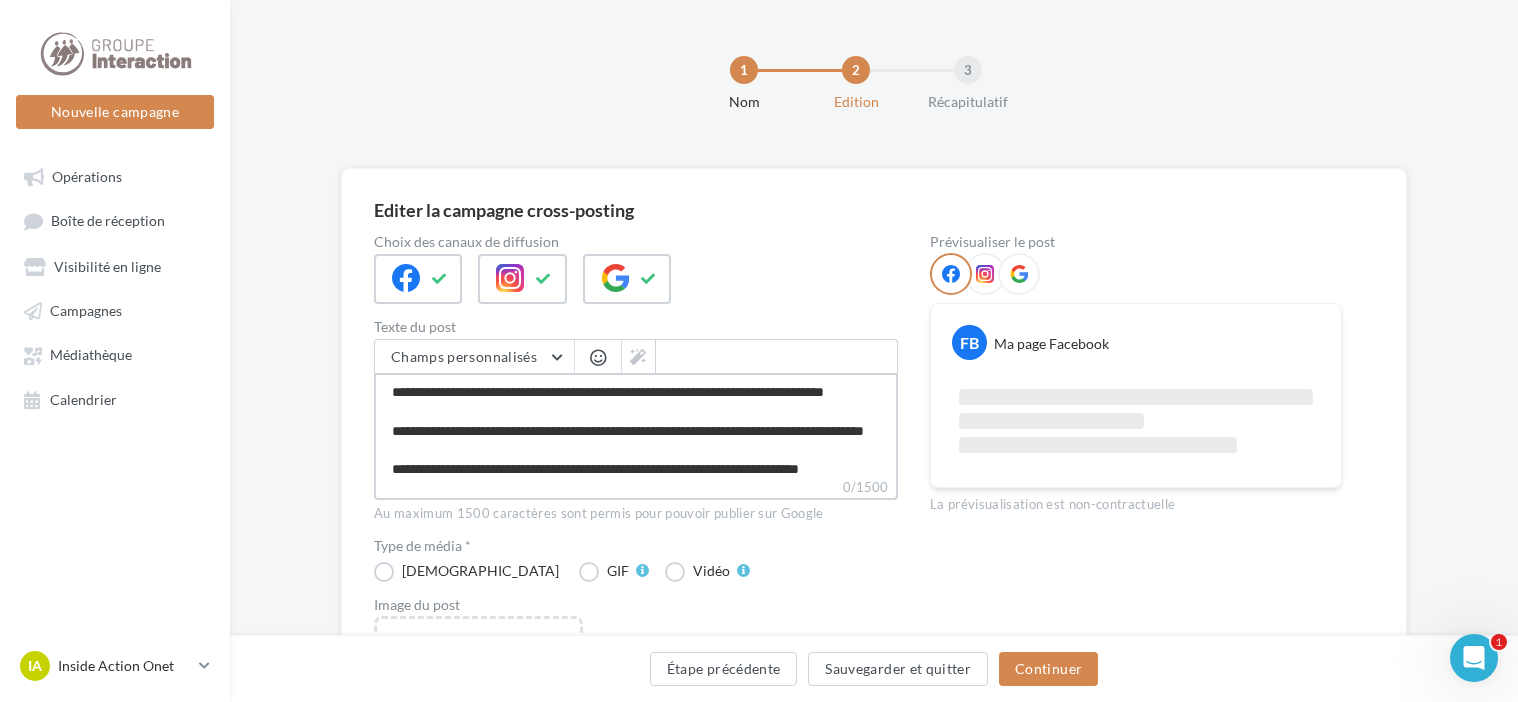 type on "**********" 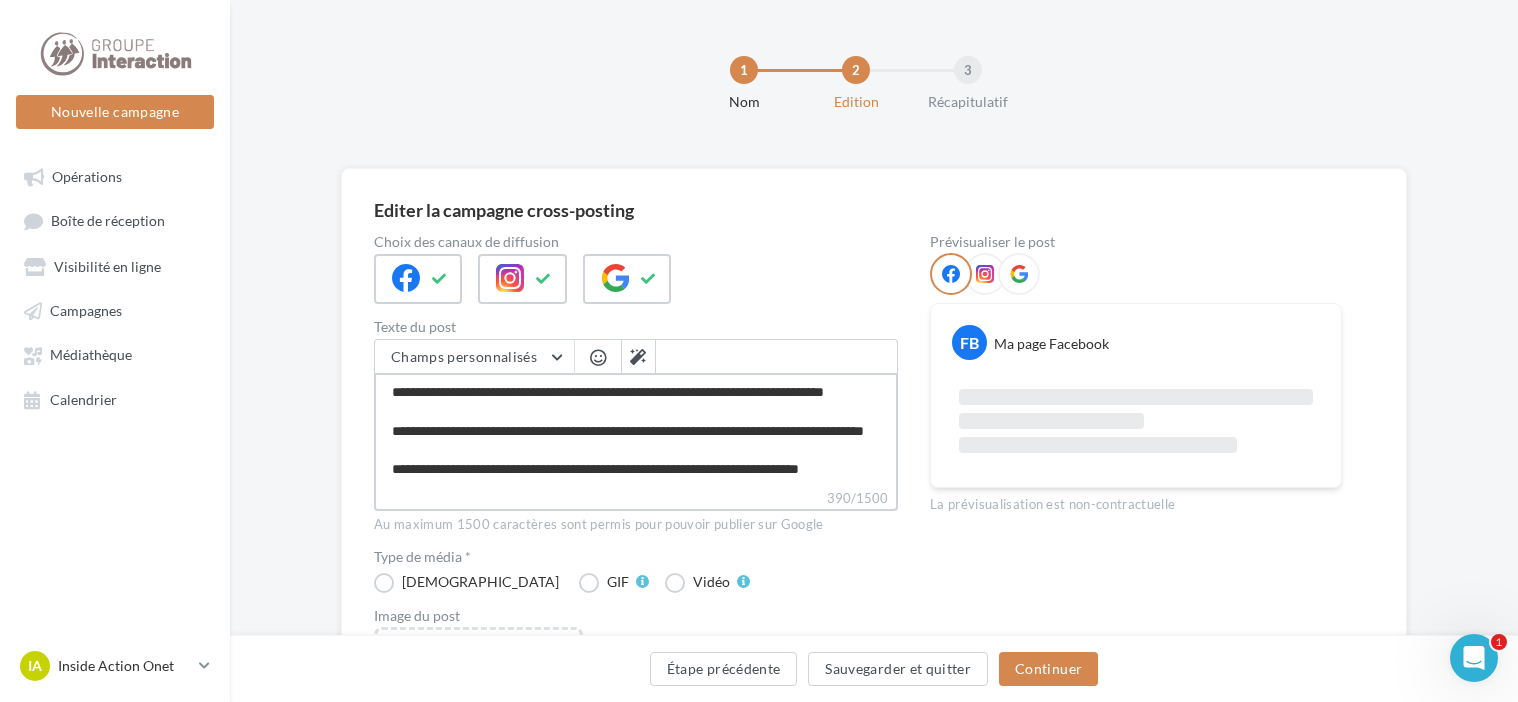scroll, scrollTop: 125, scrollLeft: 0, axis: vertical 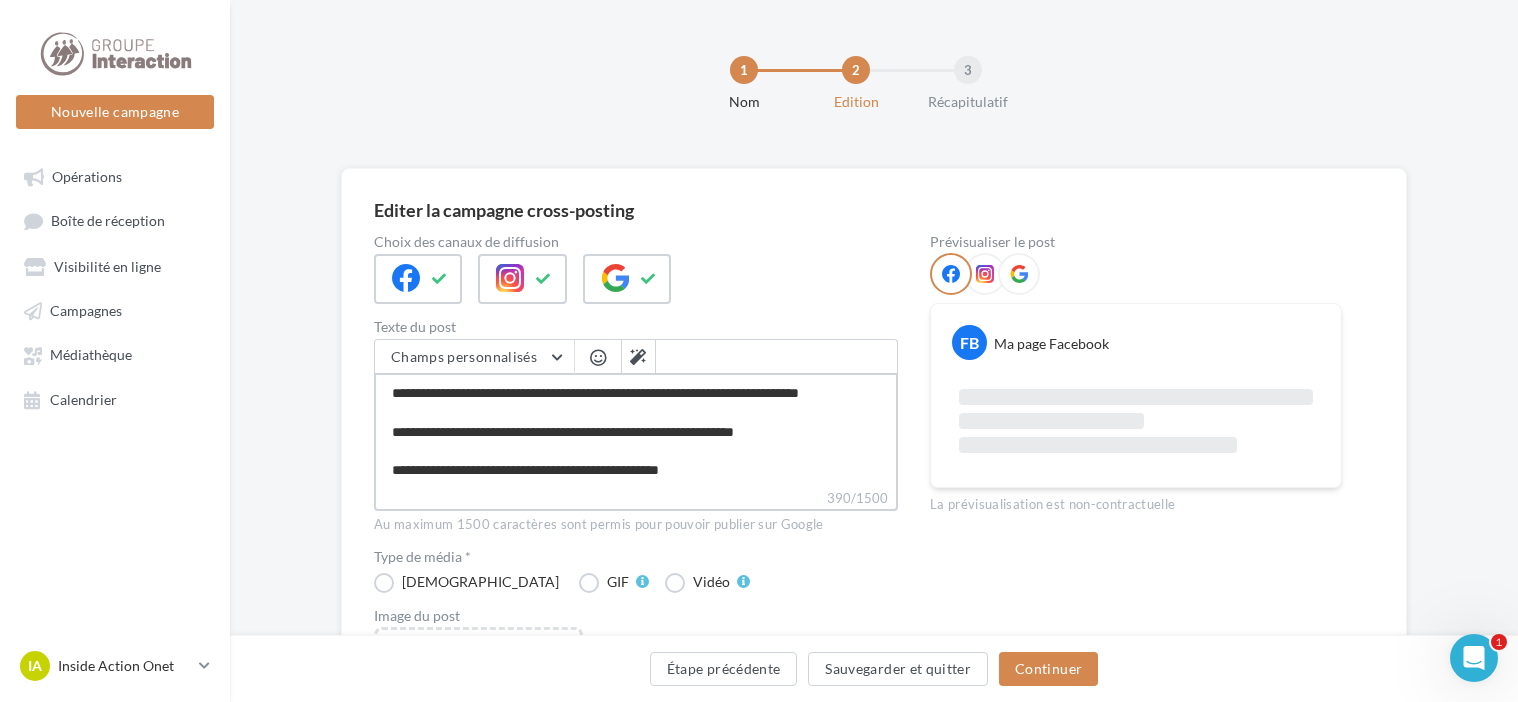 type on "**********" 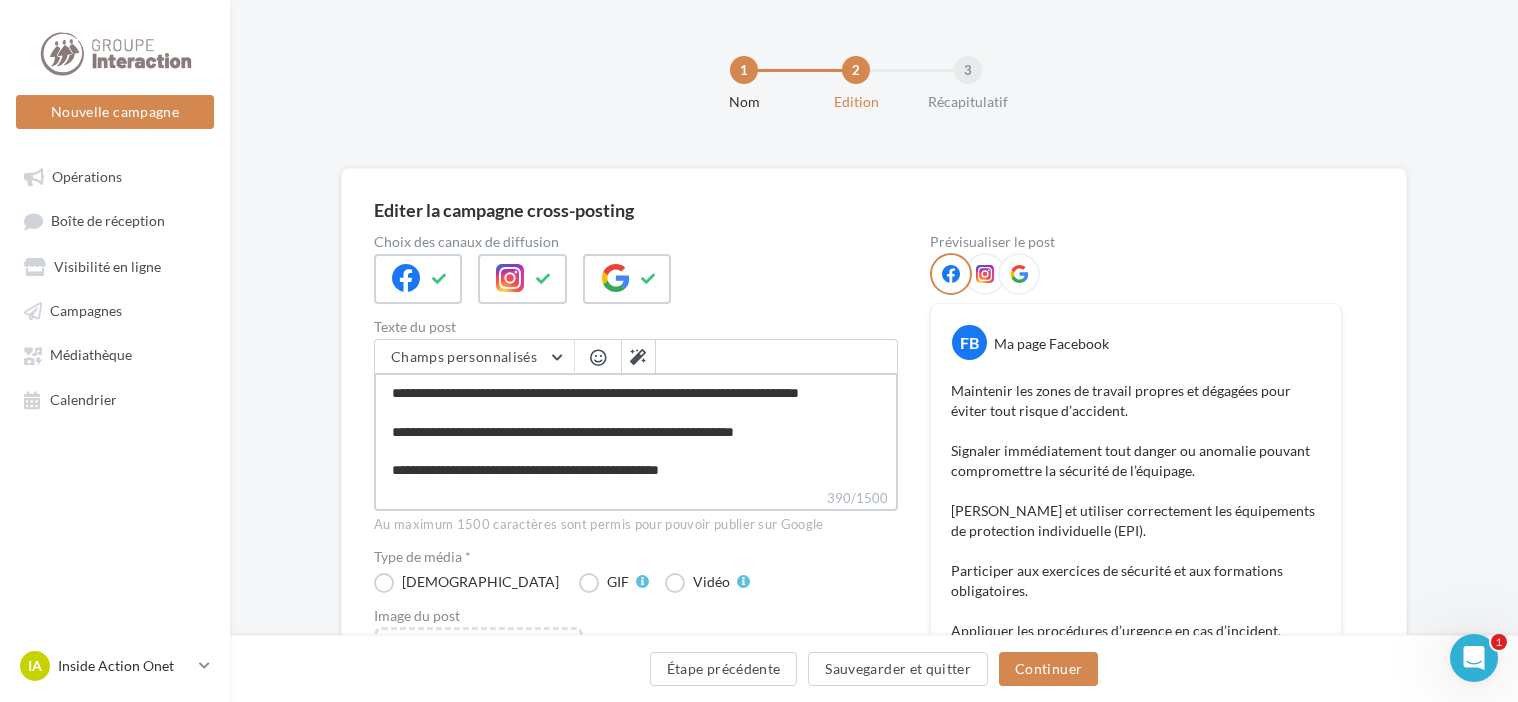 type on "**********" 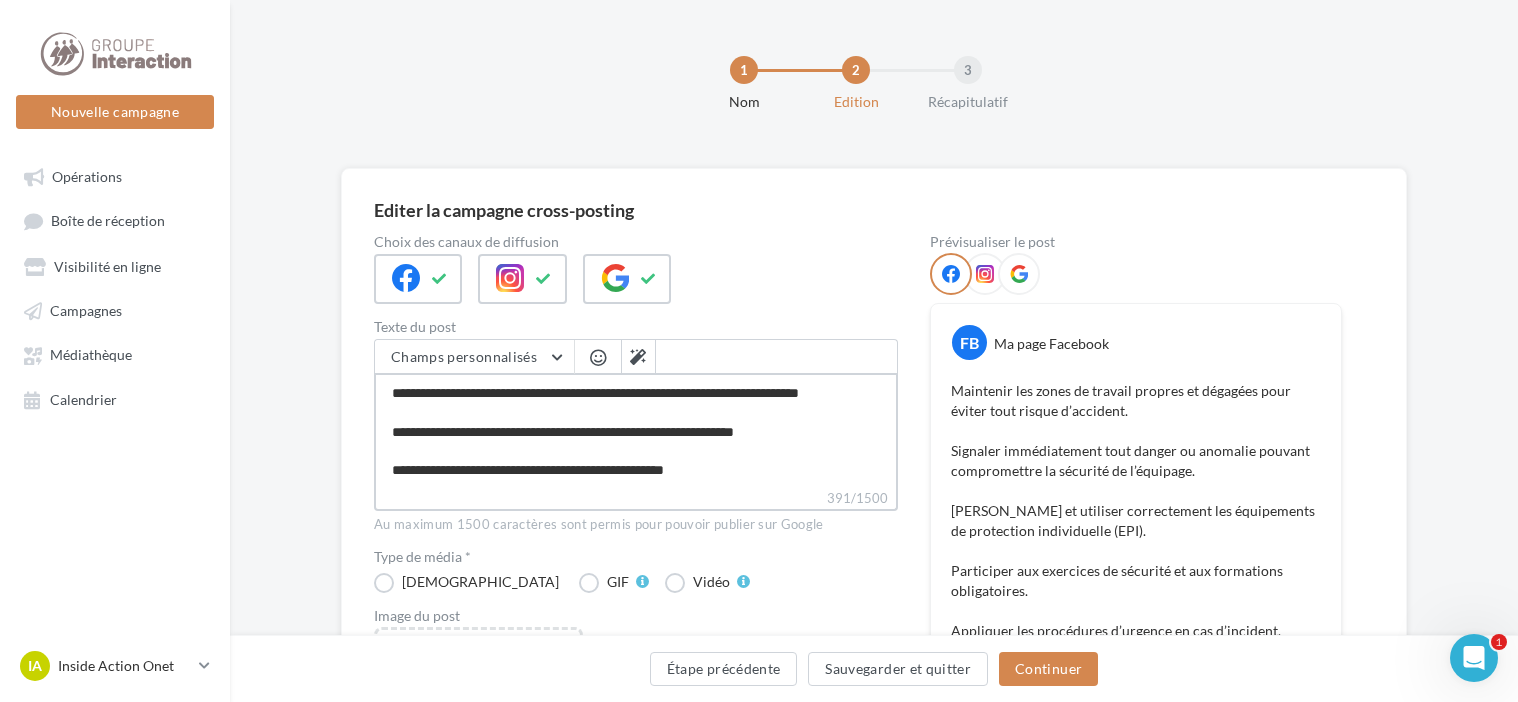 paste on "**********" 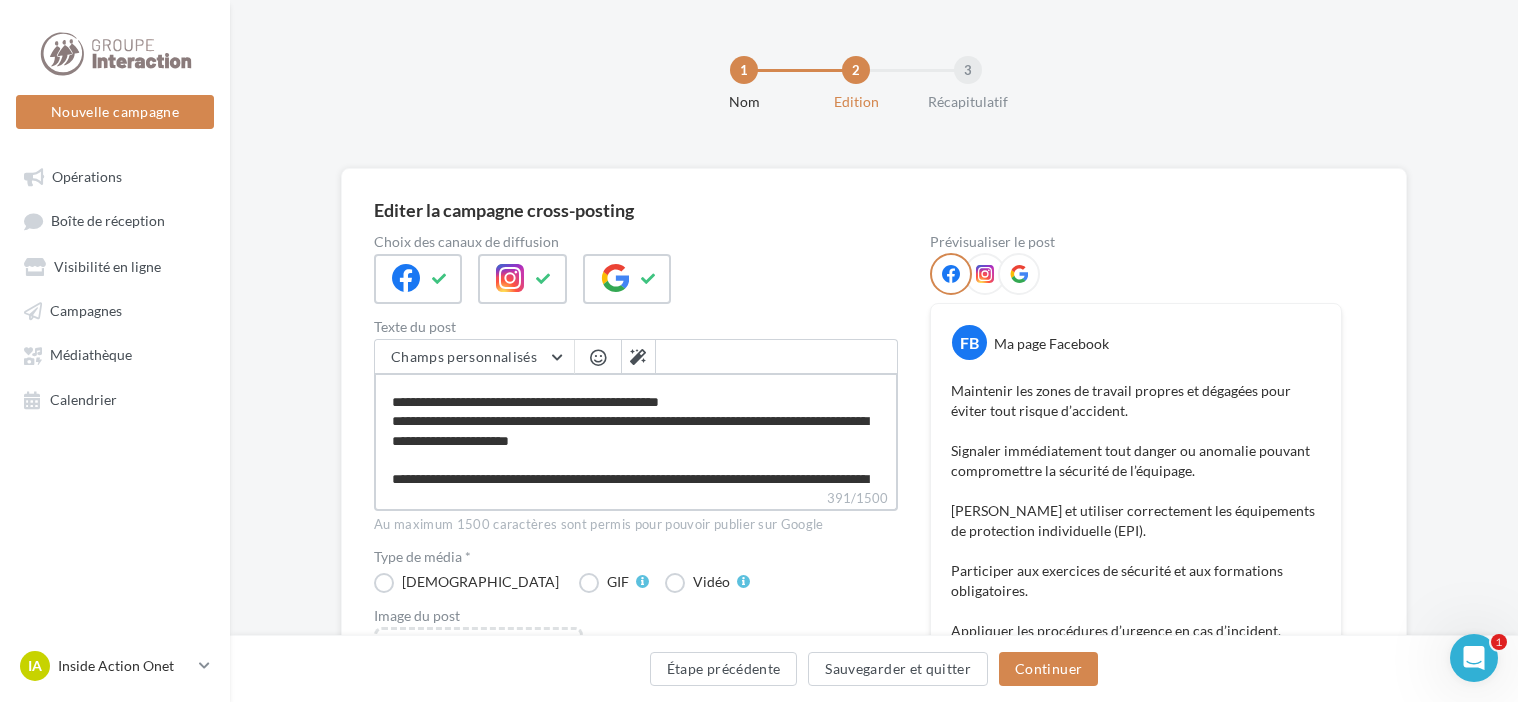 type on "**********" 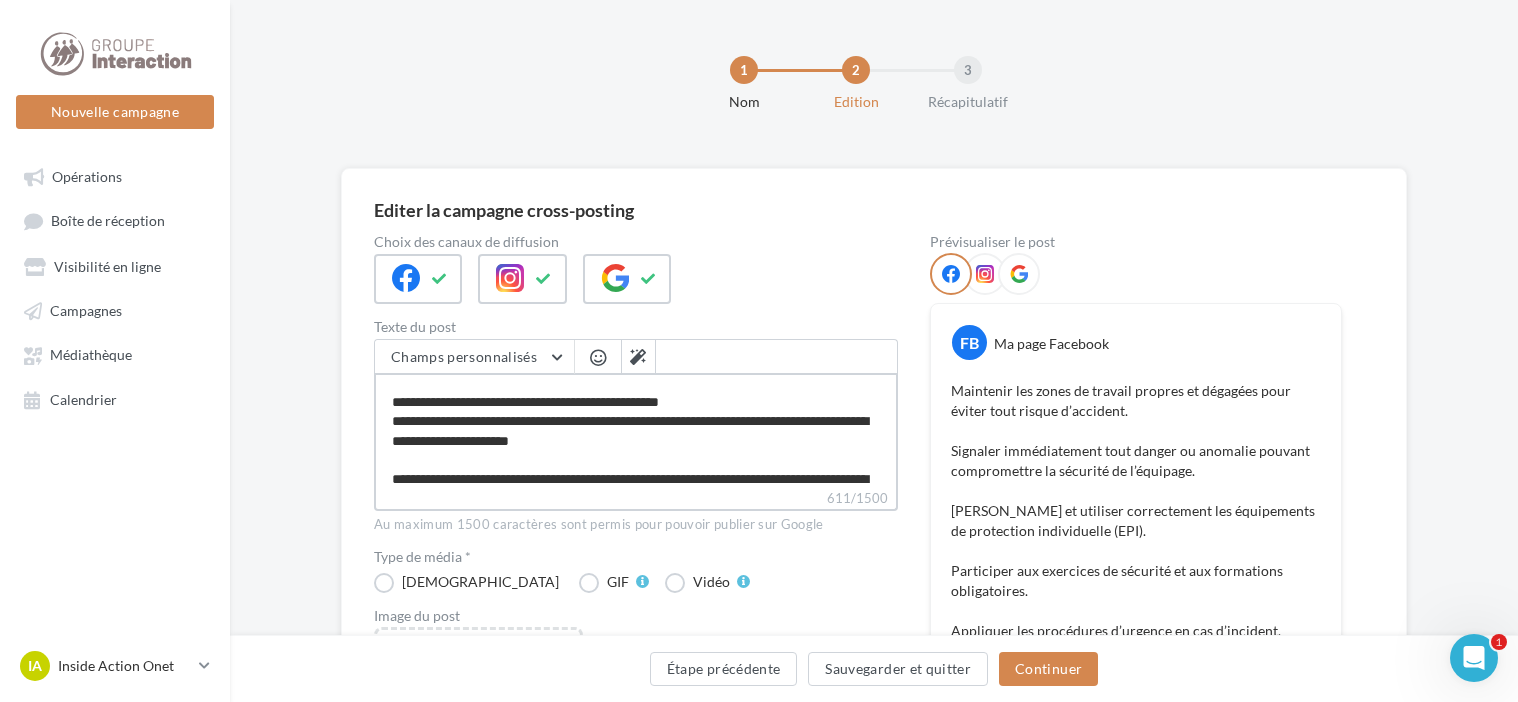 scroll, scrollTop: 221, scrollLeft: 0, axis: vertical 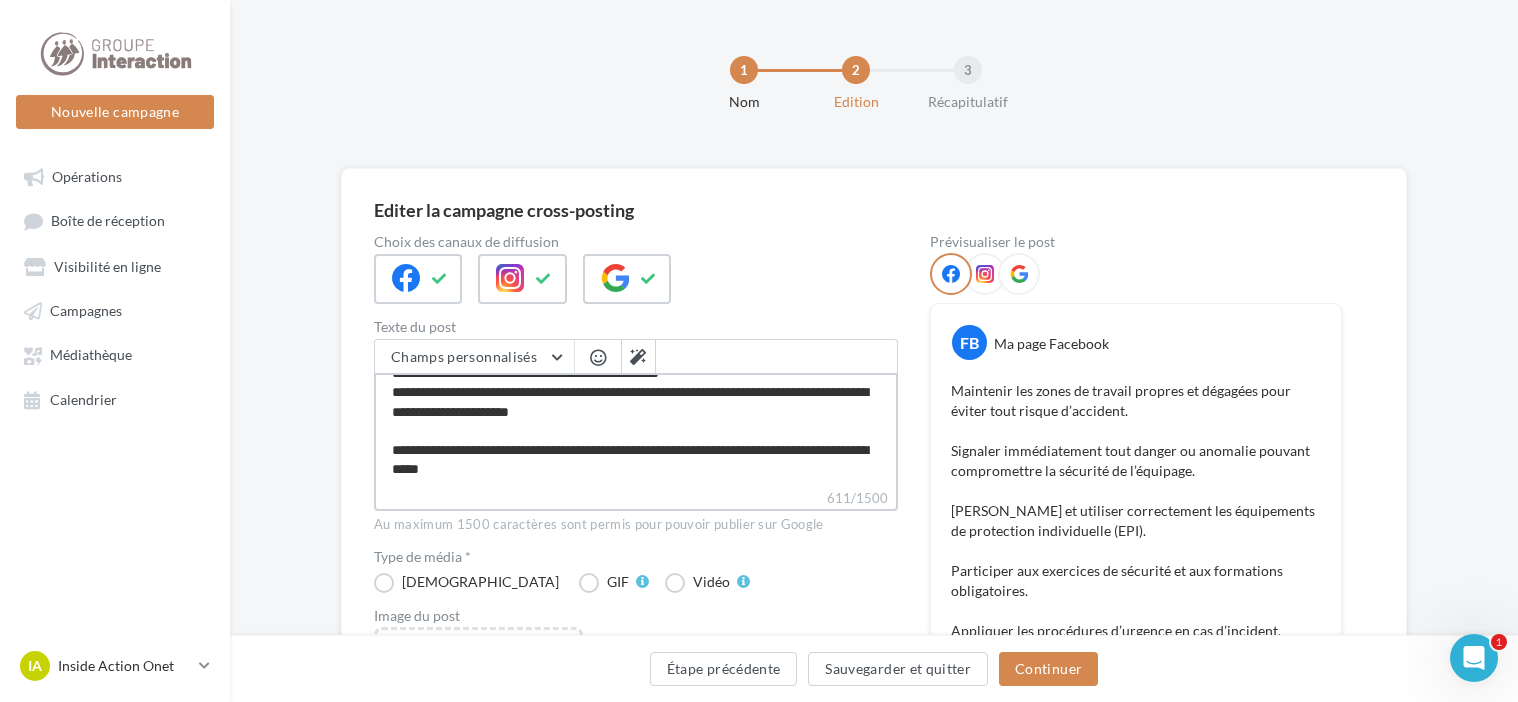 type on "**********" 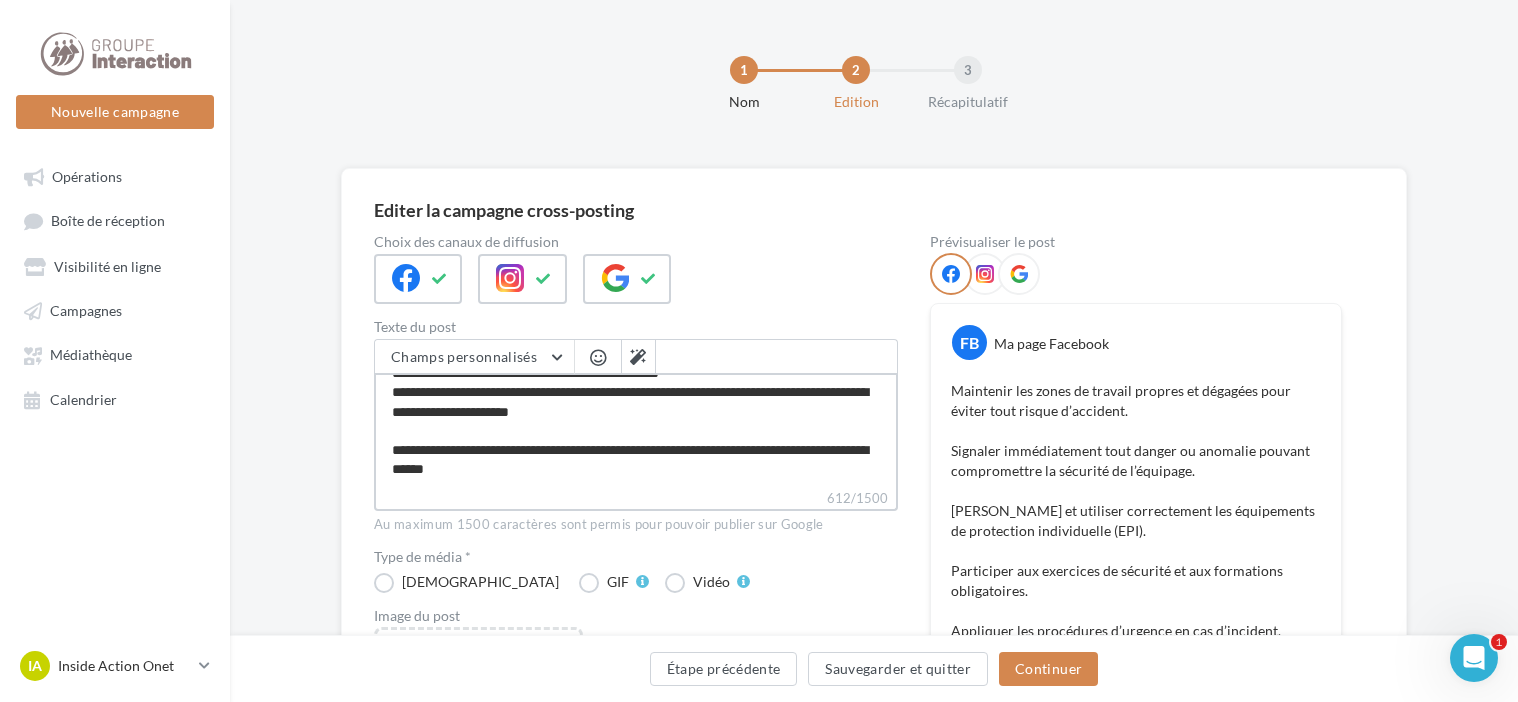 type on "**********" 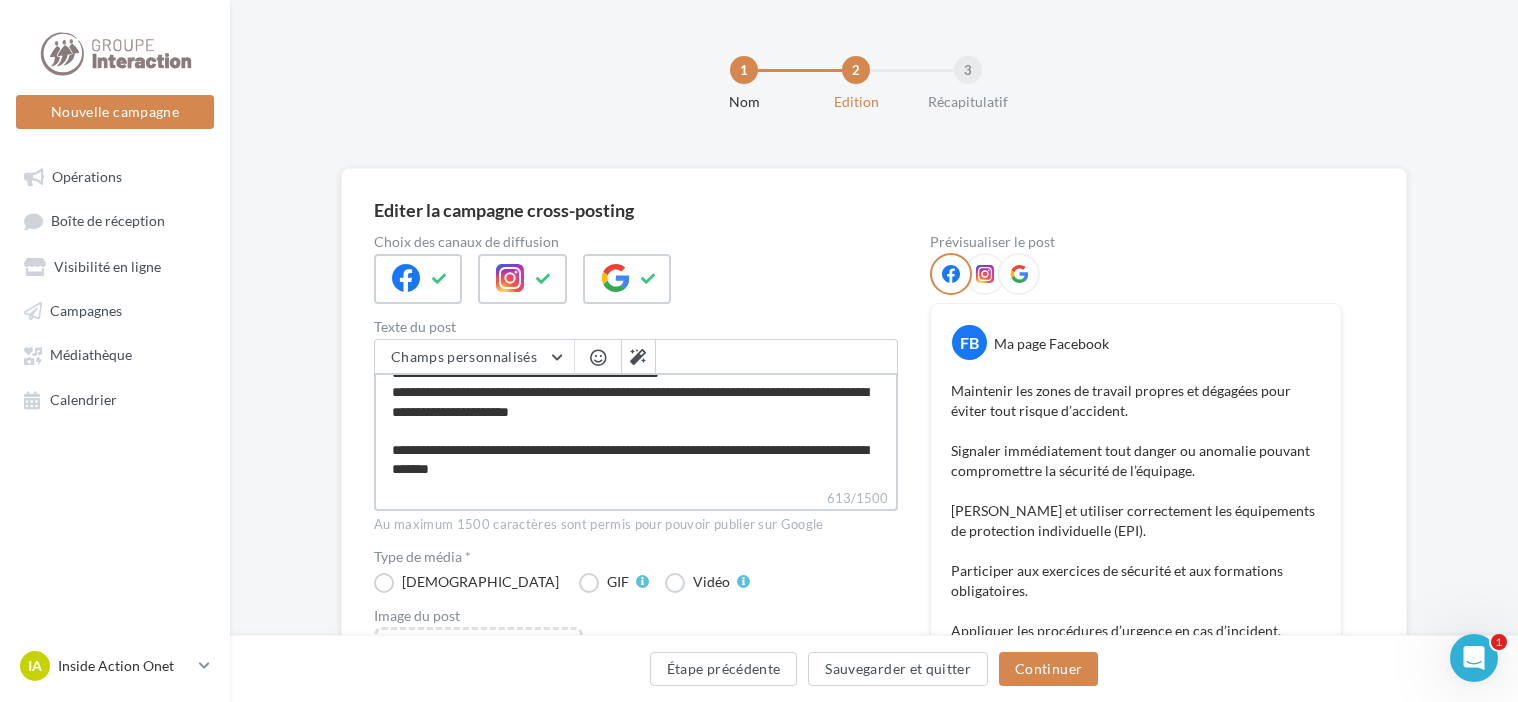 paste on "**********" 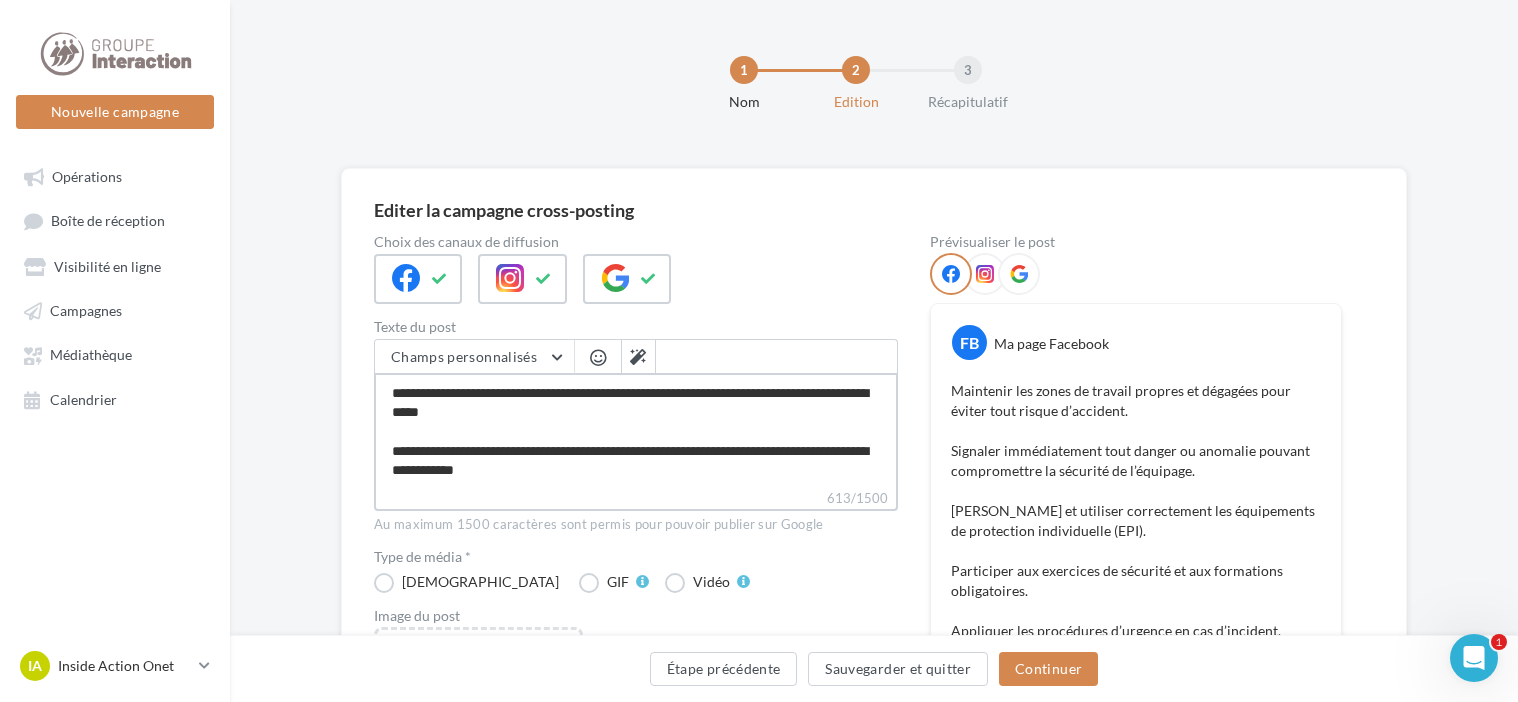 type on "**********" 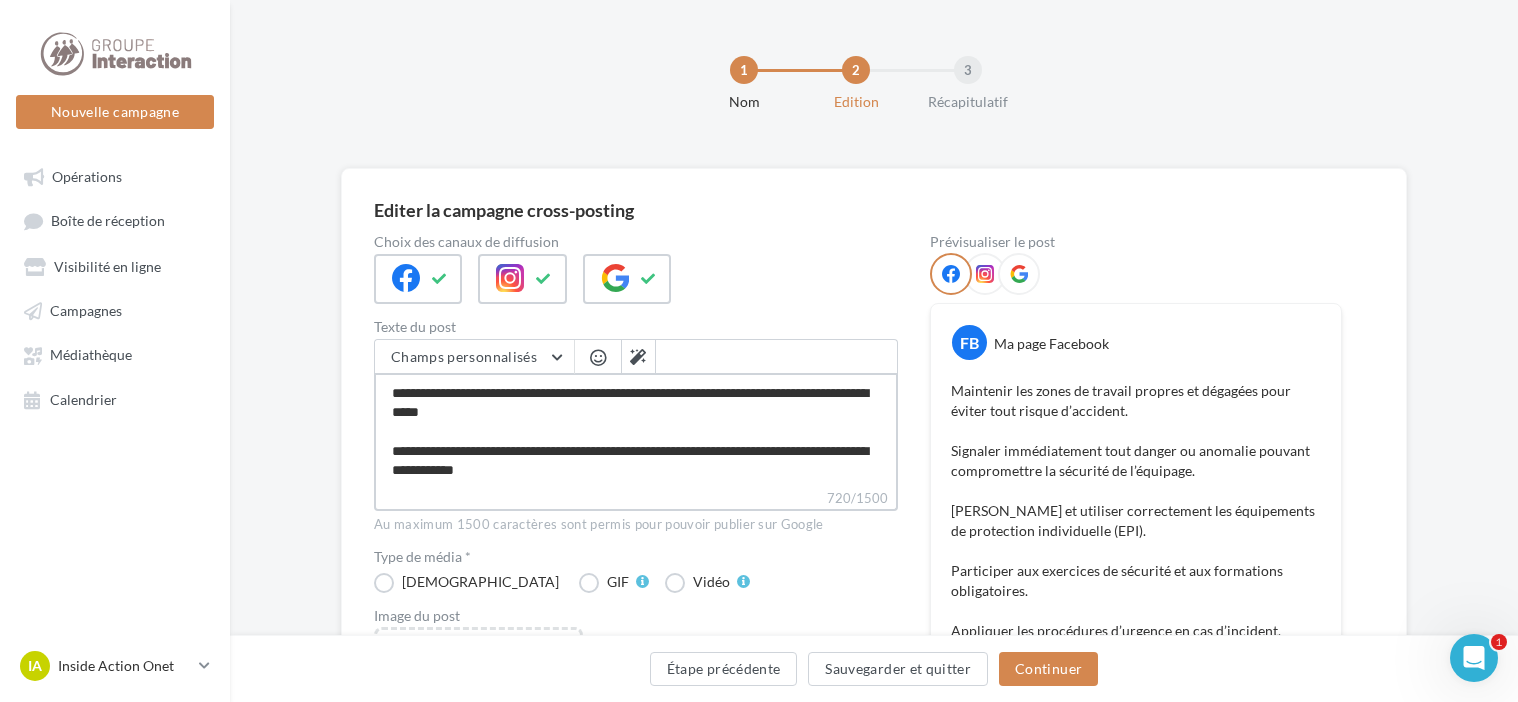 scroll, scrollTop: 279, scrollLeft: 0, axis: vertical 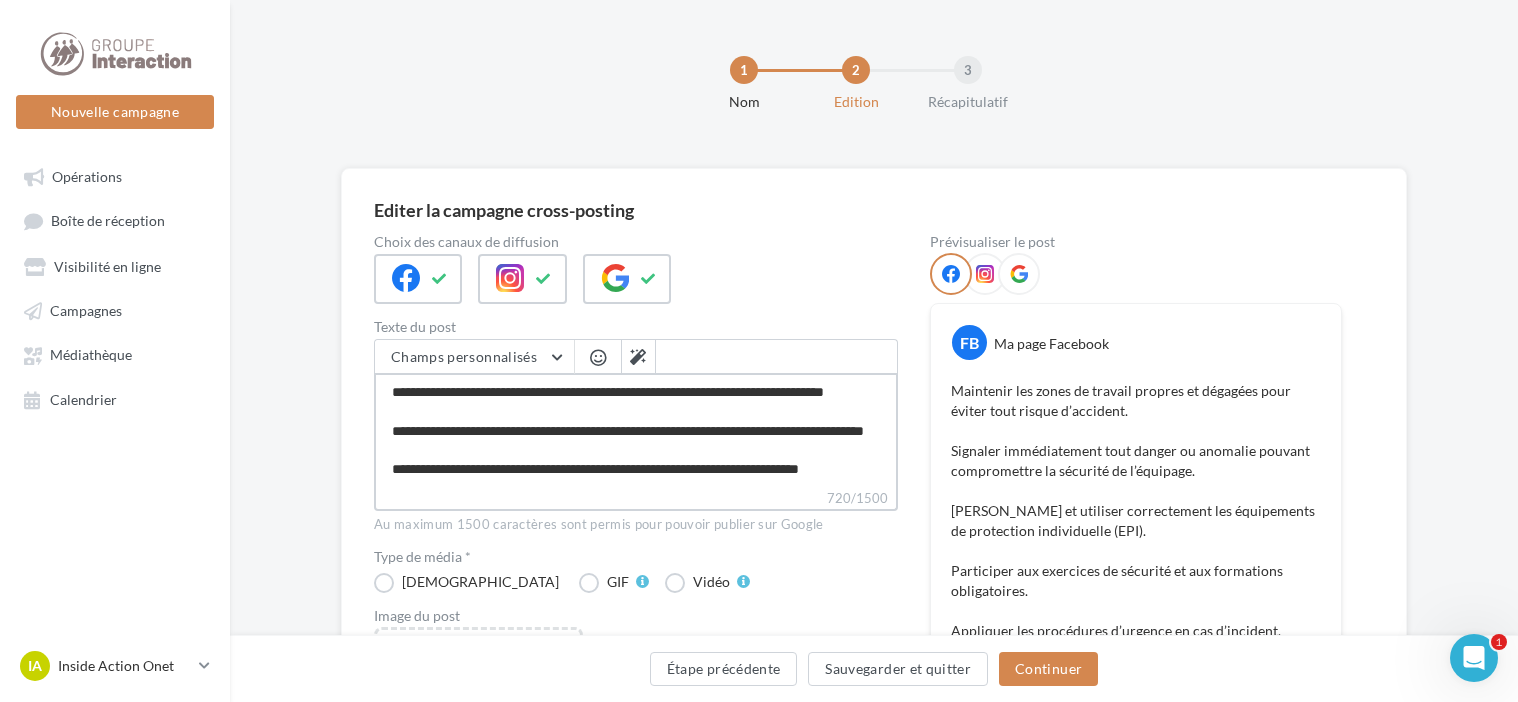 click on "**********" at bounding box center [636, 430] 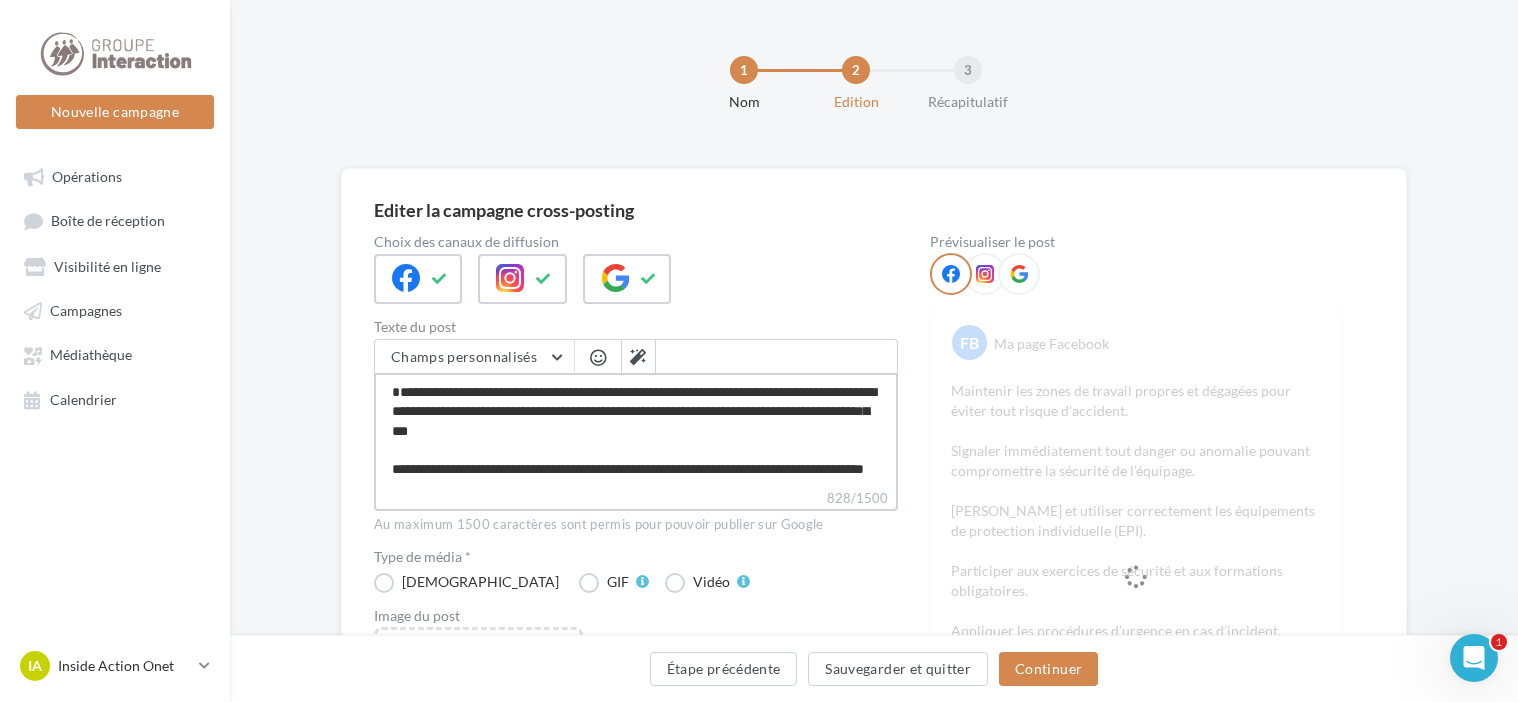 type on "**********" 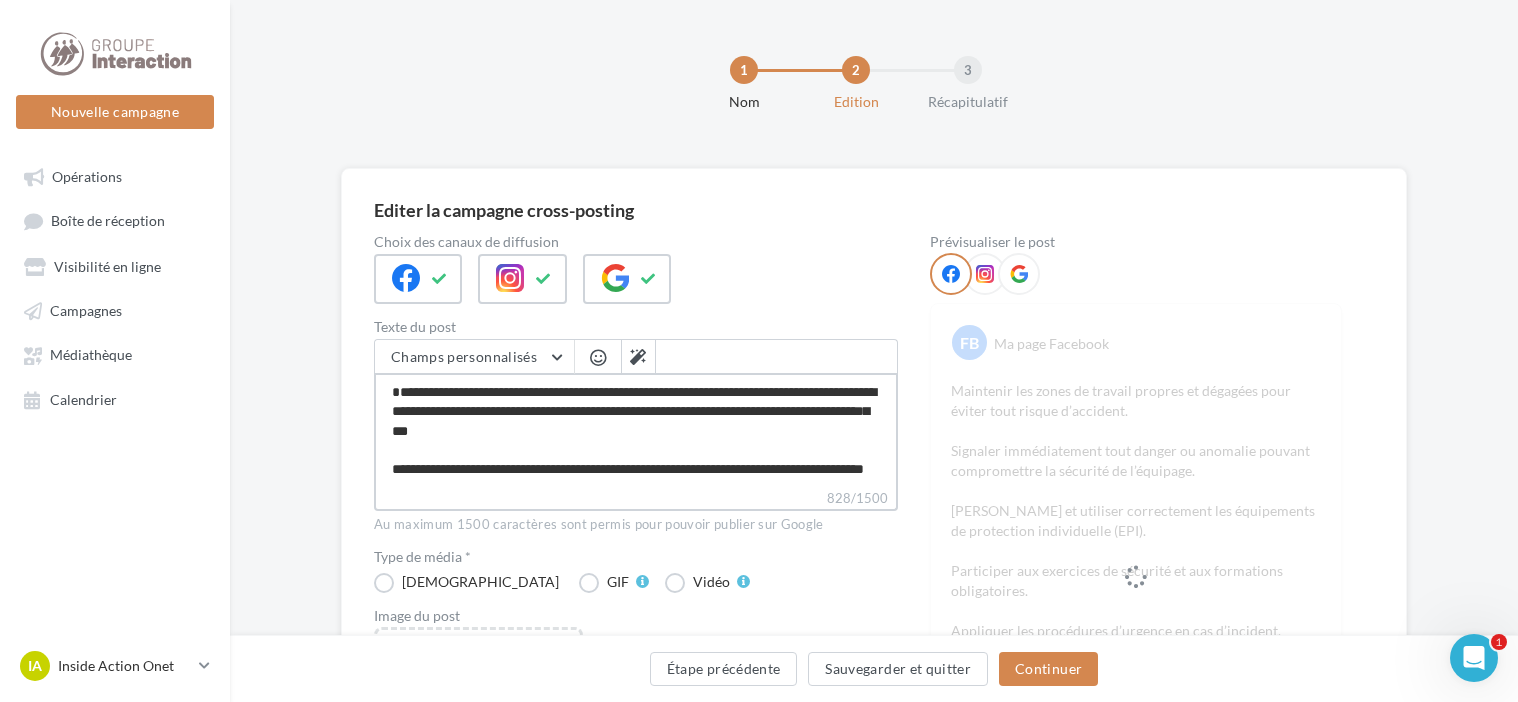 type on "**********" 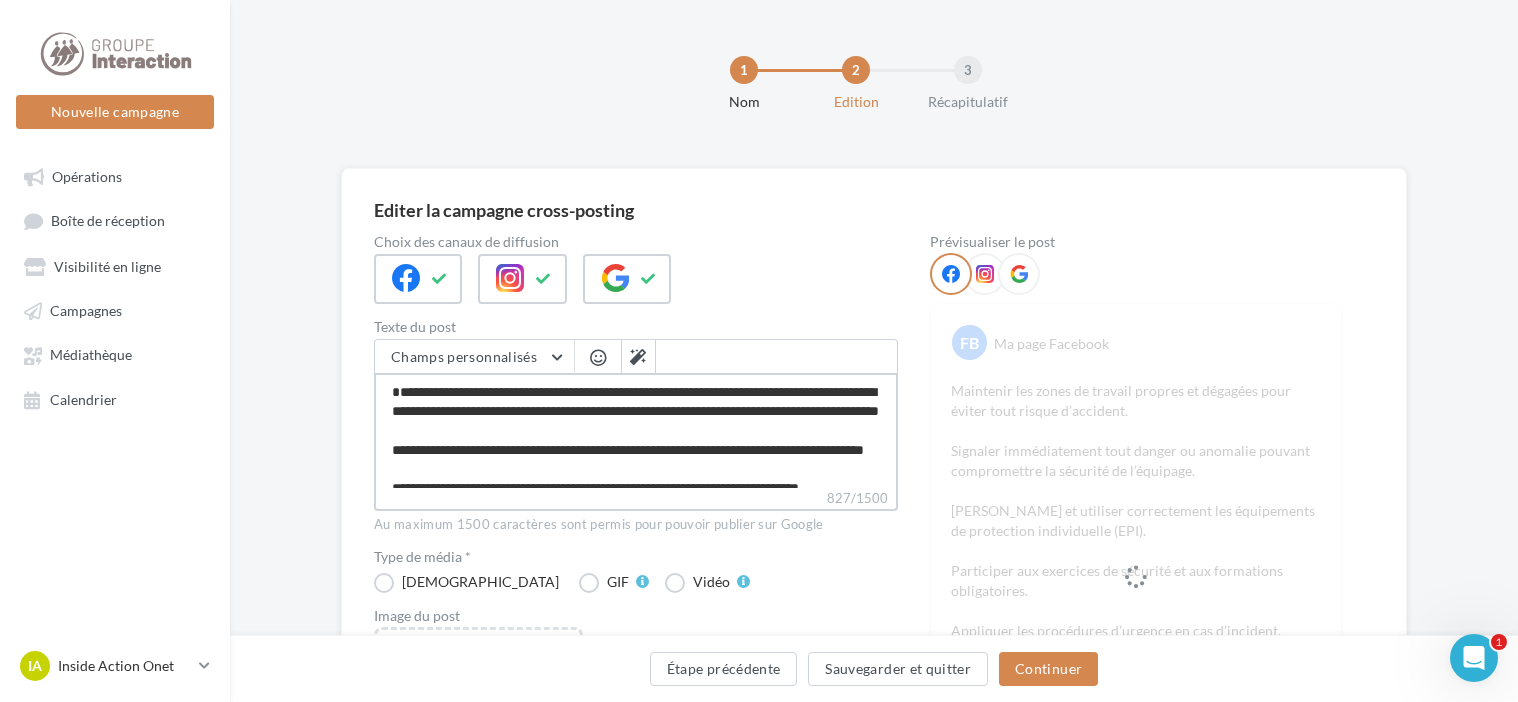 type on "**********" 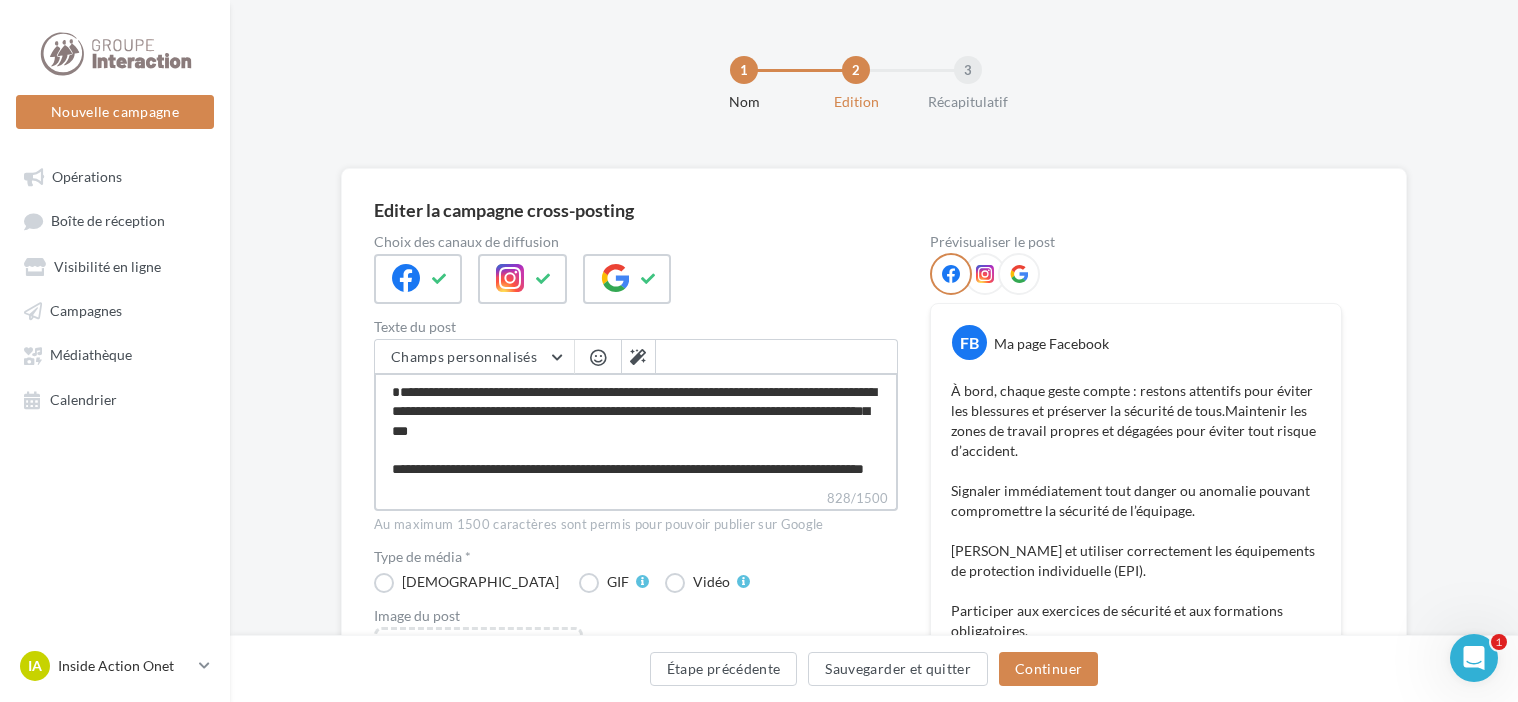 type on "**********" 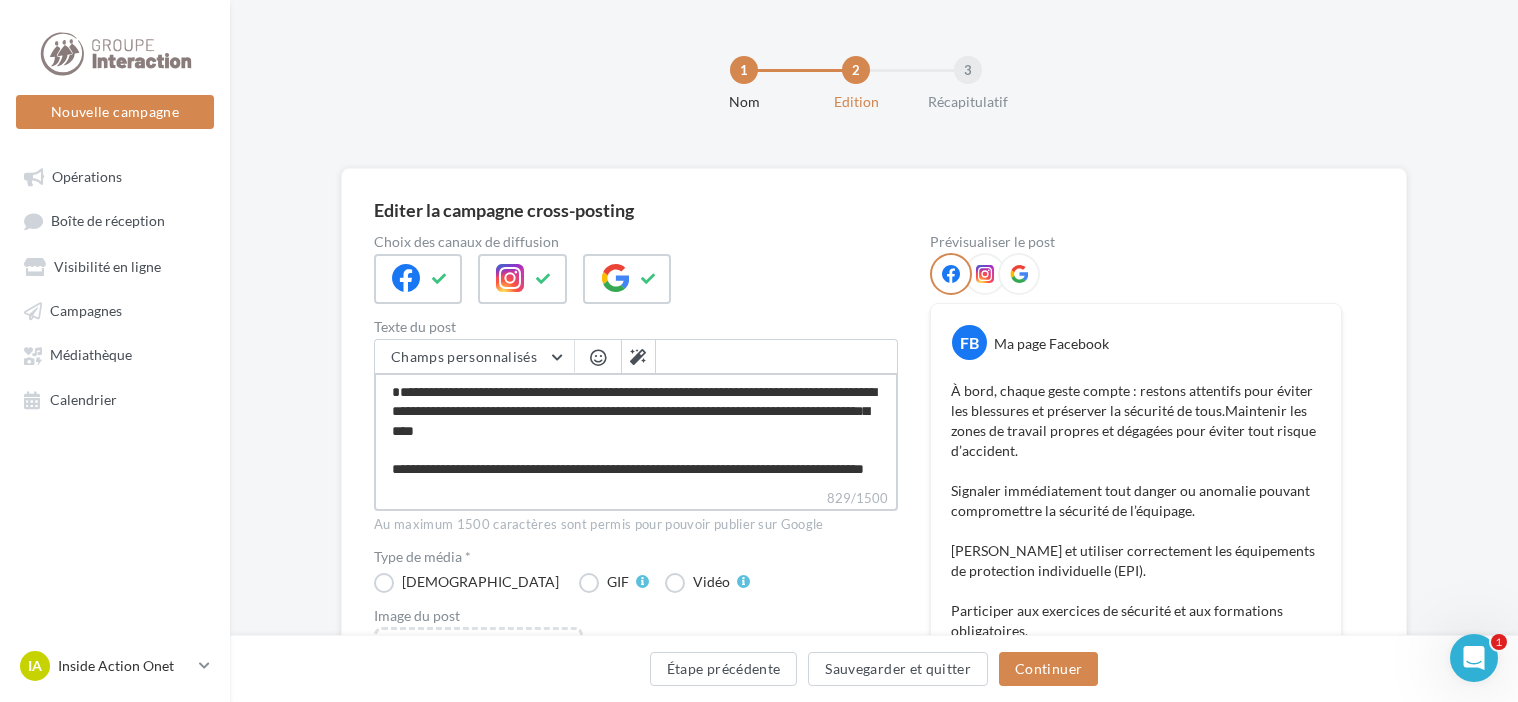 type on "**********" 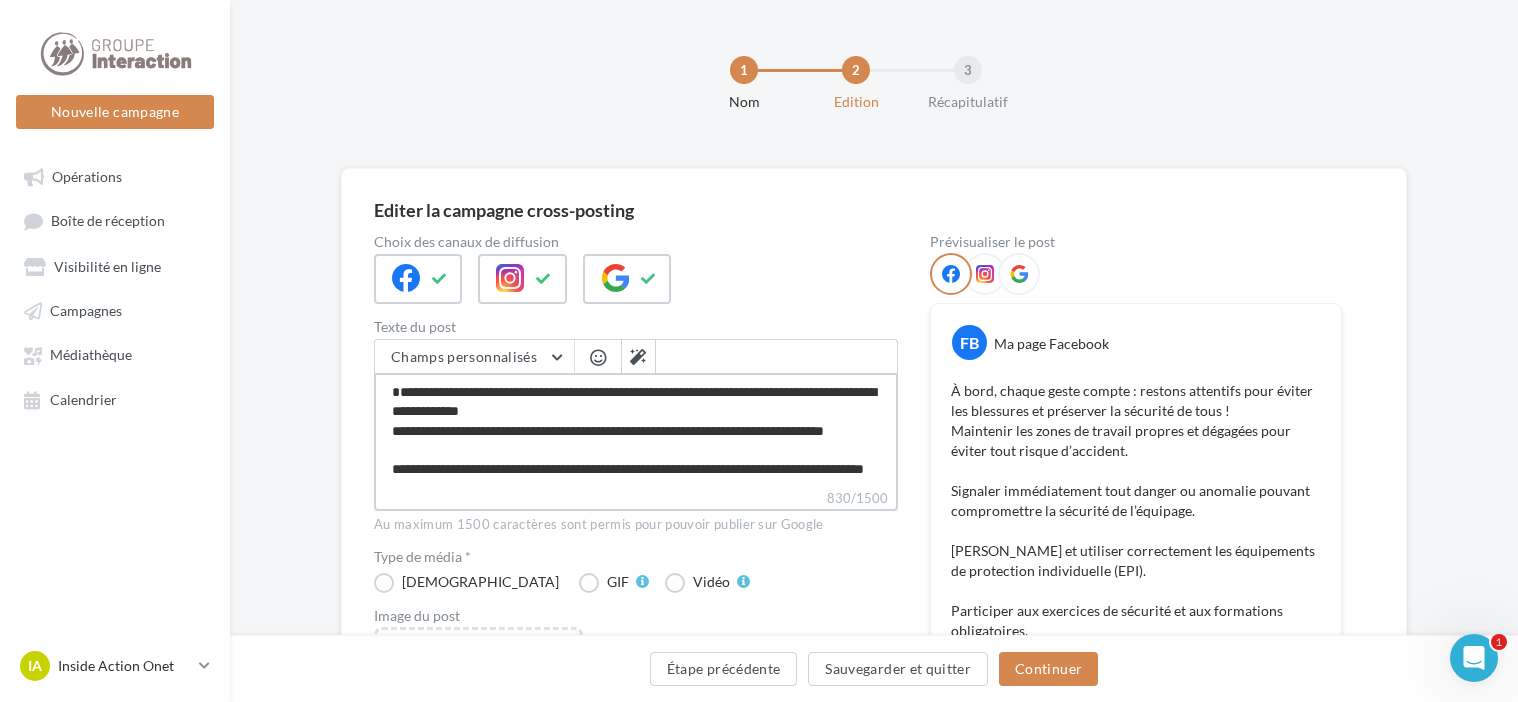 click on "**********" at bounding box center [636, 430] 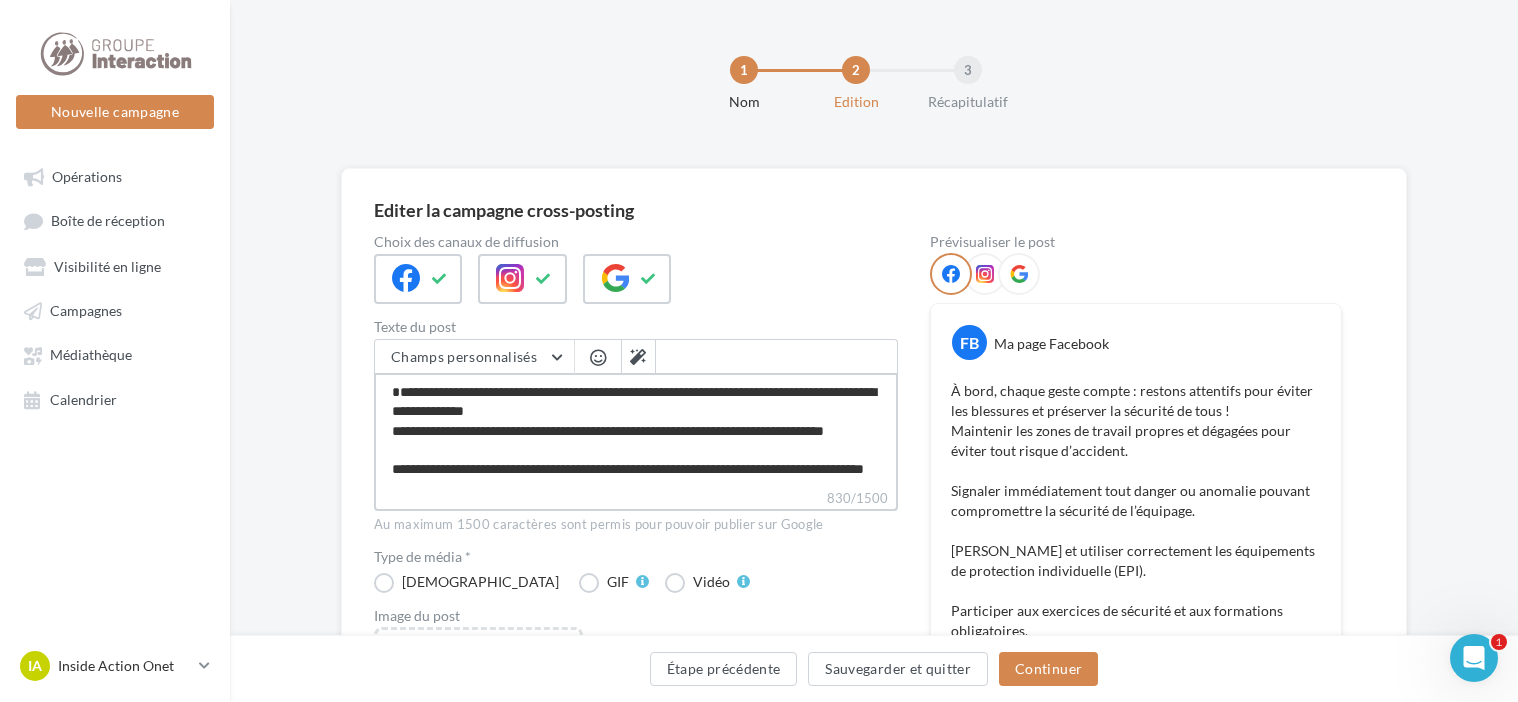 type on "**********" 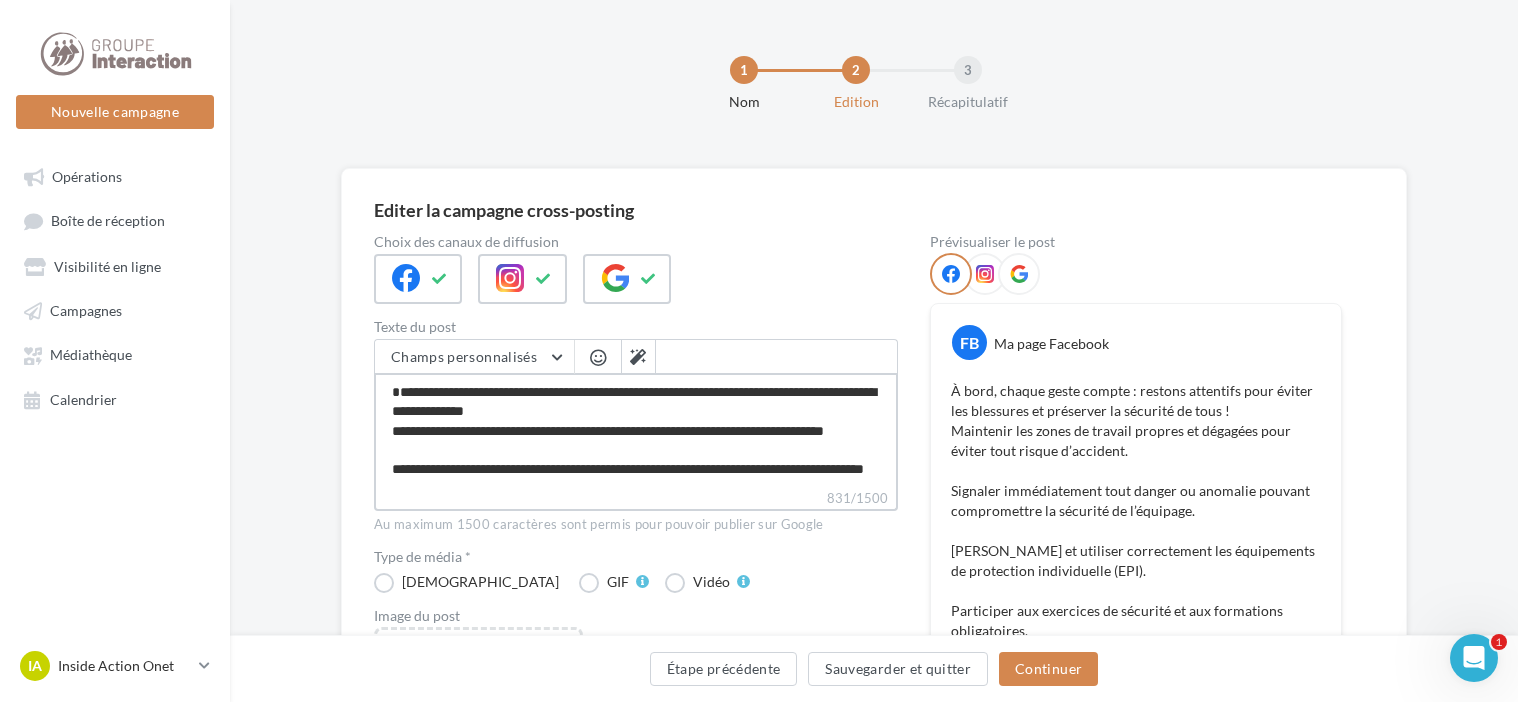 type on "**********" 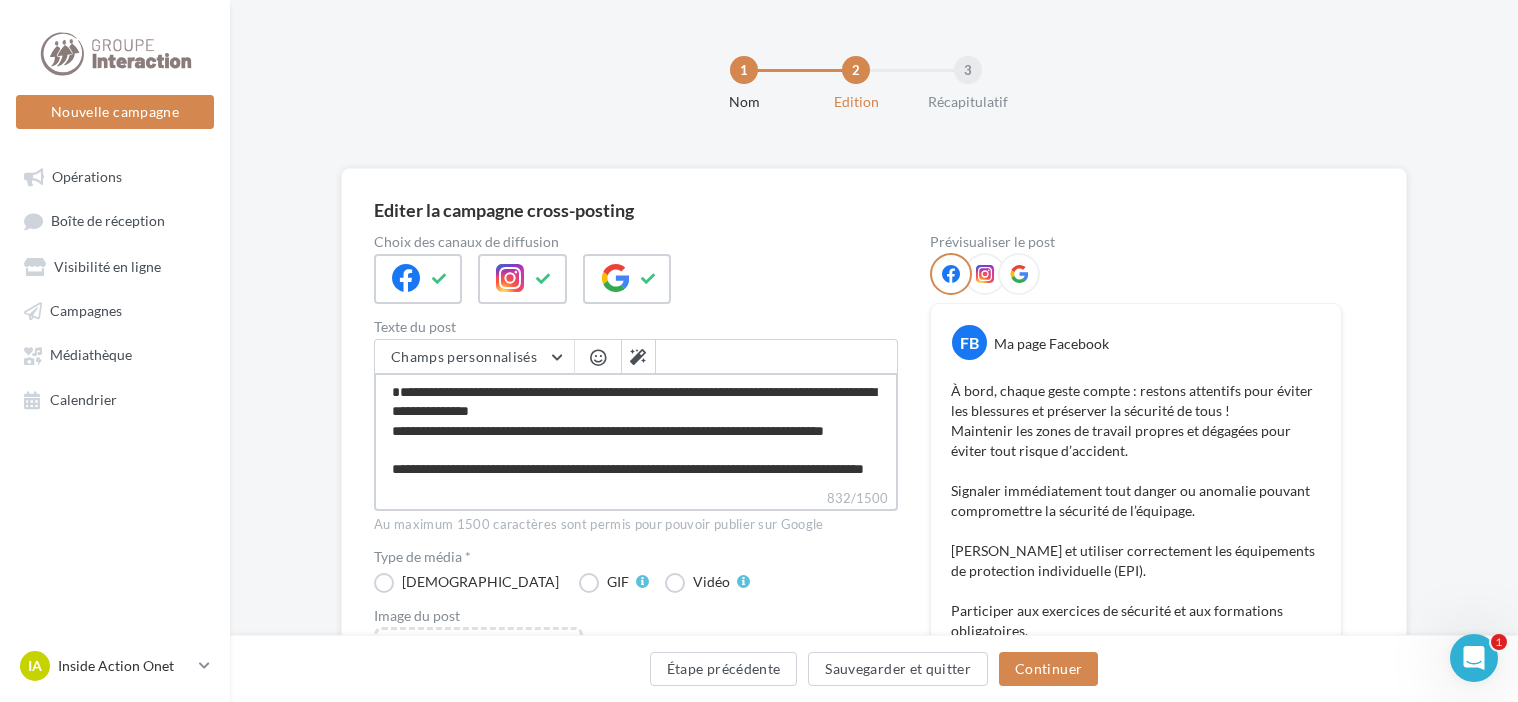type on "**********" 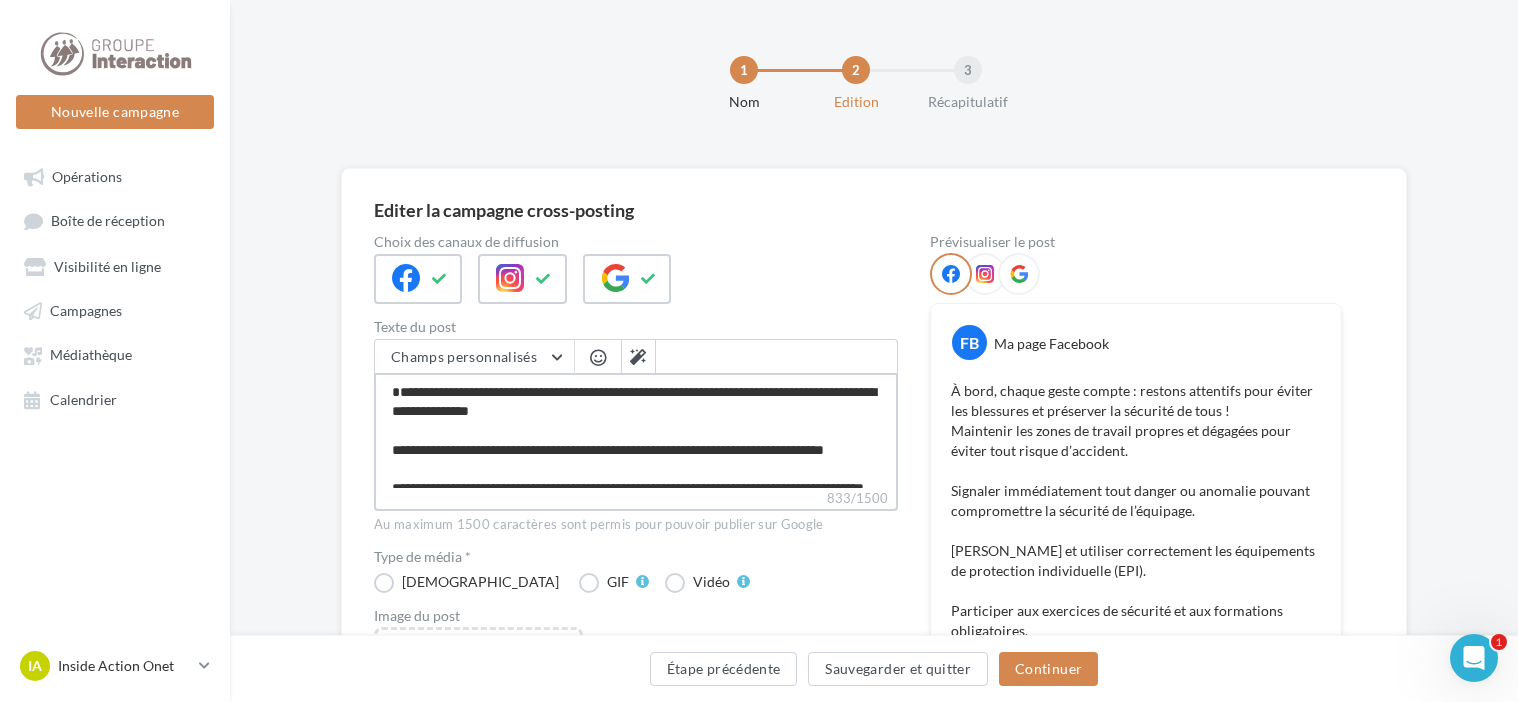 type on "**********" 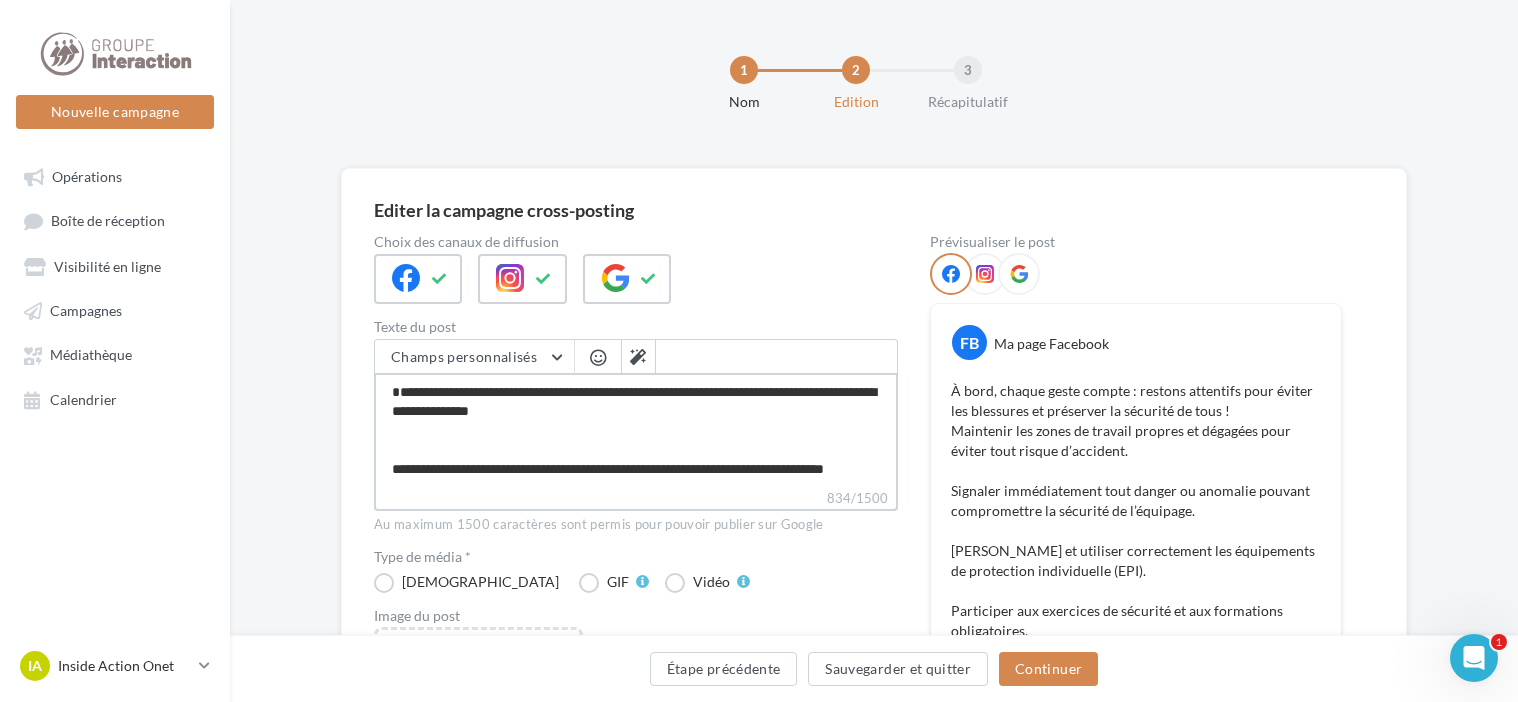 type on "**********" 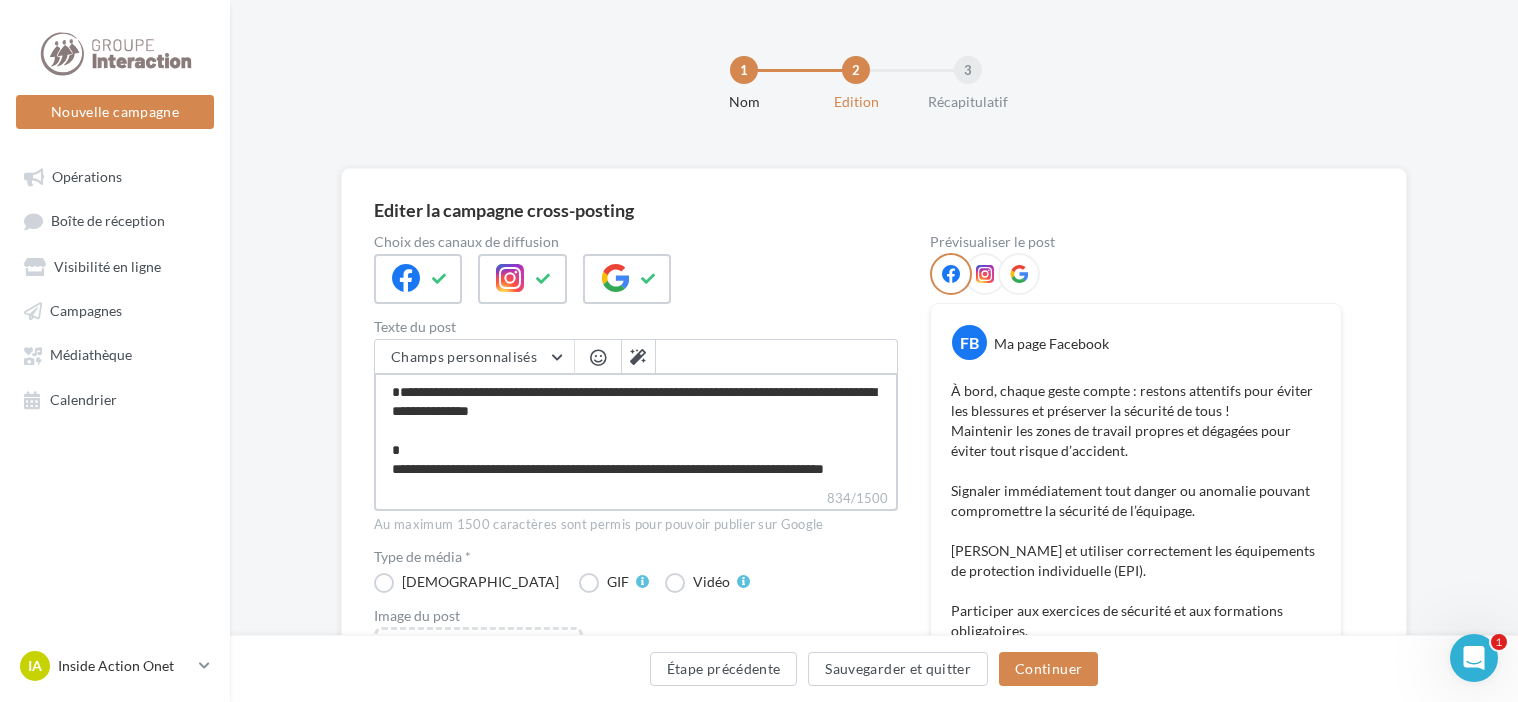 type on "**********" 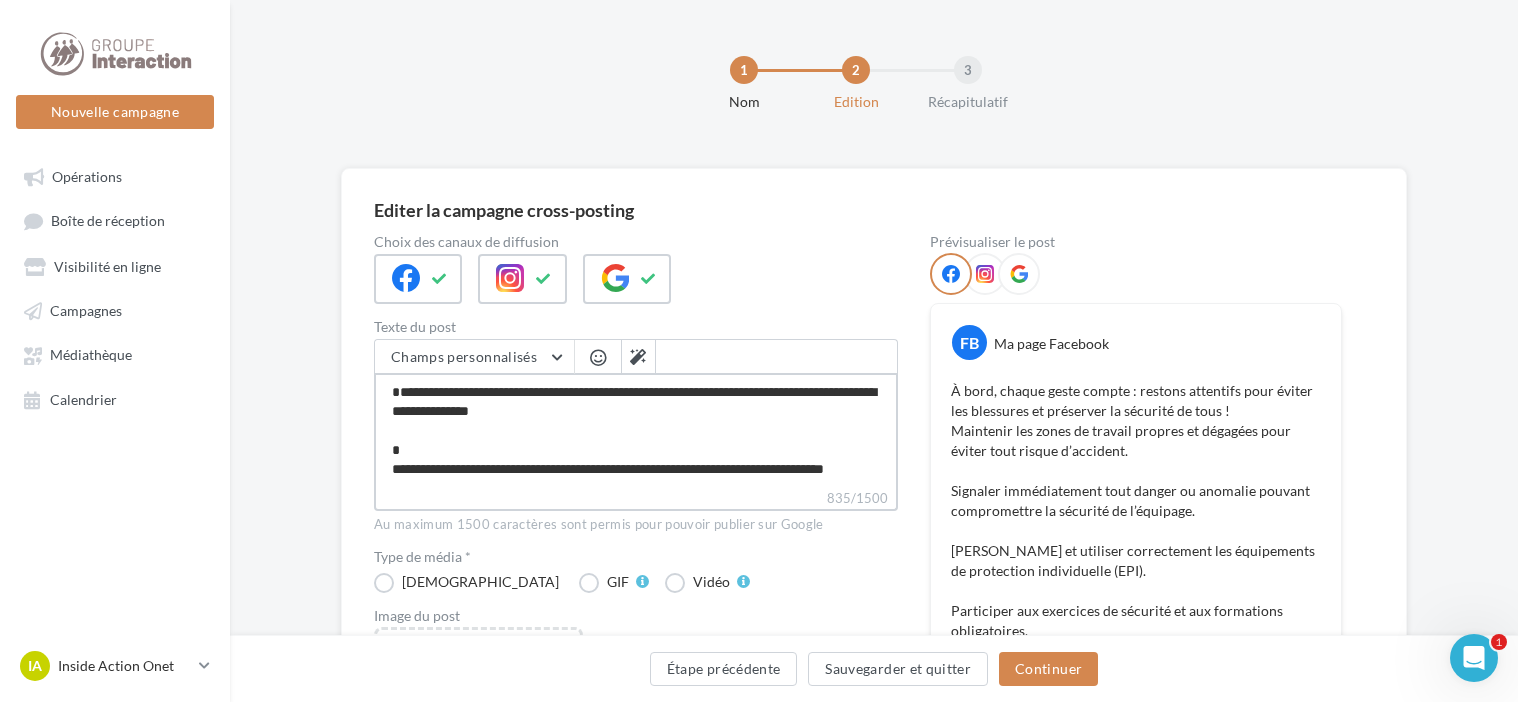 type on "**********" 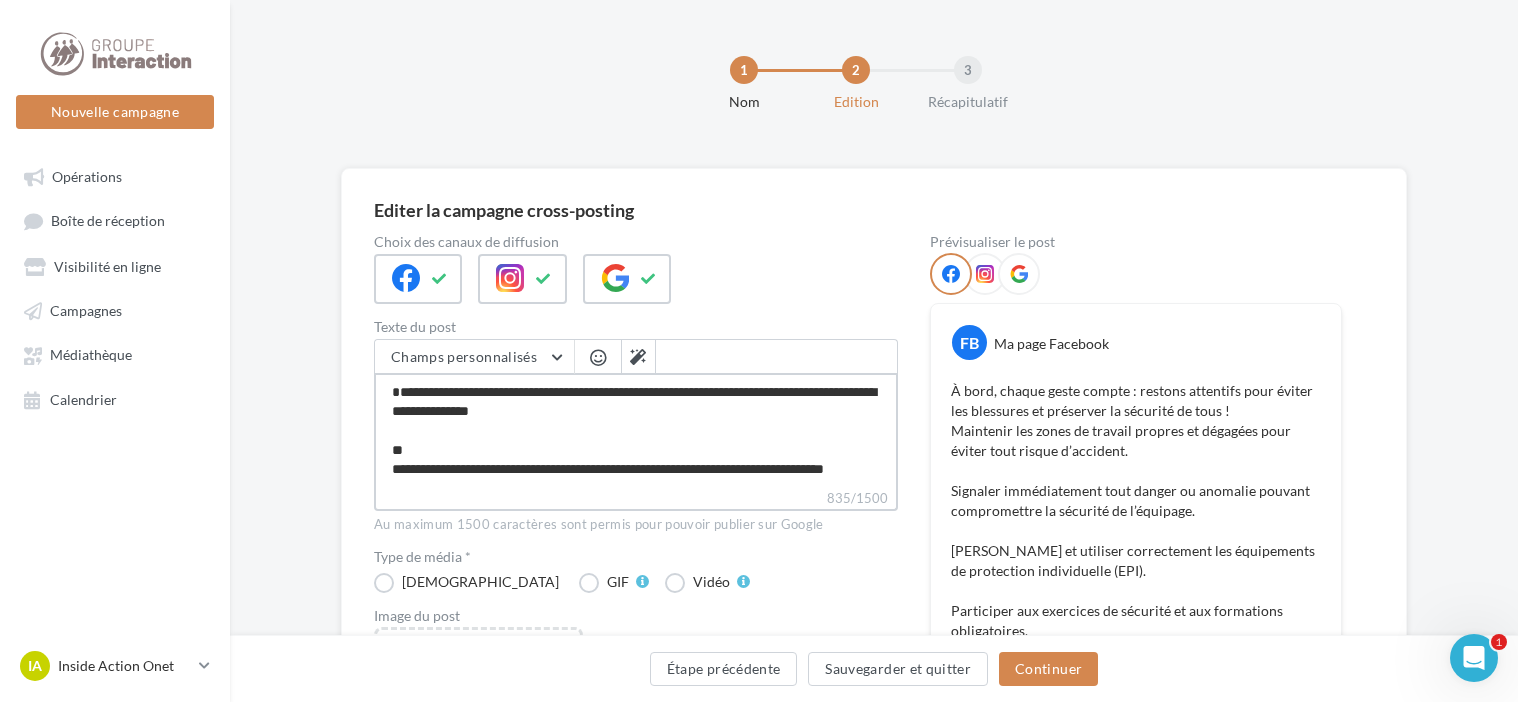 type on "**********" 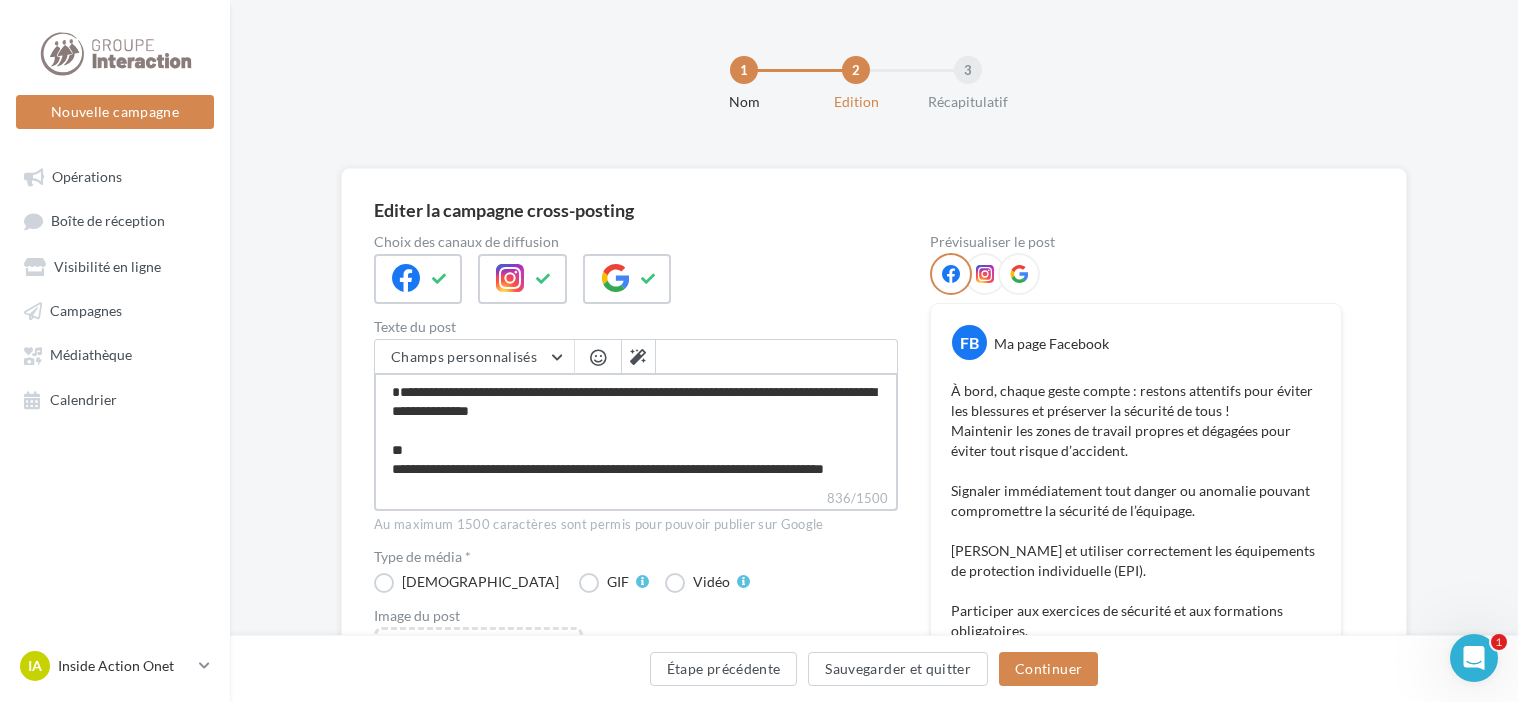 type on "**********" 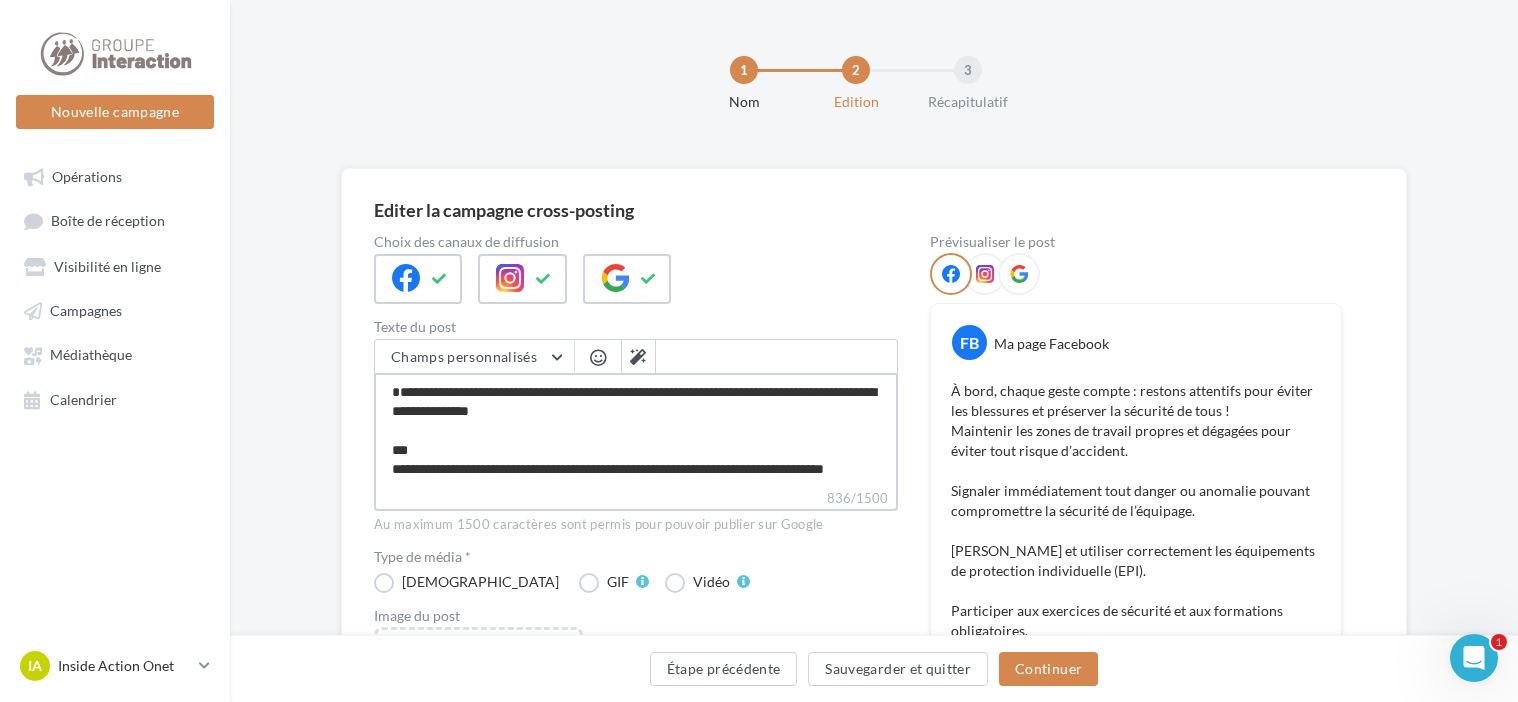 type on "**********" 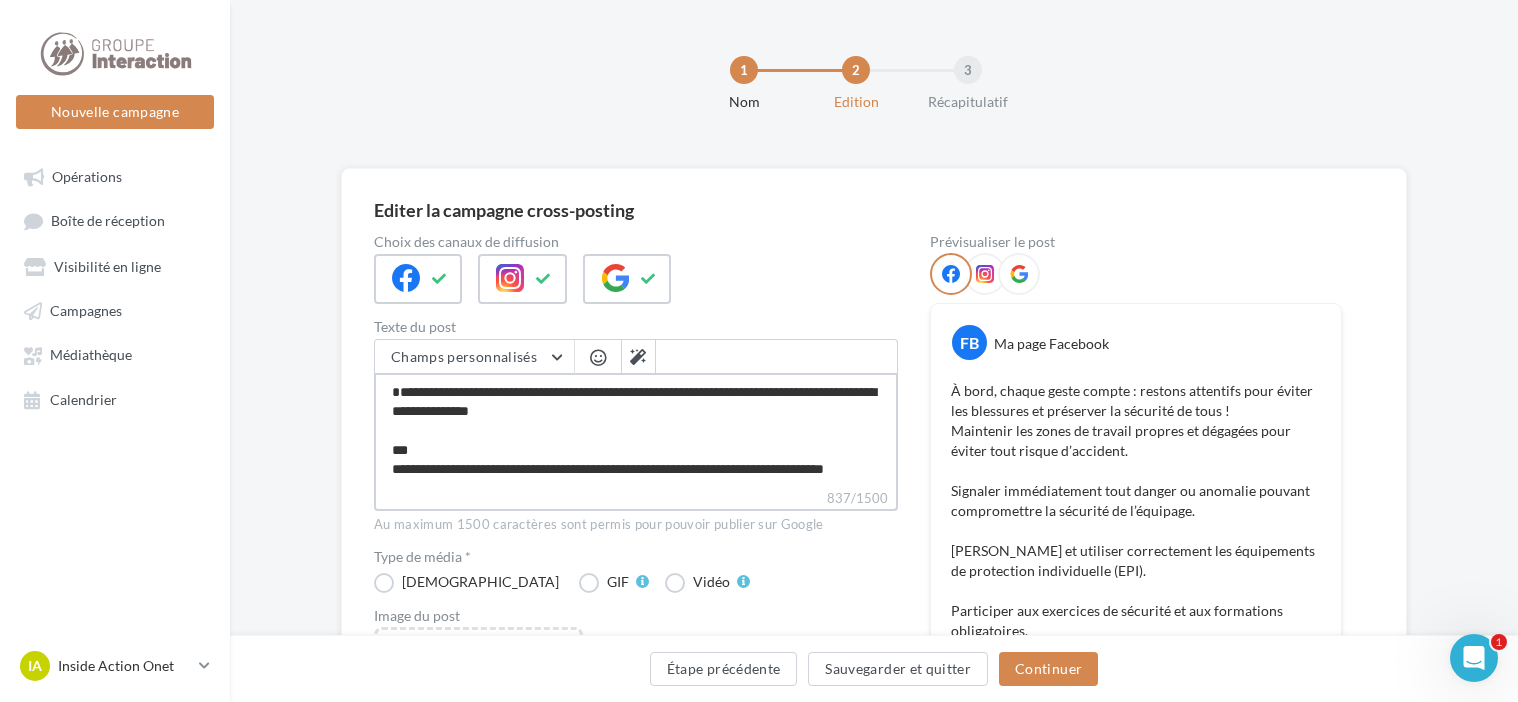 type on "**********" 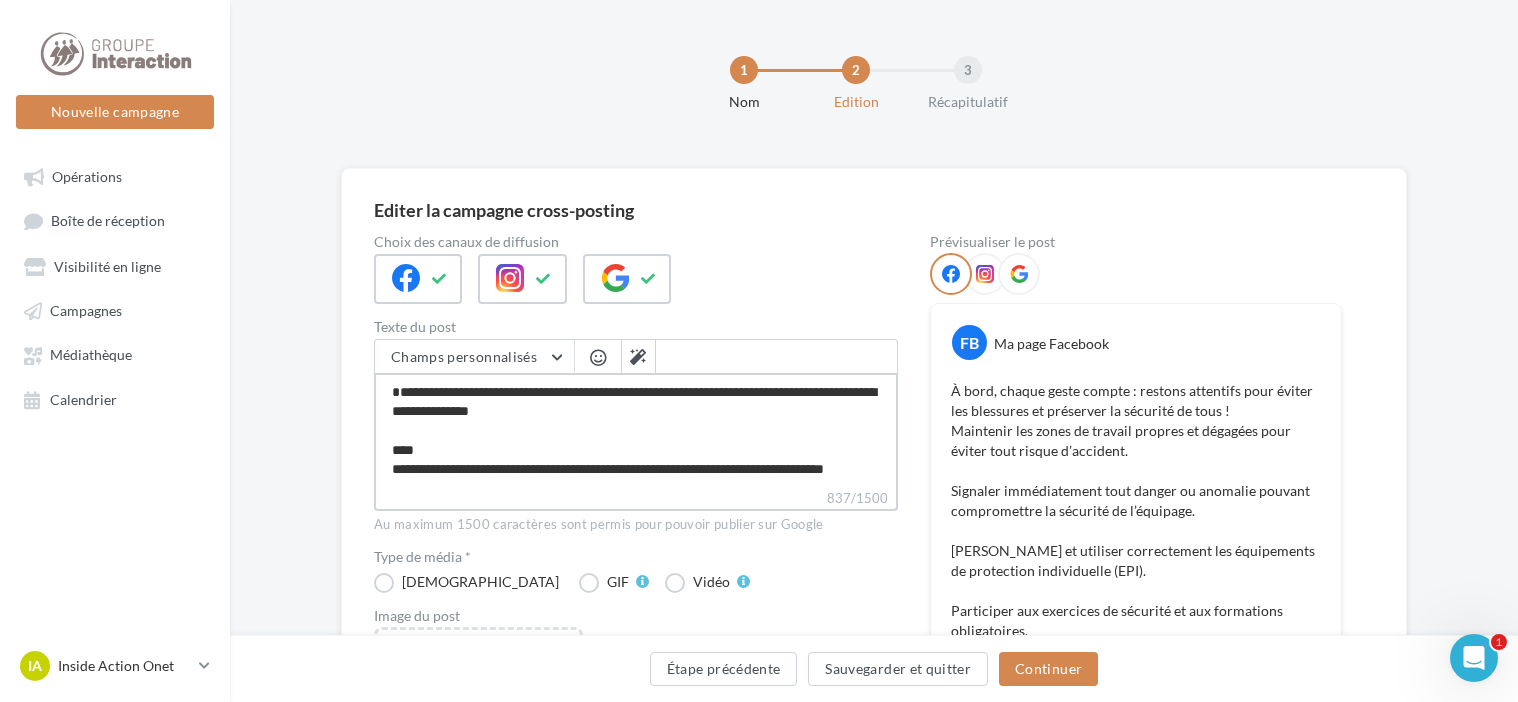 type on "**********" 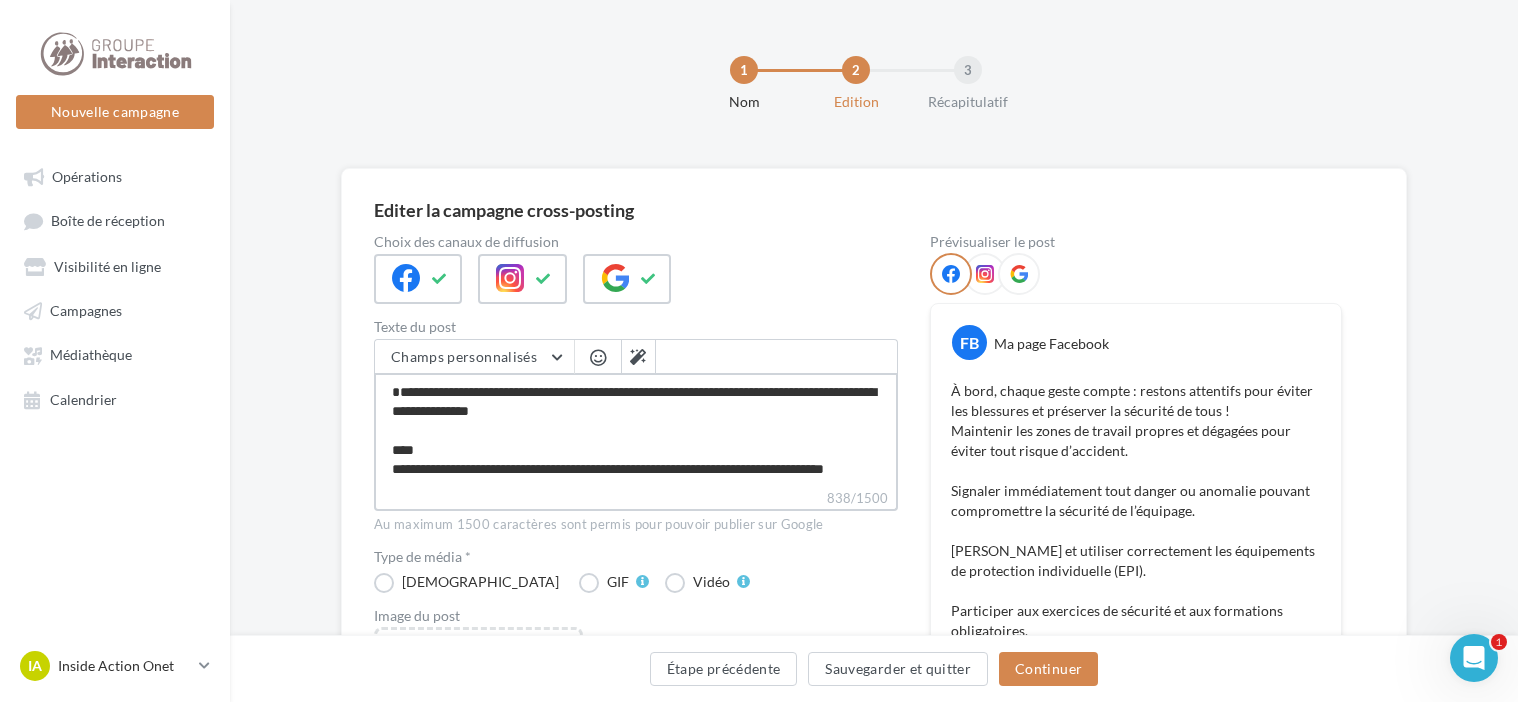 type on "**********" 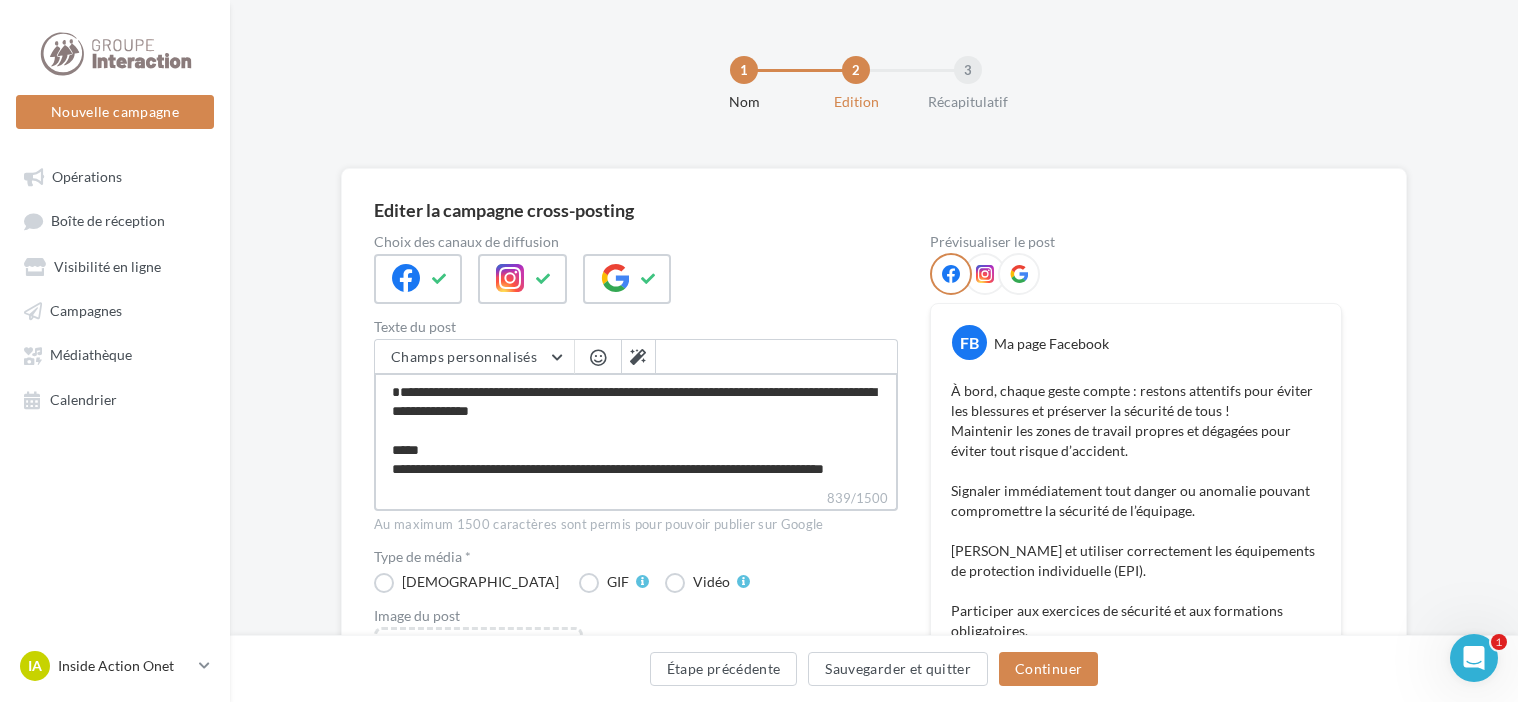 type on "**********" 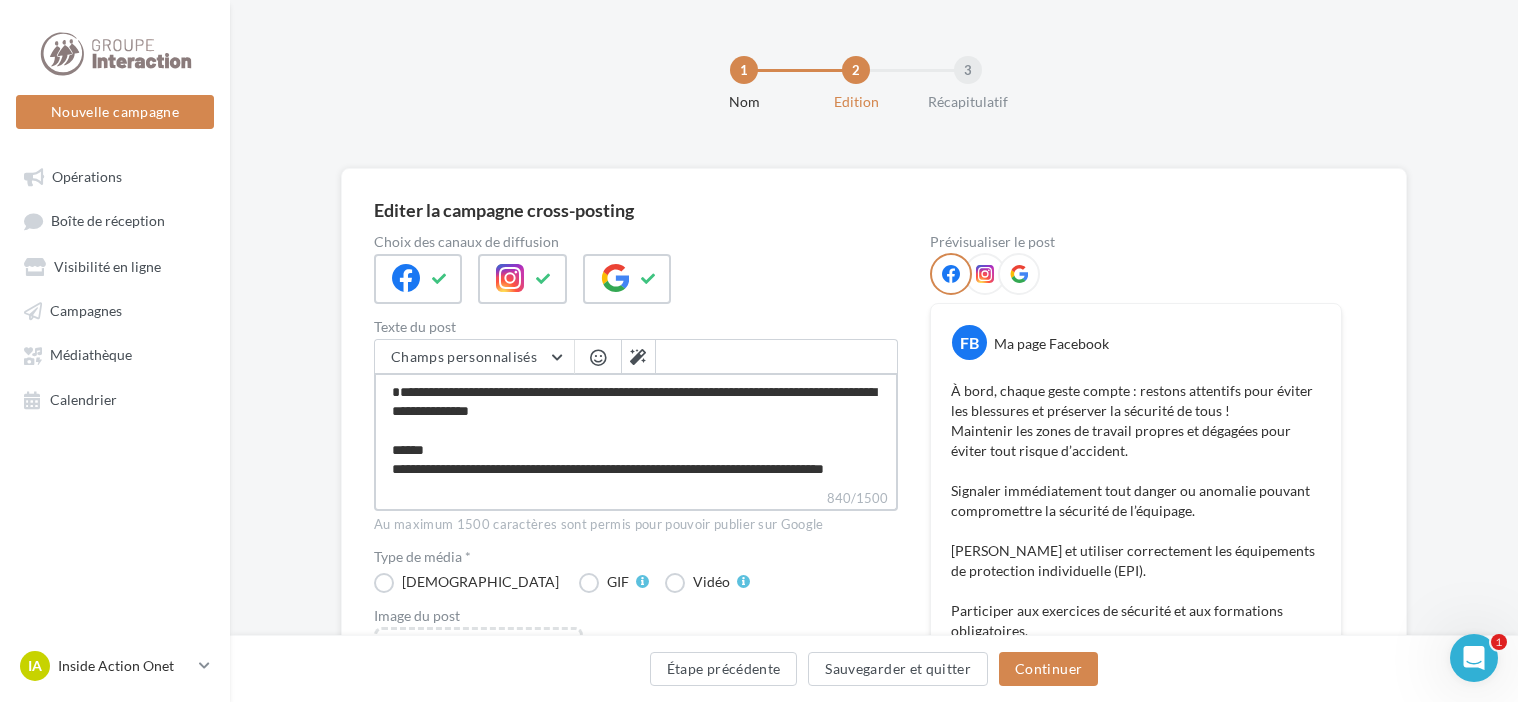 type on "**********" 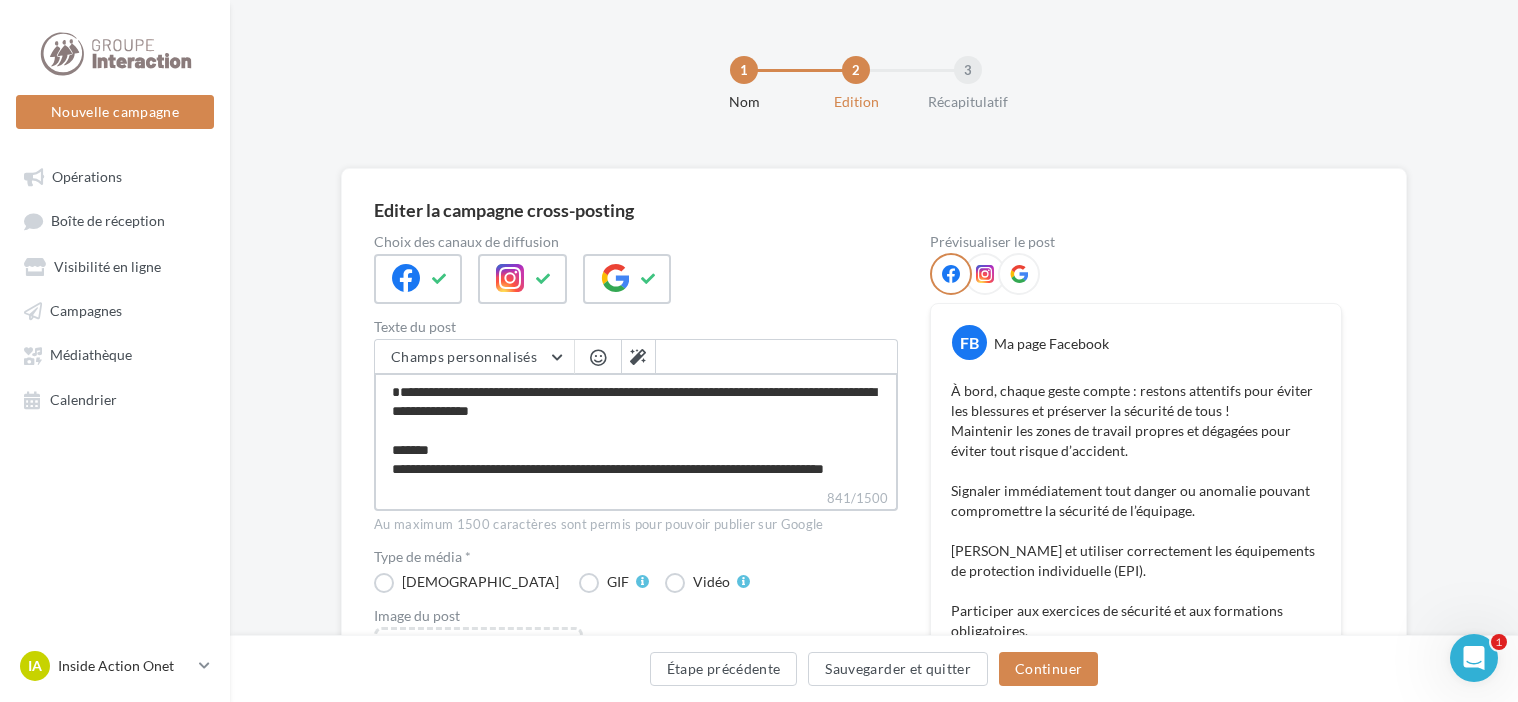 type on "**********" 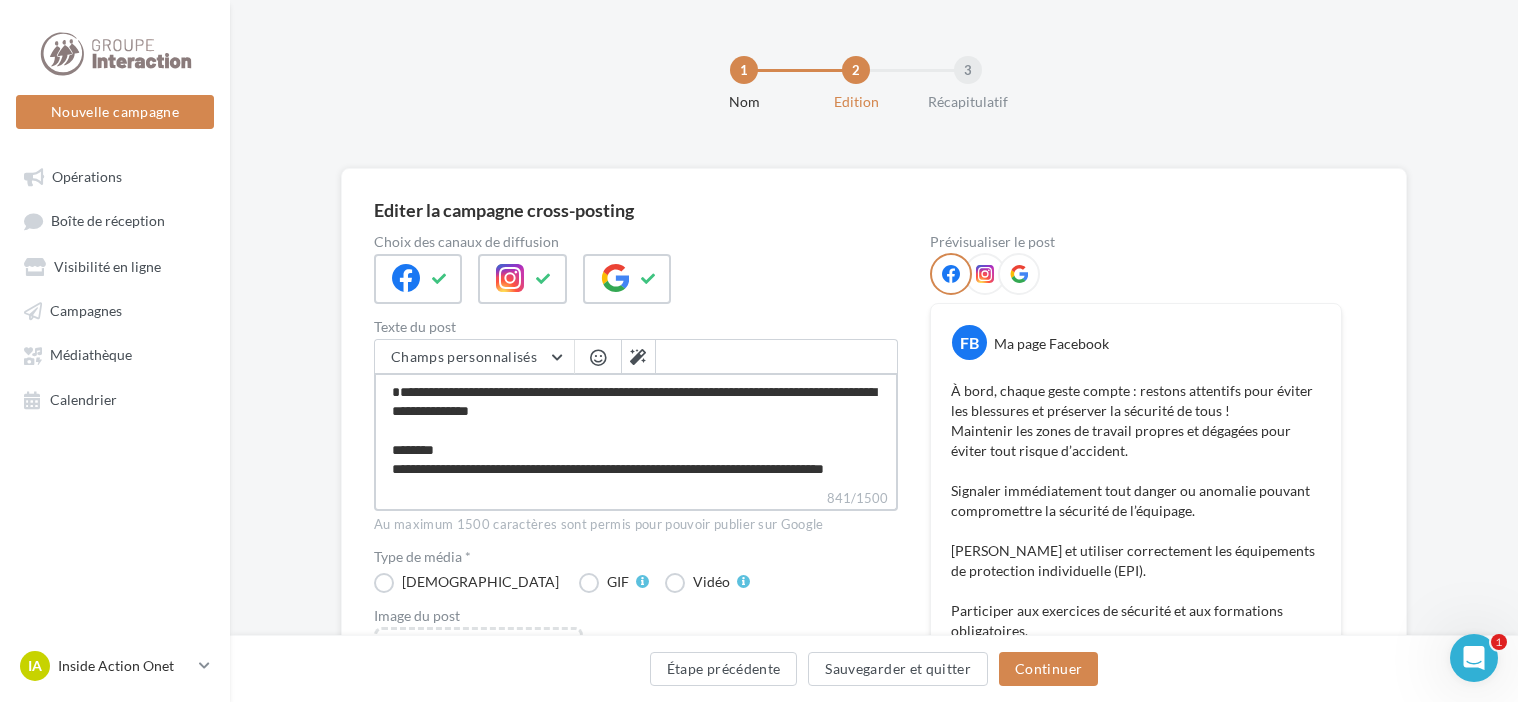 type on "**********" 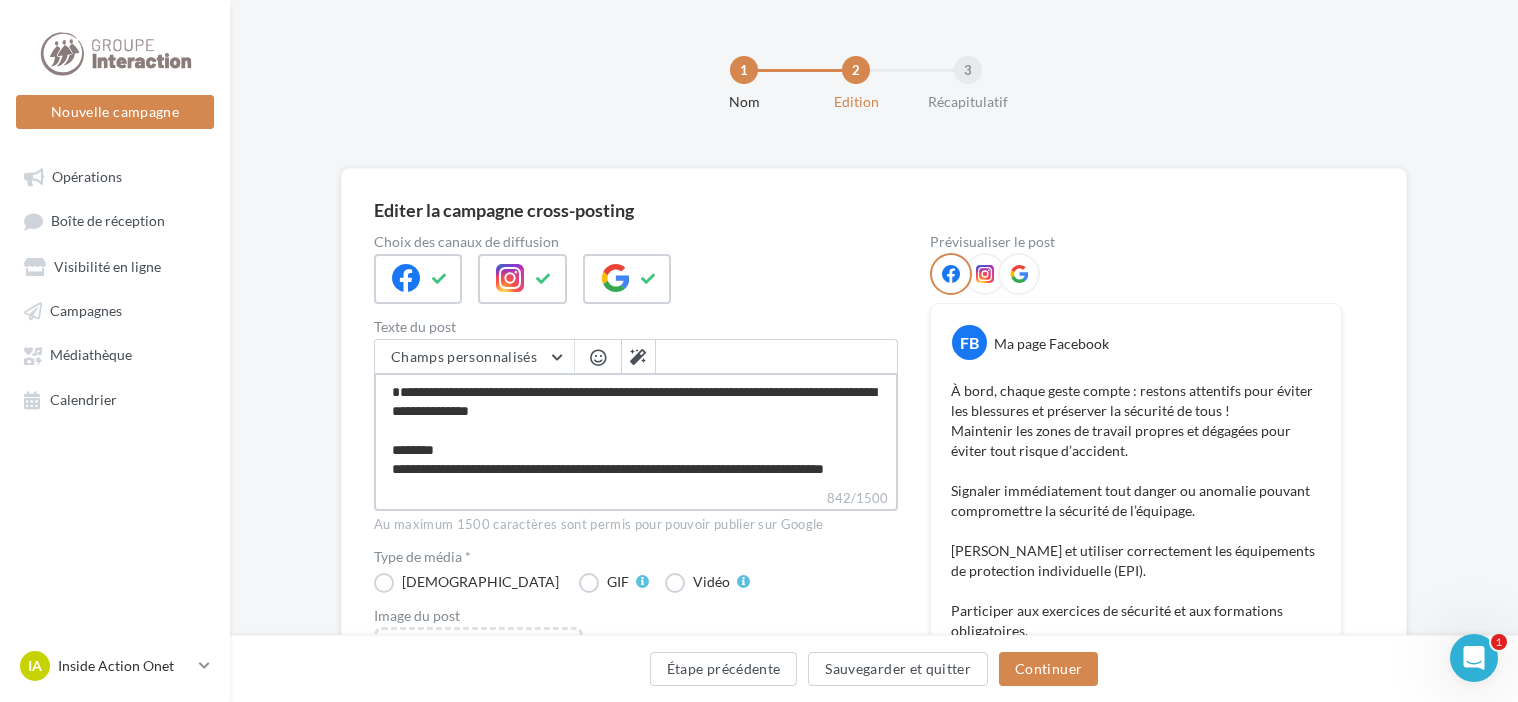 type on "**********" 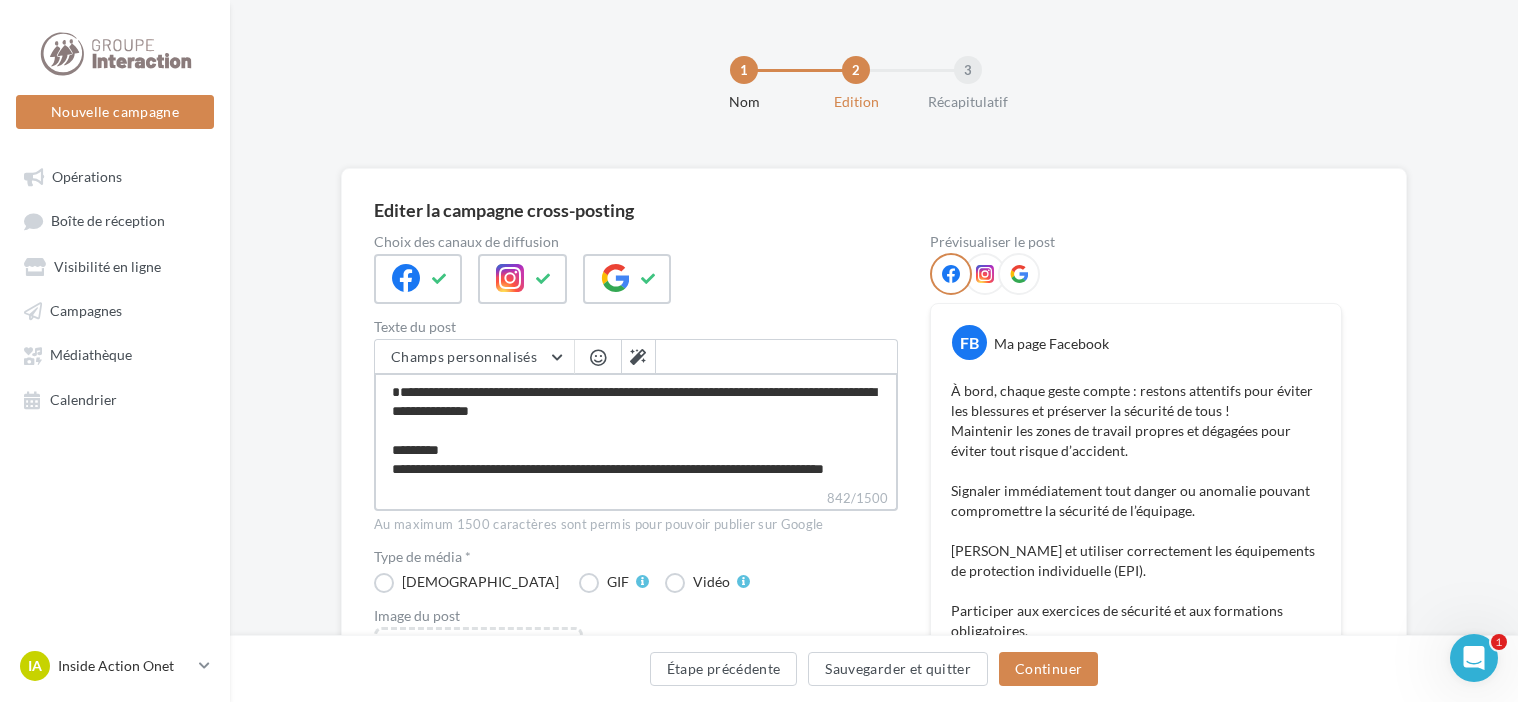 type on "**********" 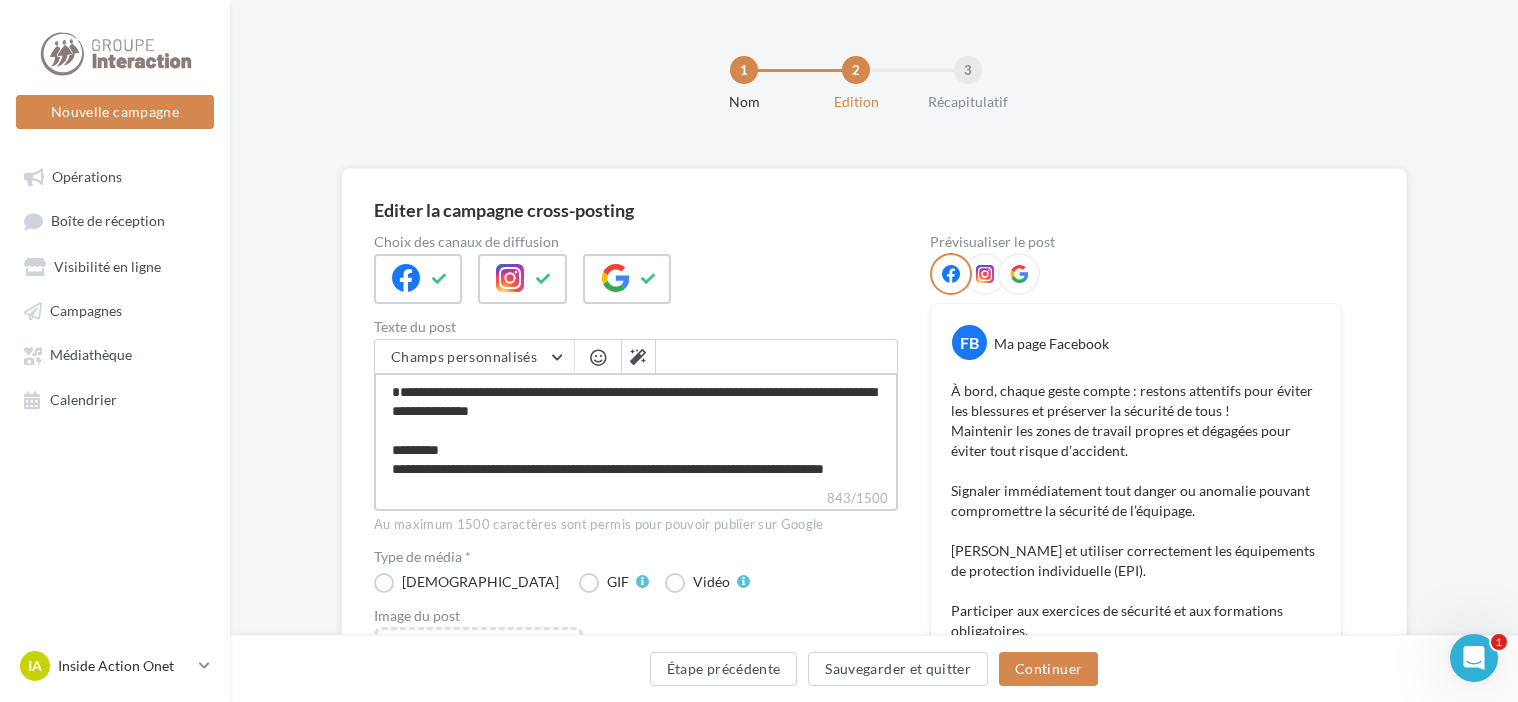 type on "**********" 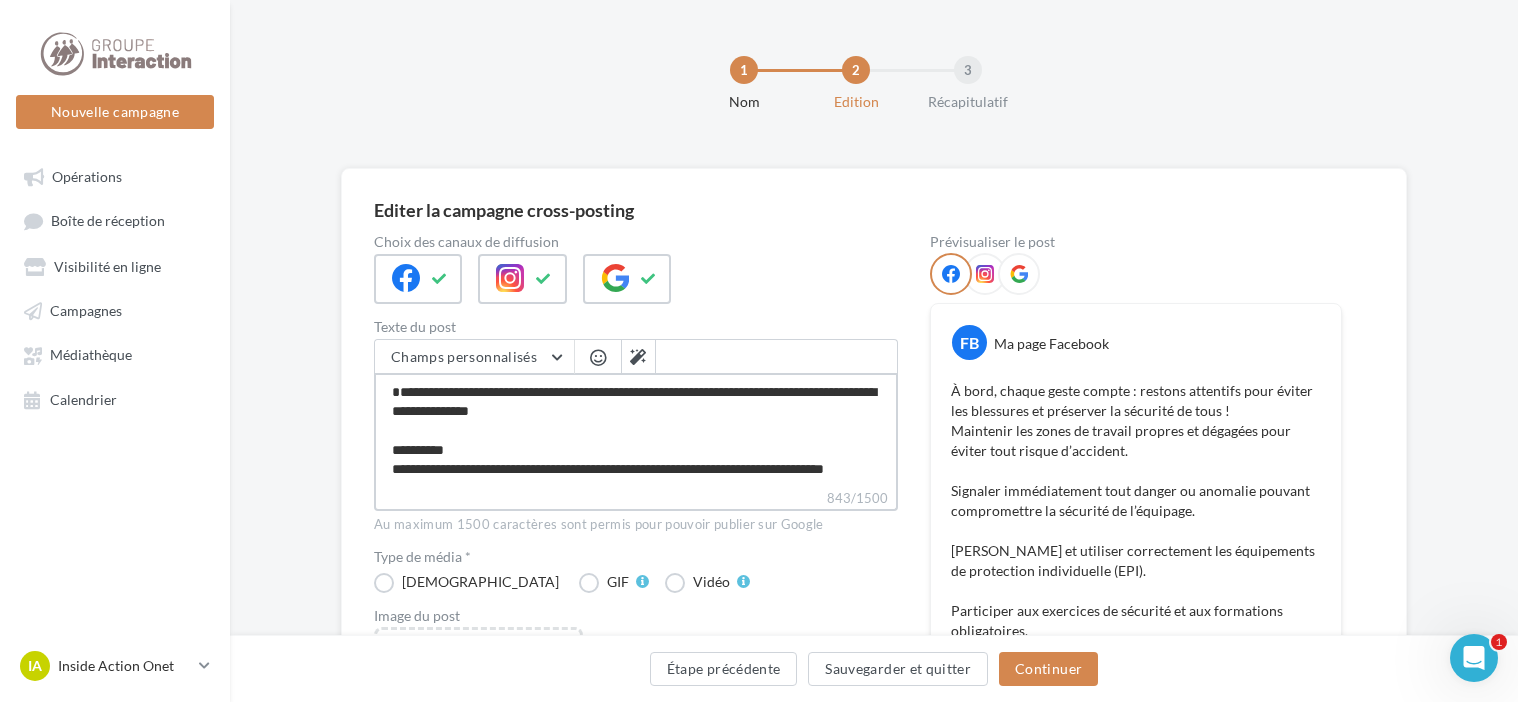 type on "**********" 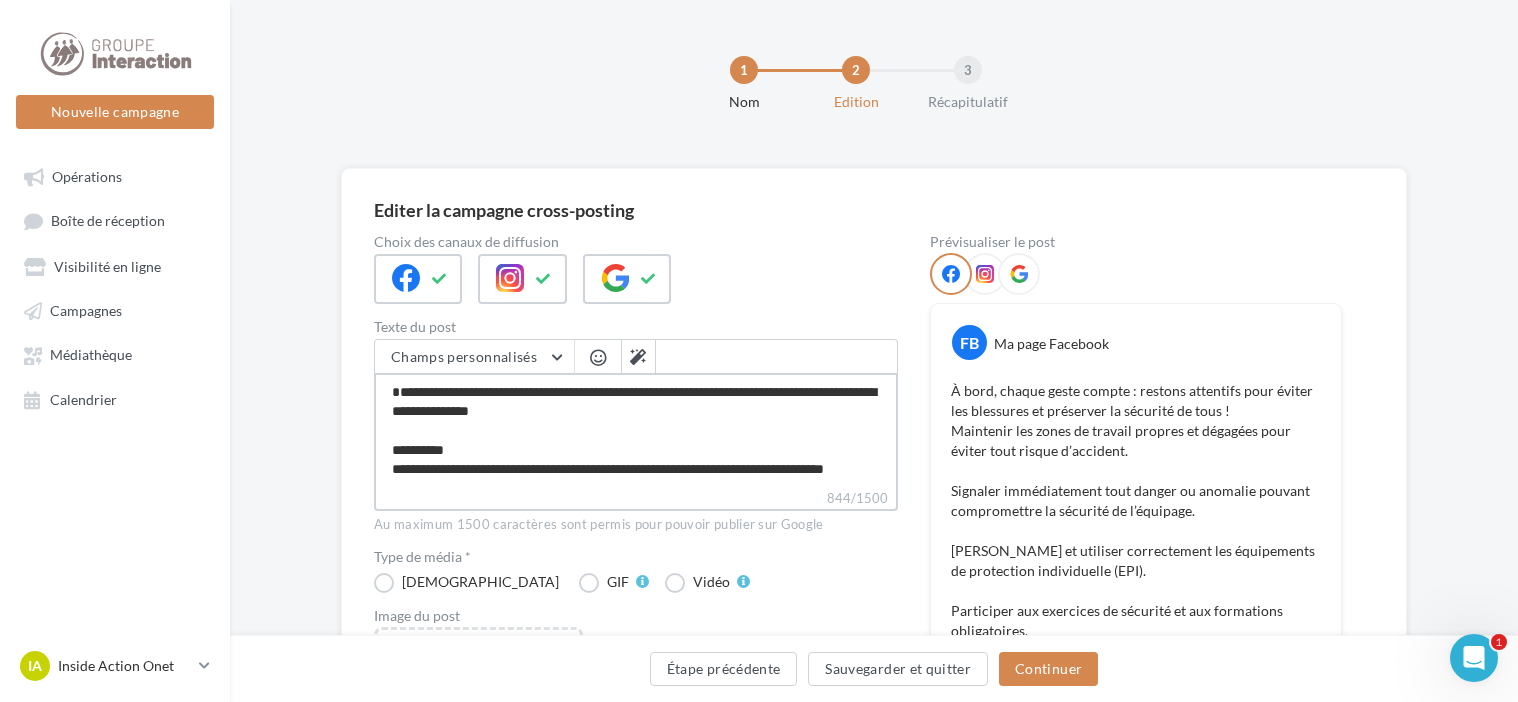 type on "**********" 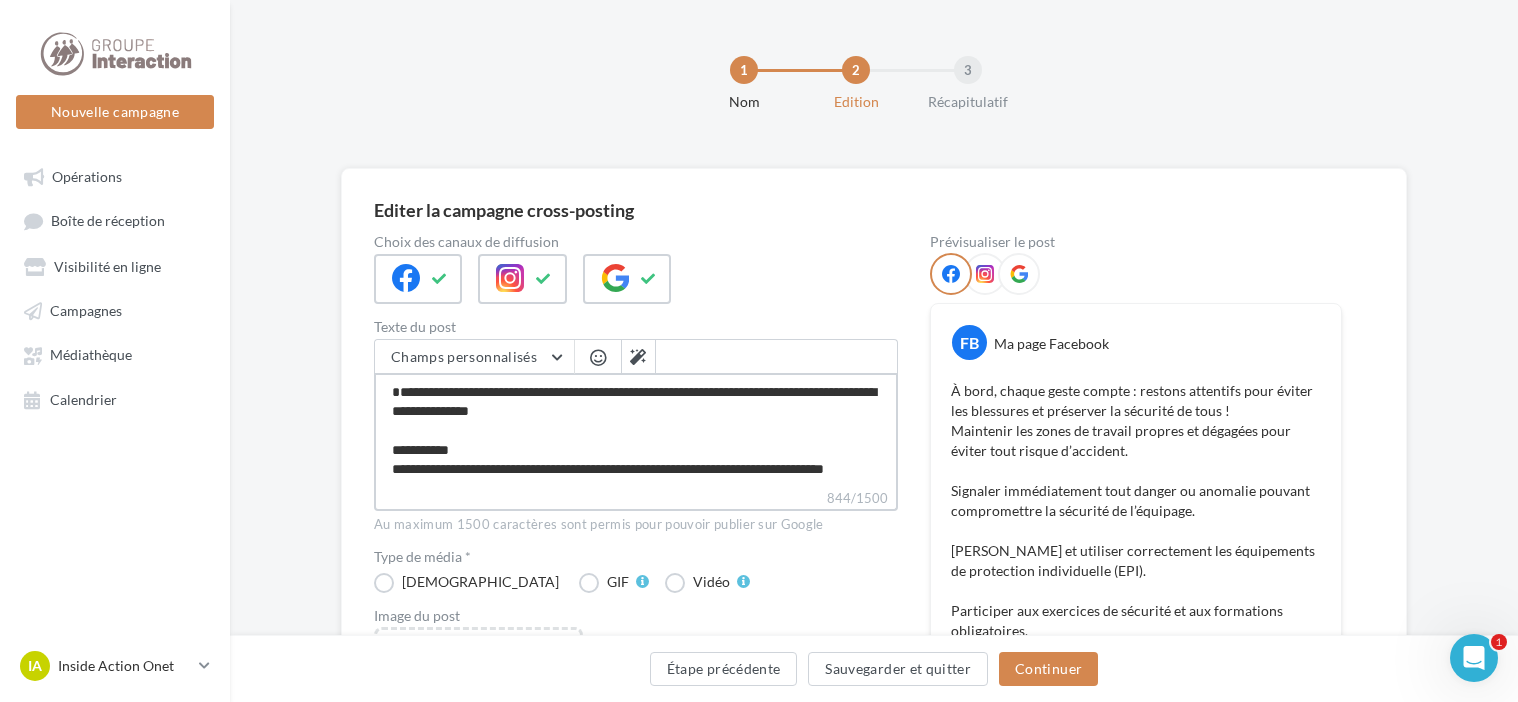type on "**********" 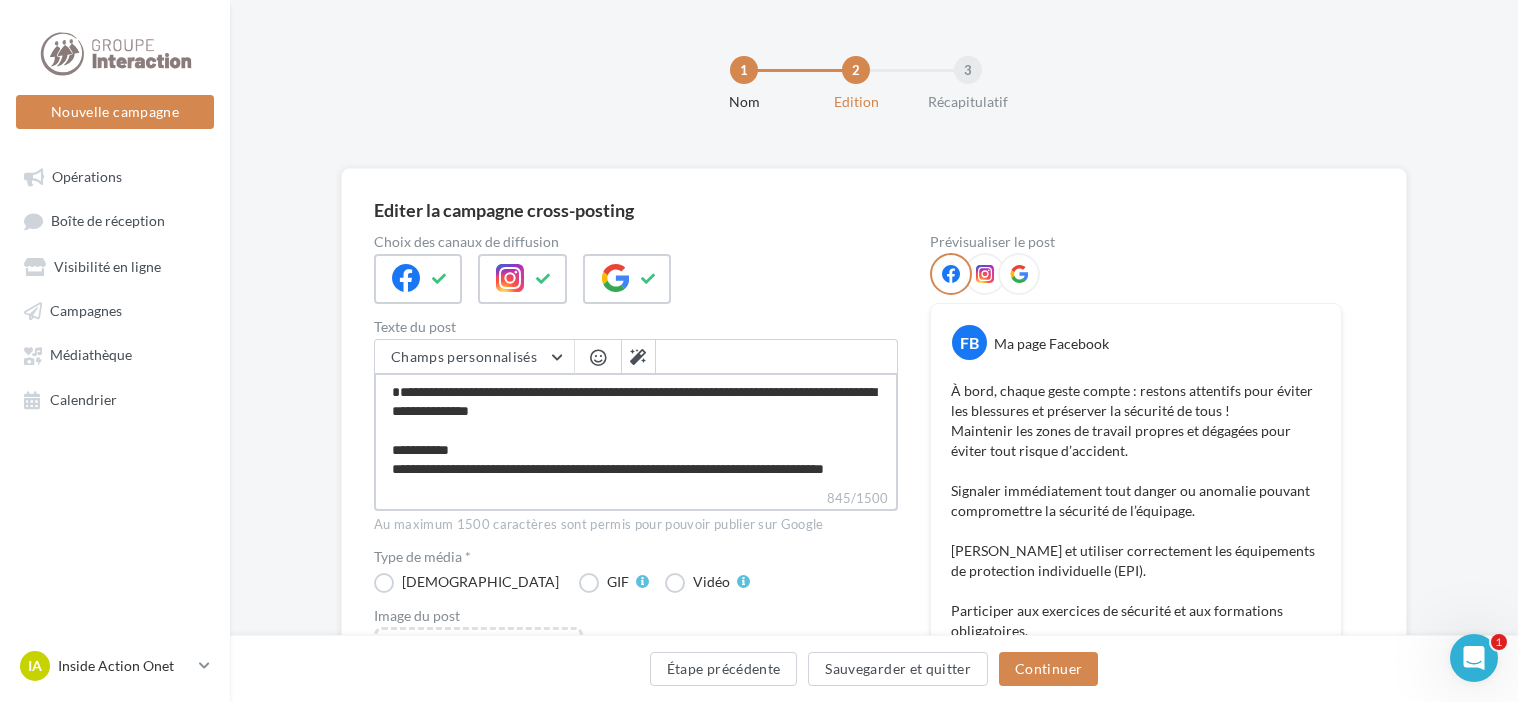 type on "**********" 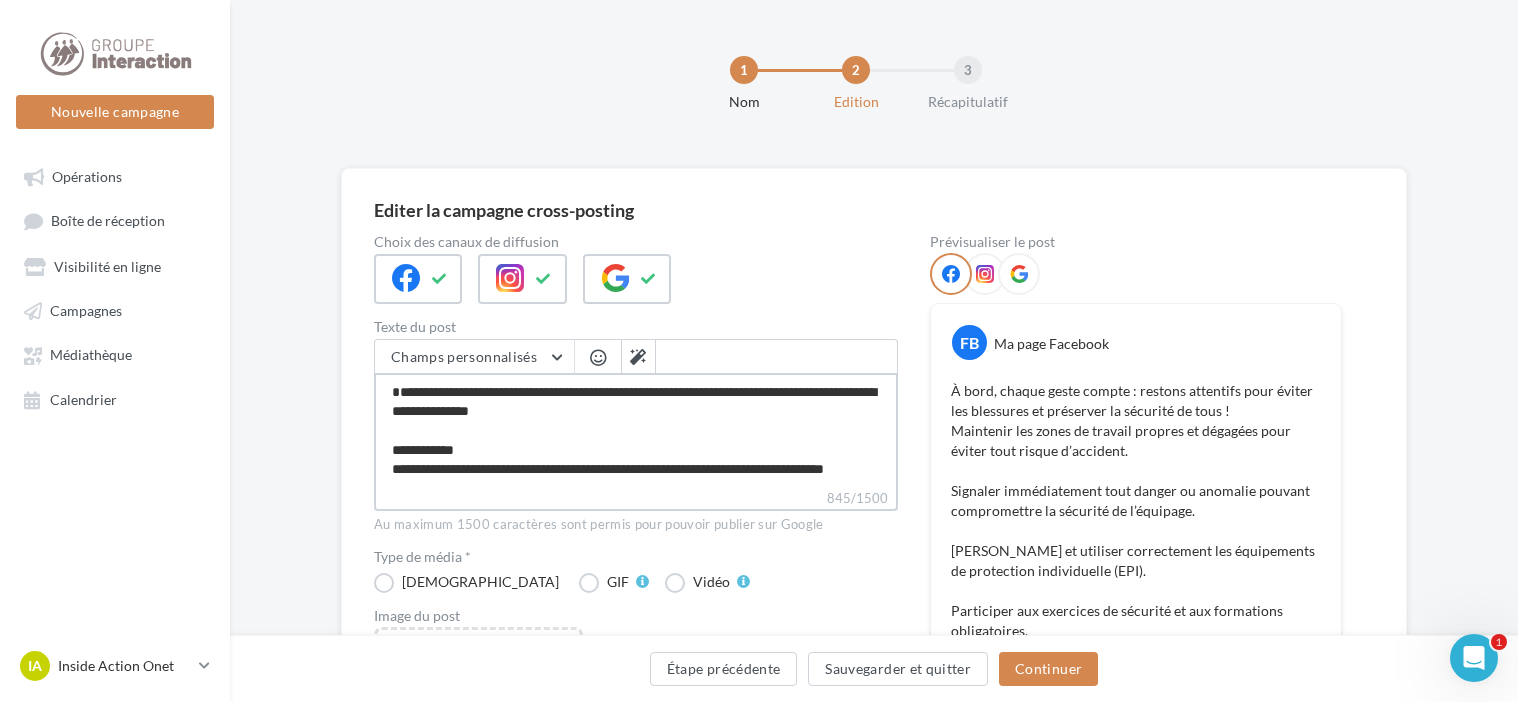 type on "**********" 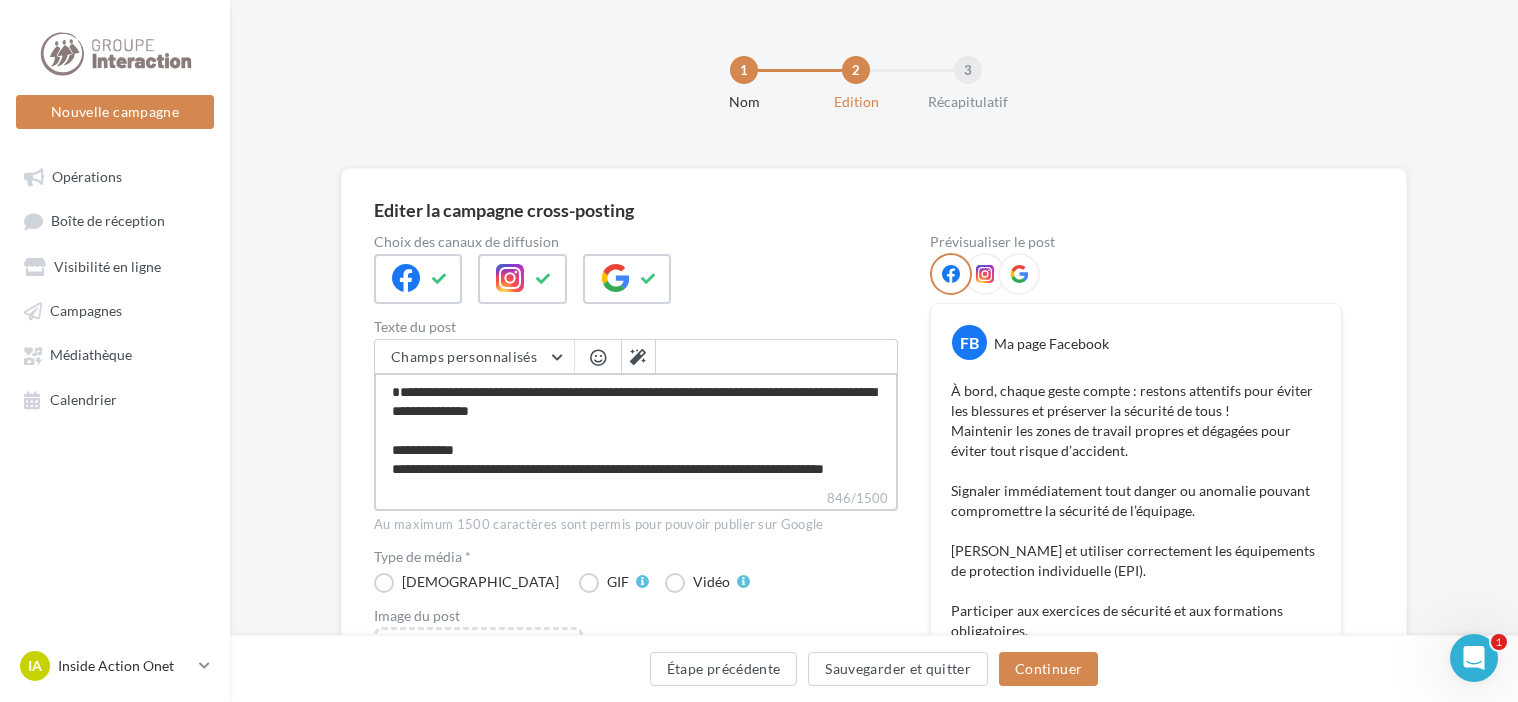 type on "**********" 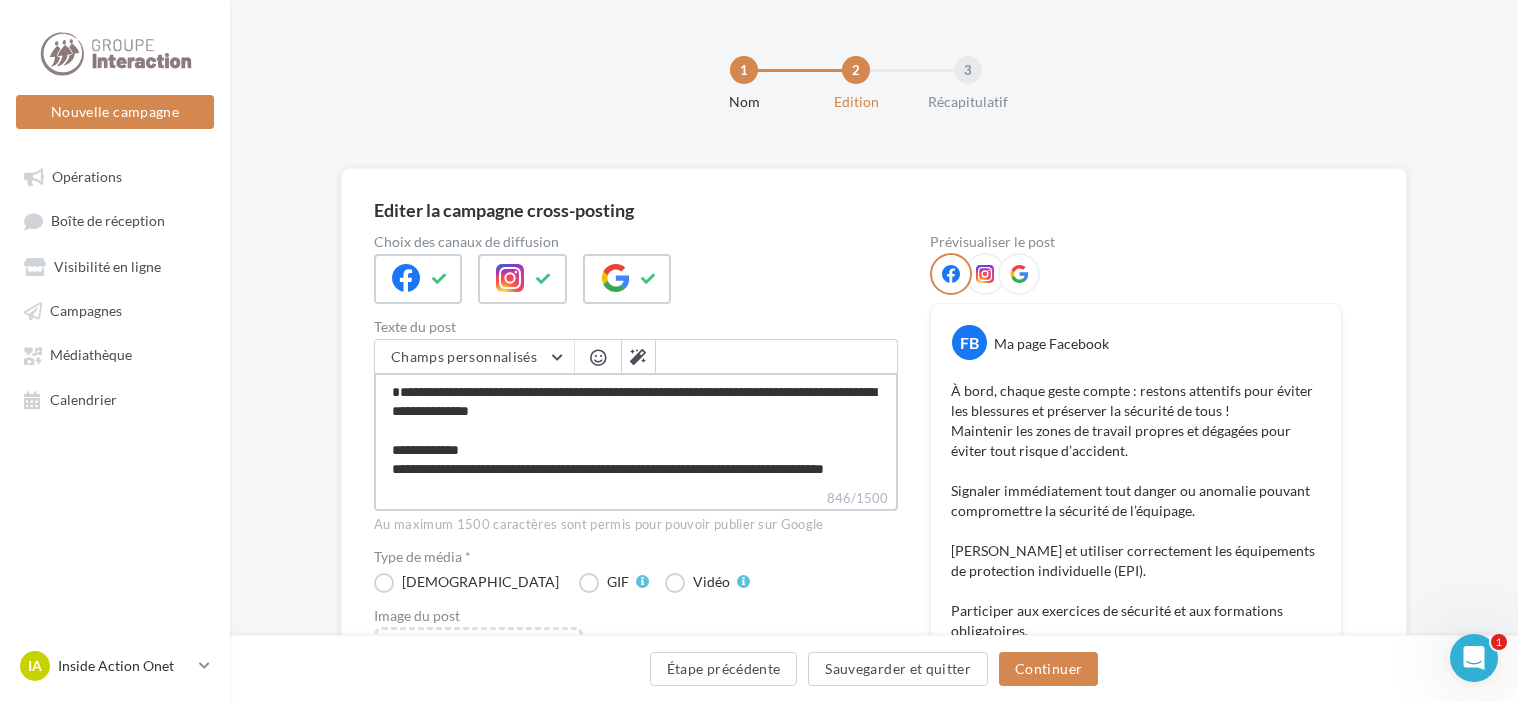 type on "**********" 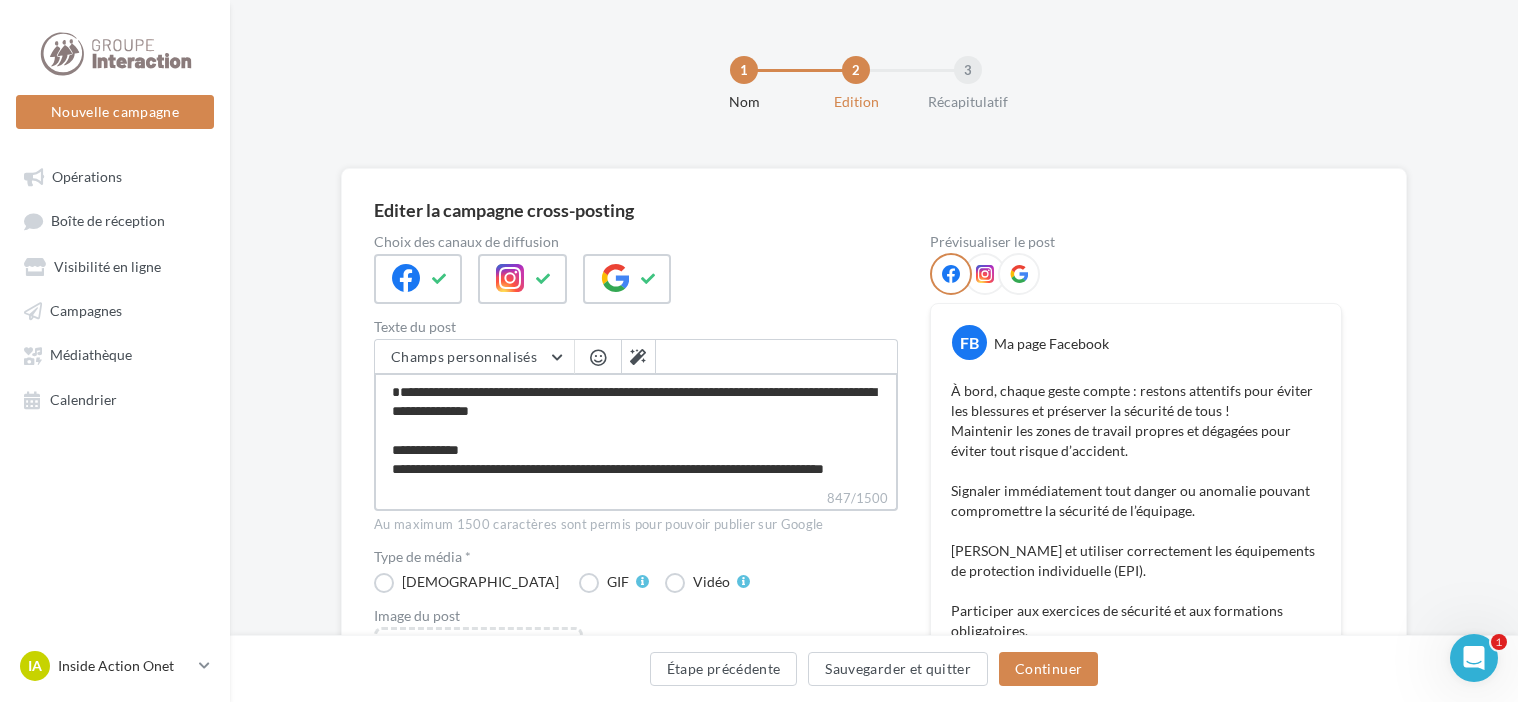 type on "**********" 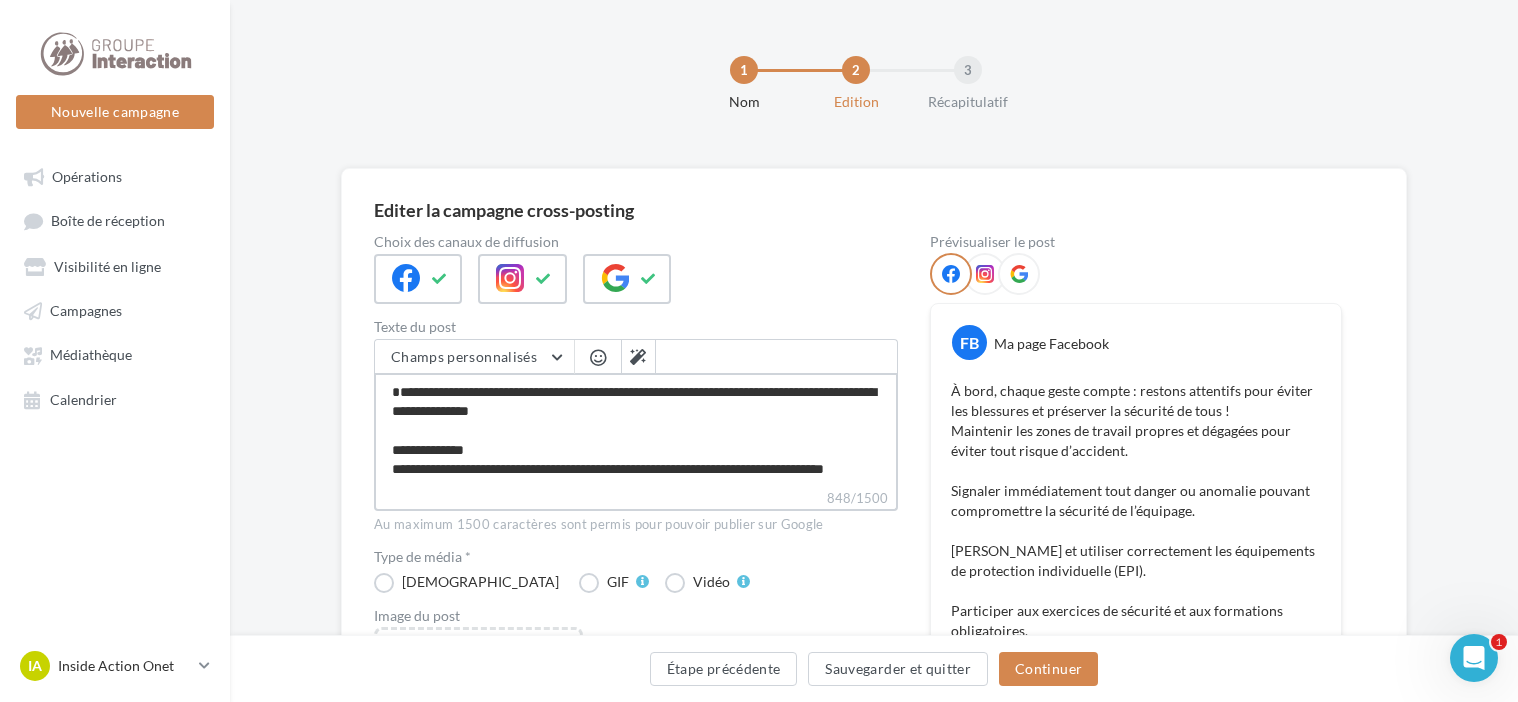 type on "**********" 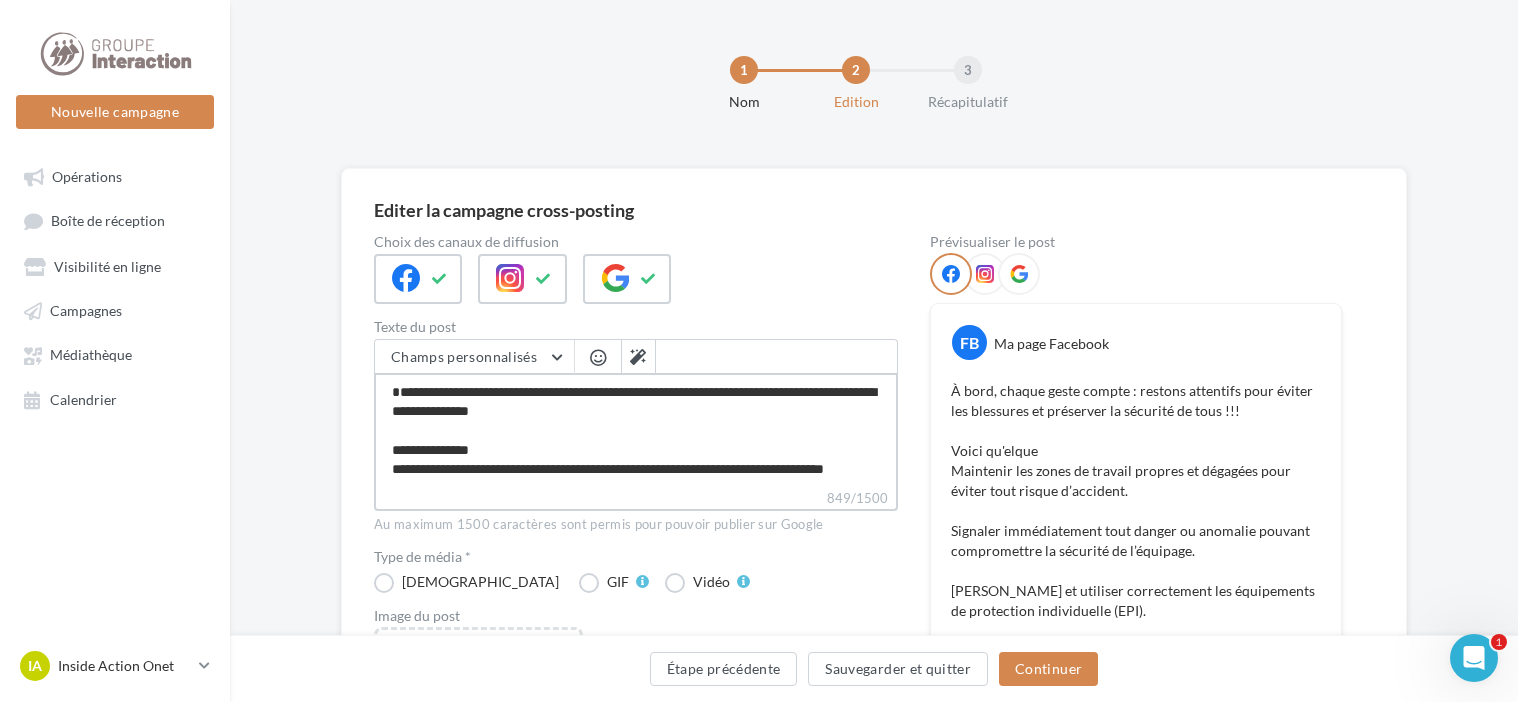 type on "**********" 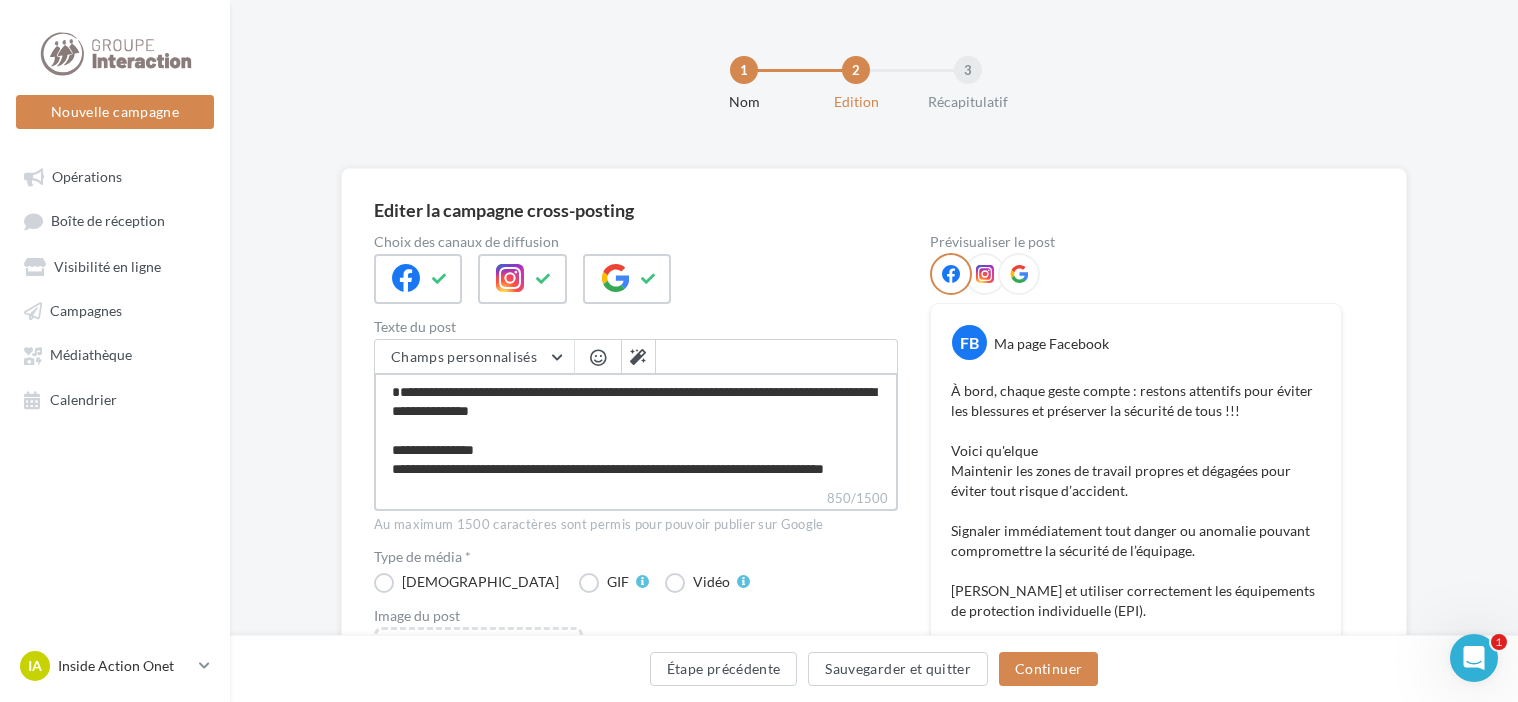 type on "**********" 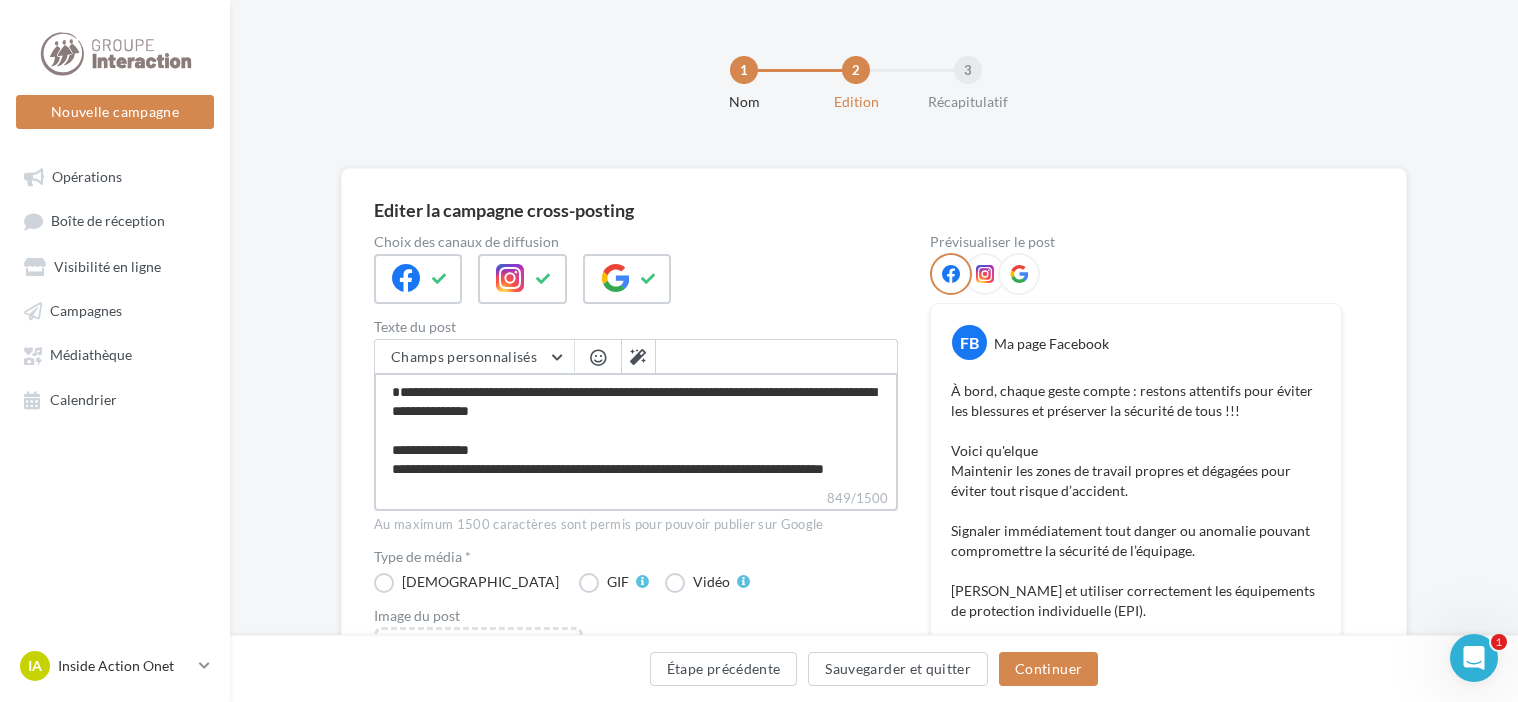 type on "**********" 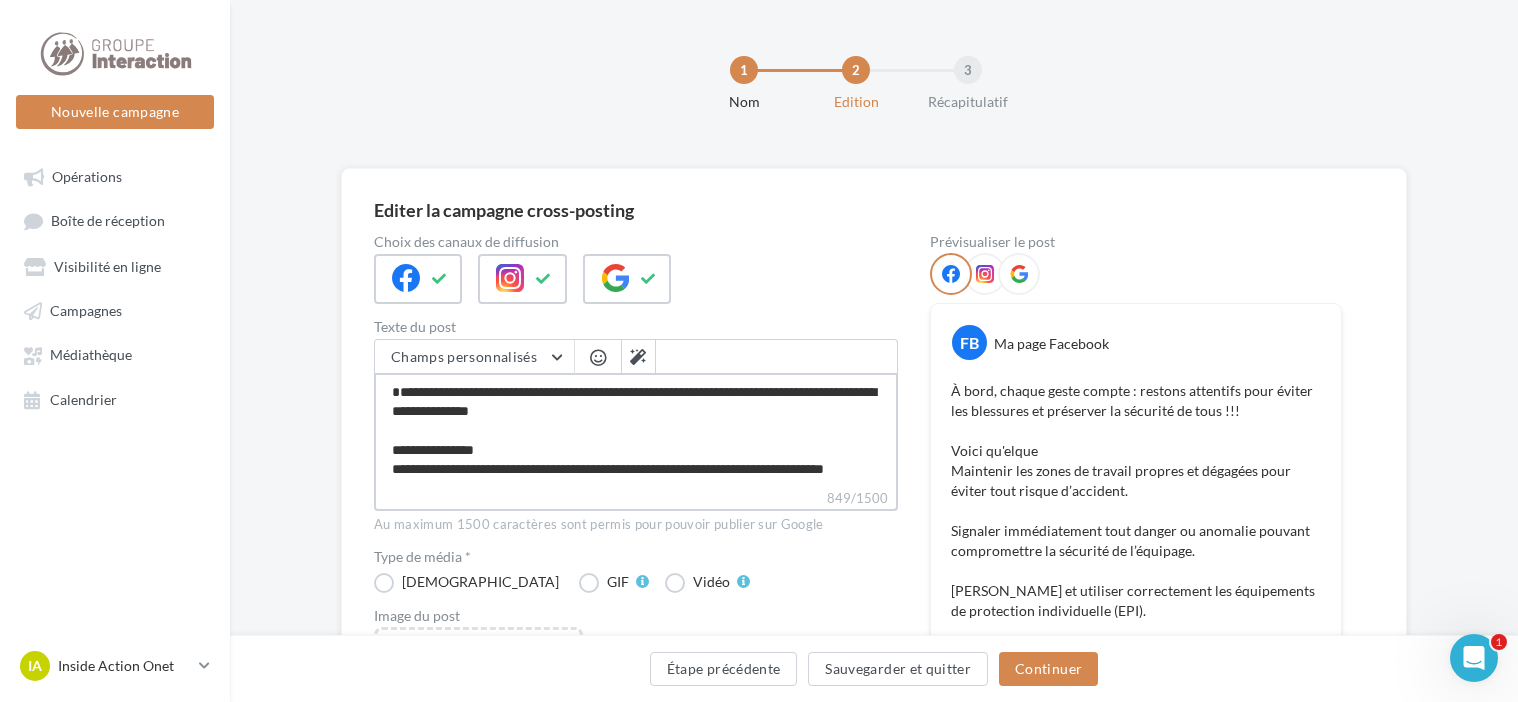 type on "**********" 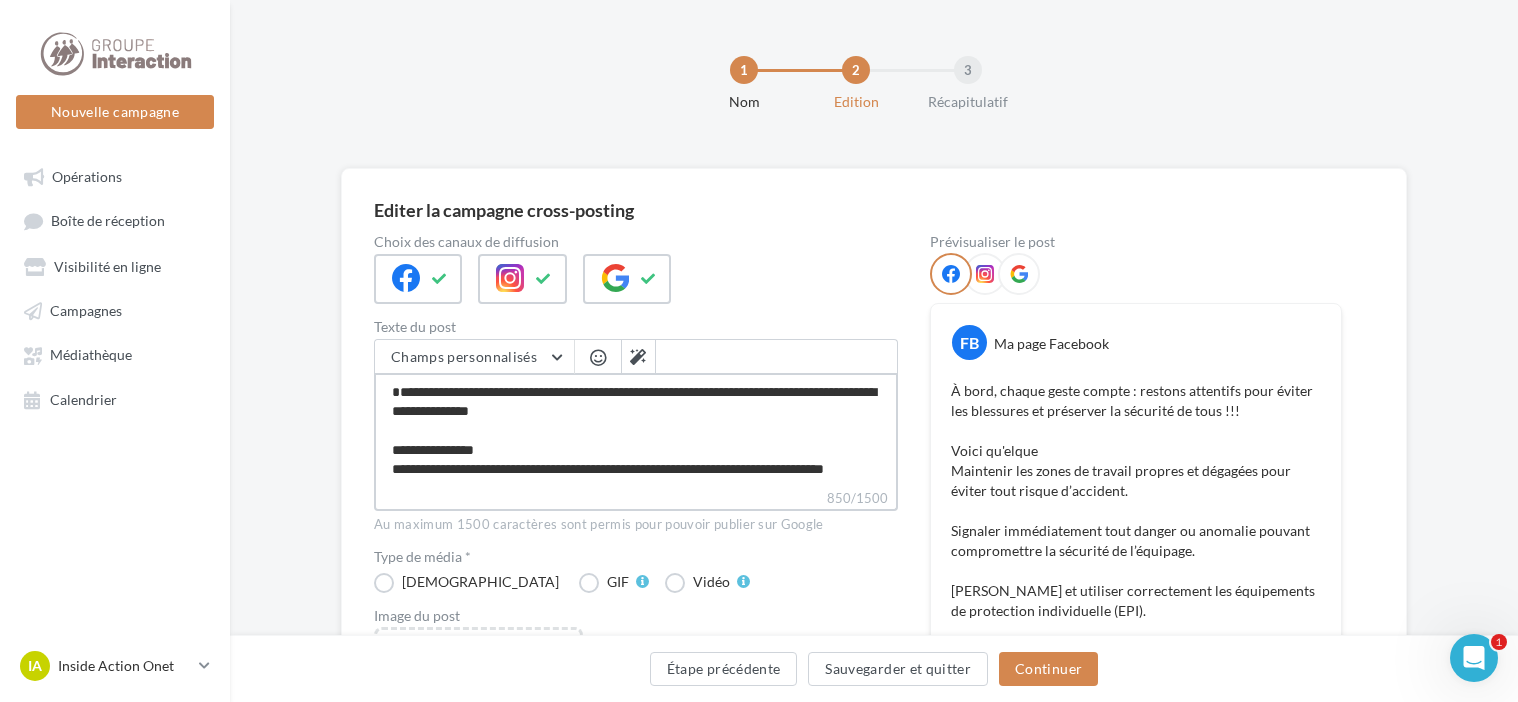 type on "**********" 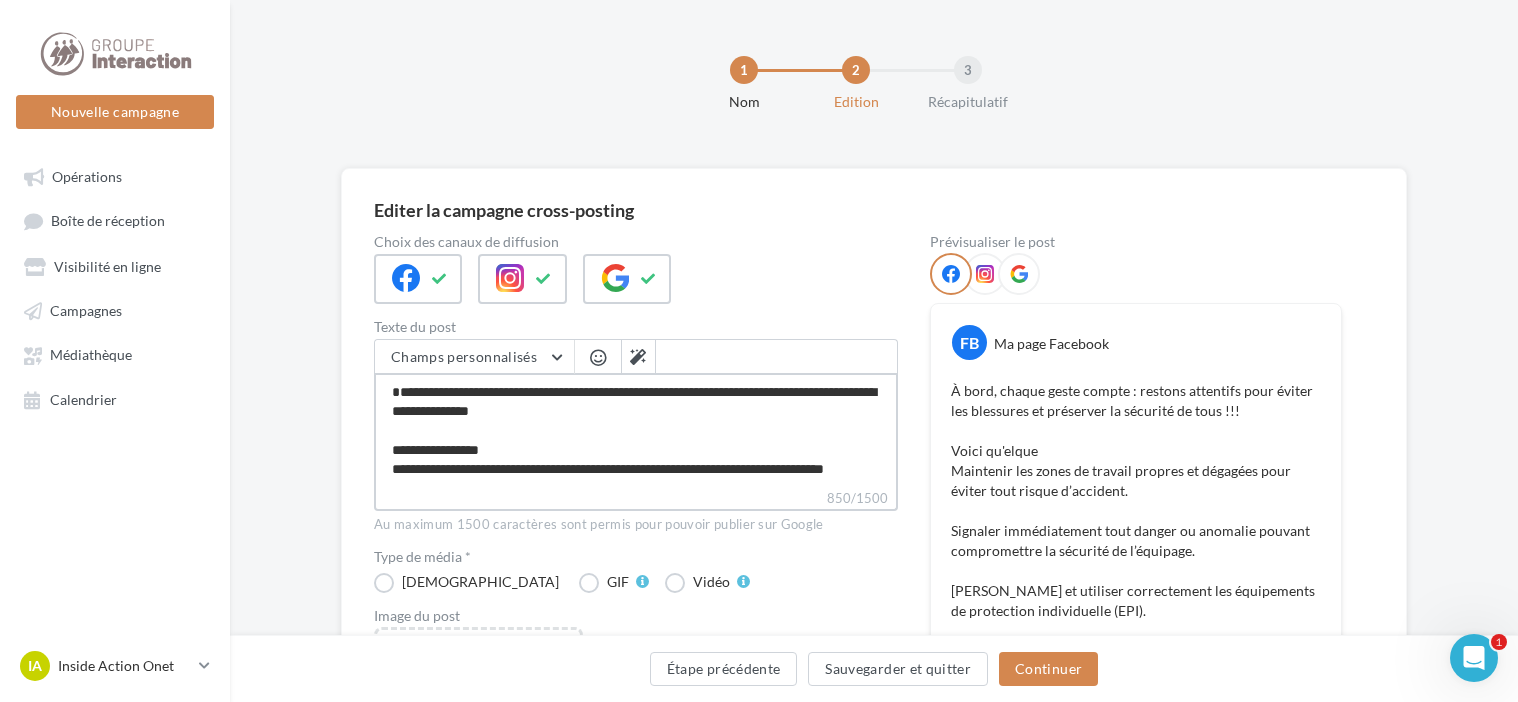 type on "**********" 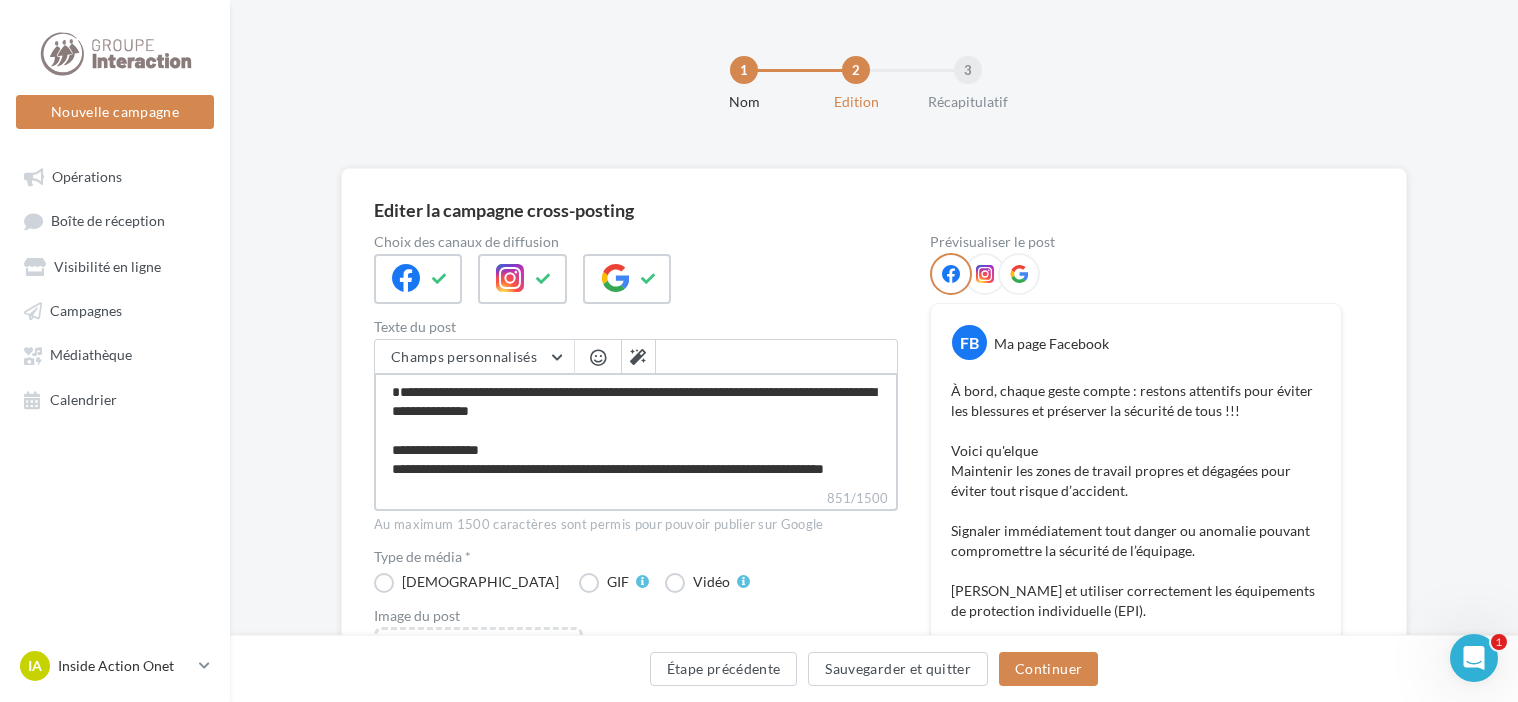 type on "**********" 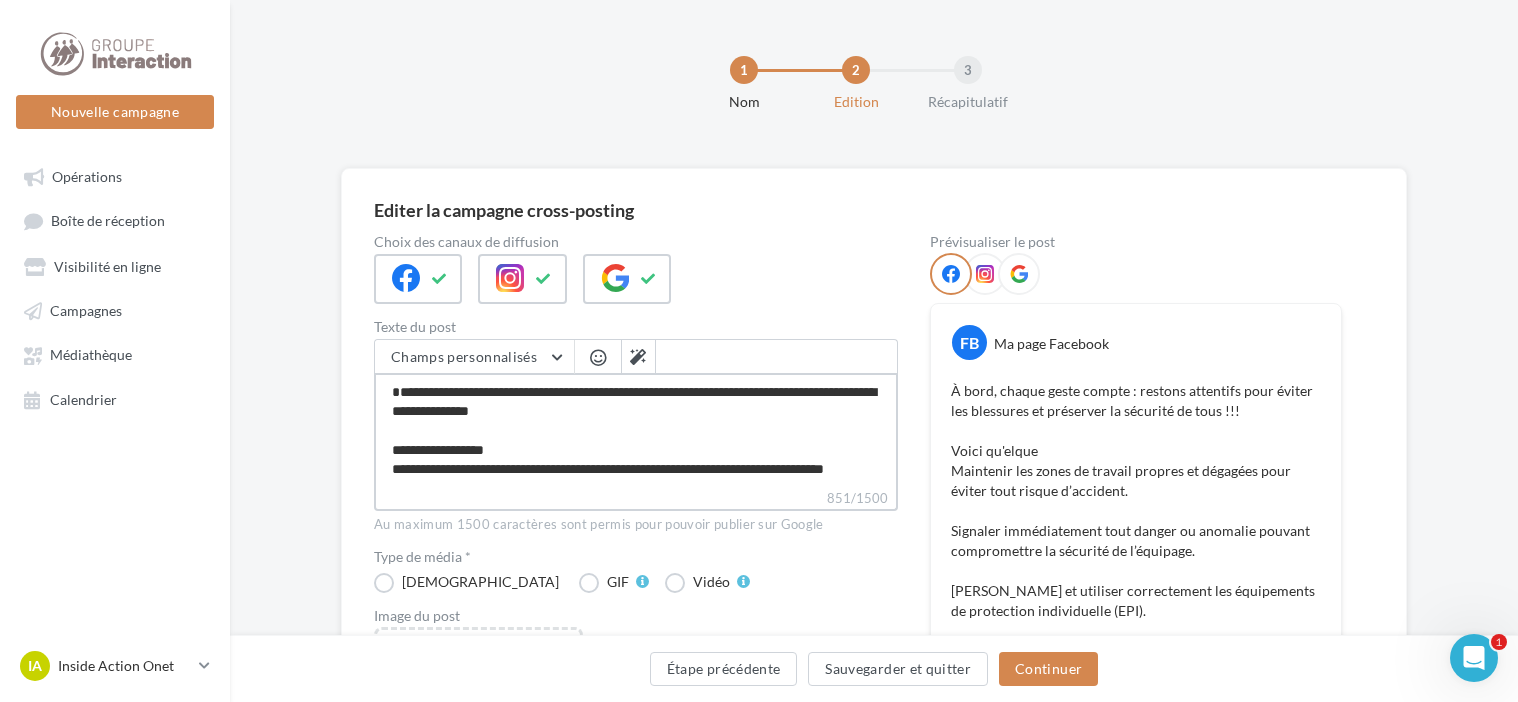 type on "**********" 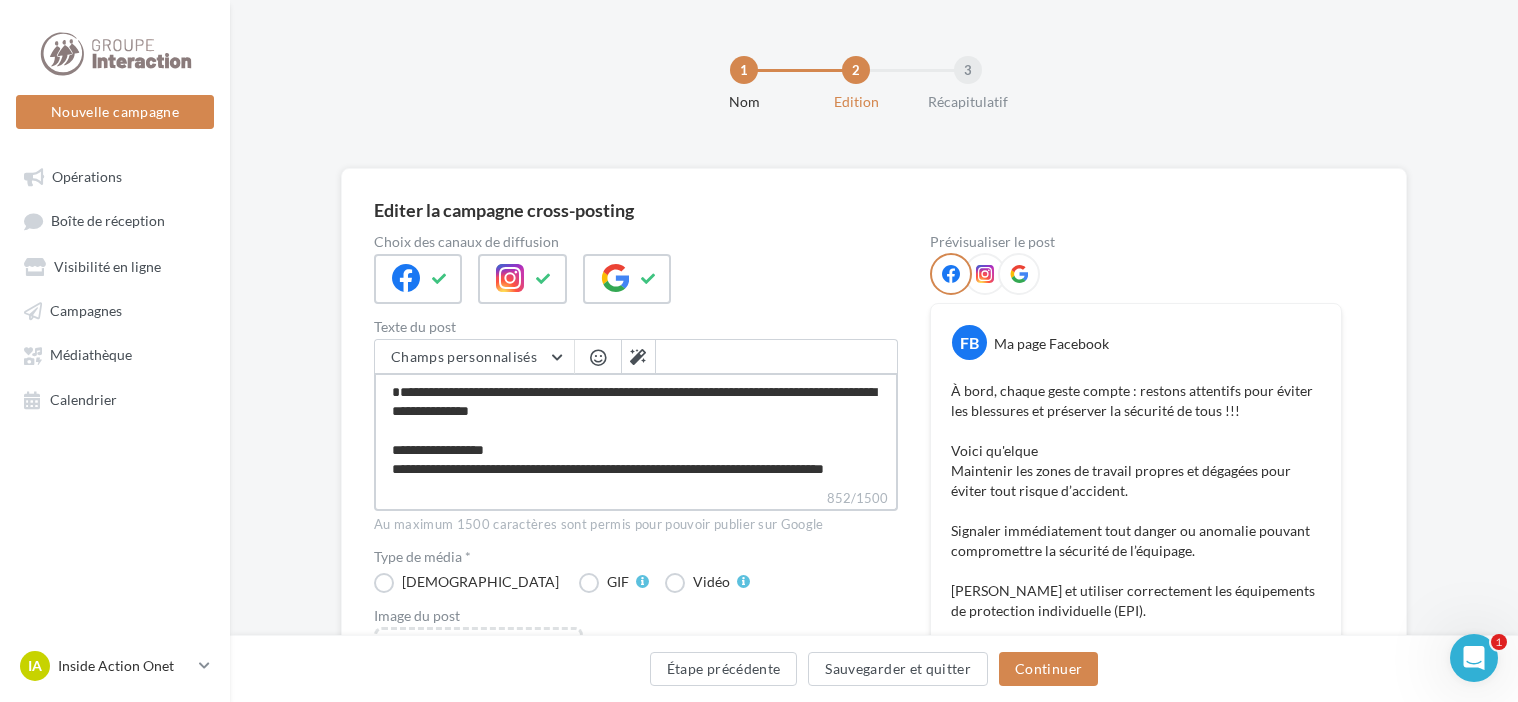 type on "**********" 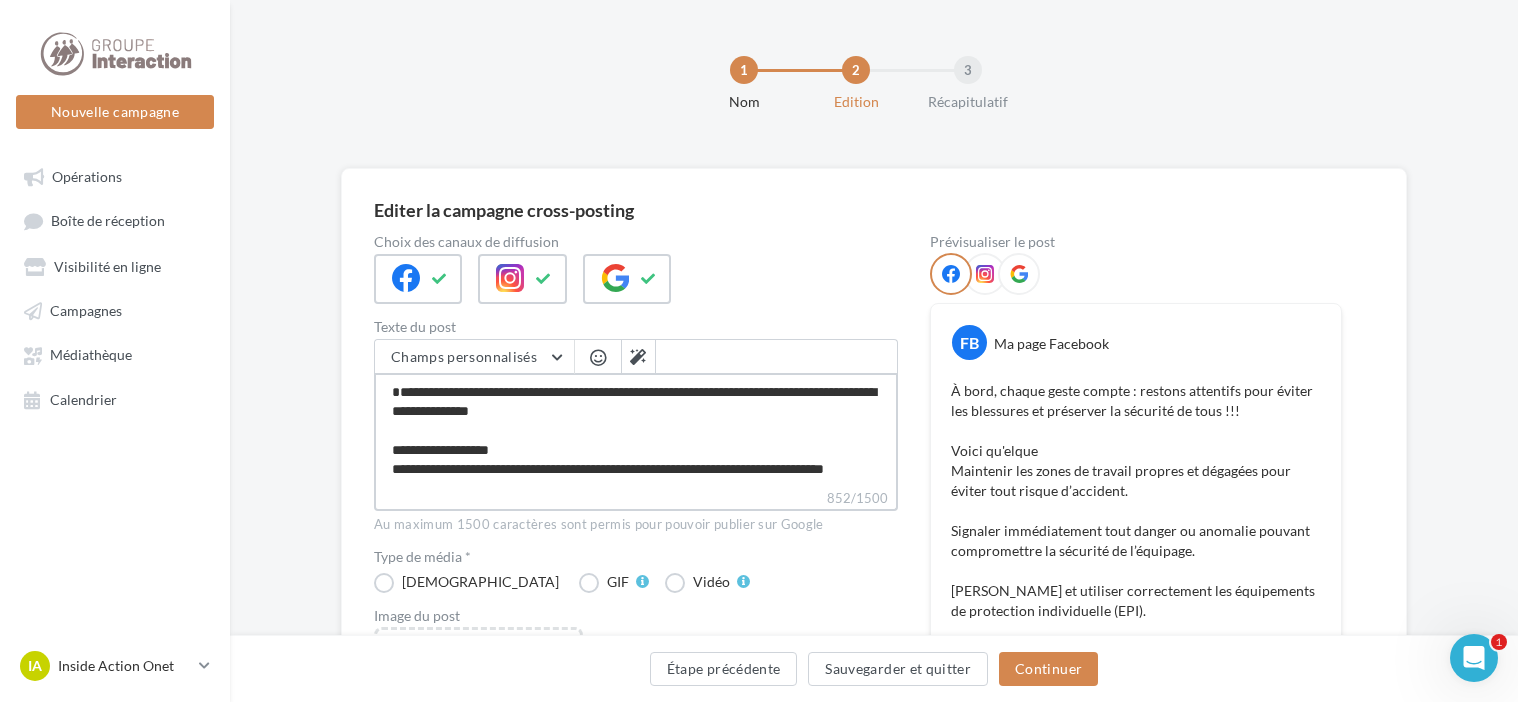 type on "**********" 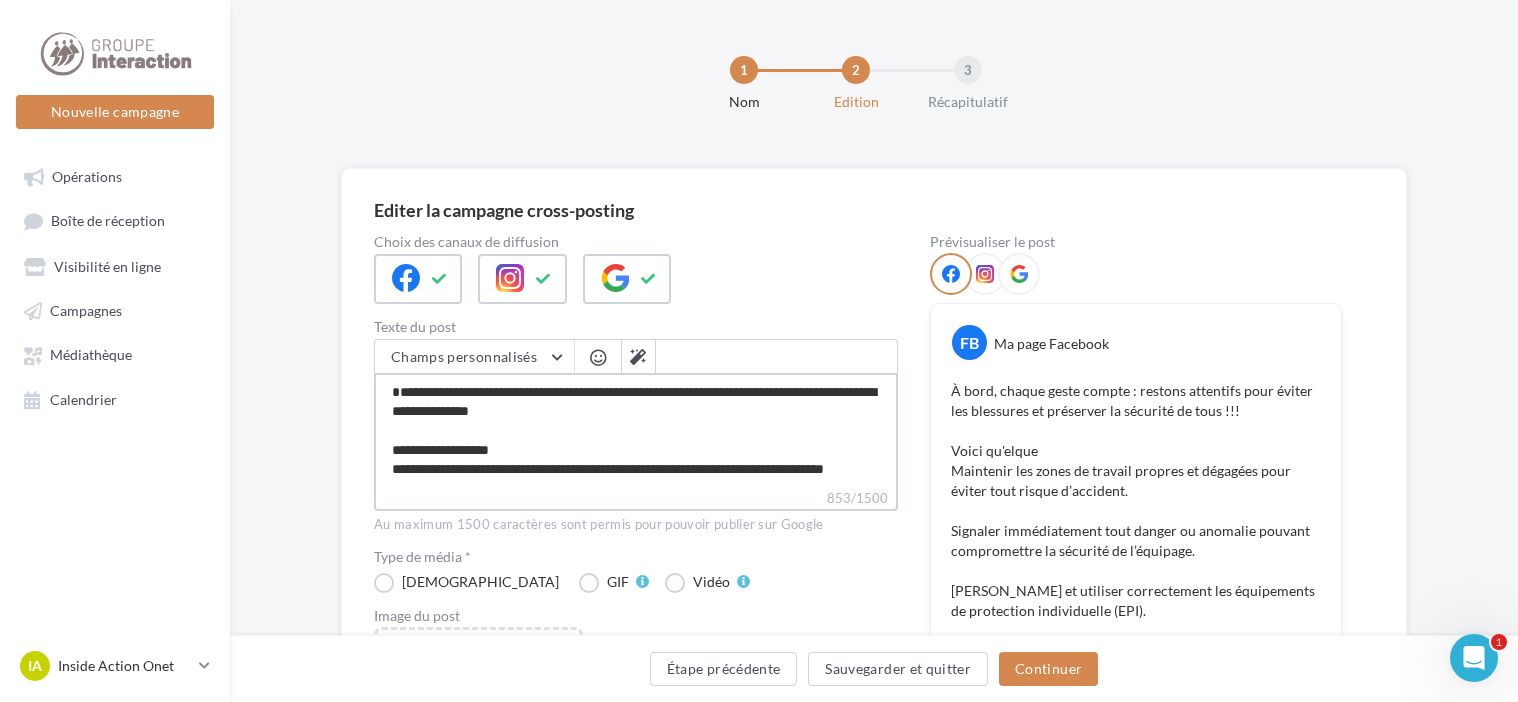 type on "**********" 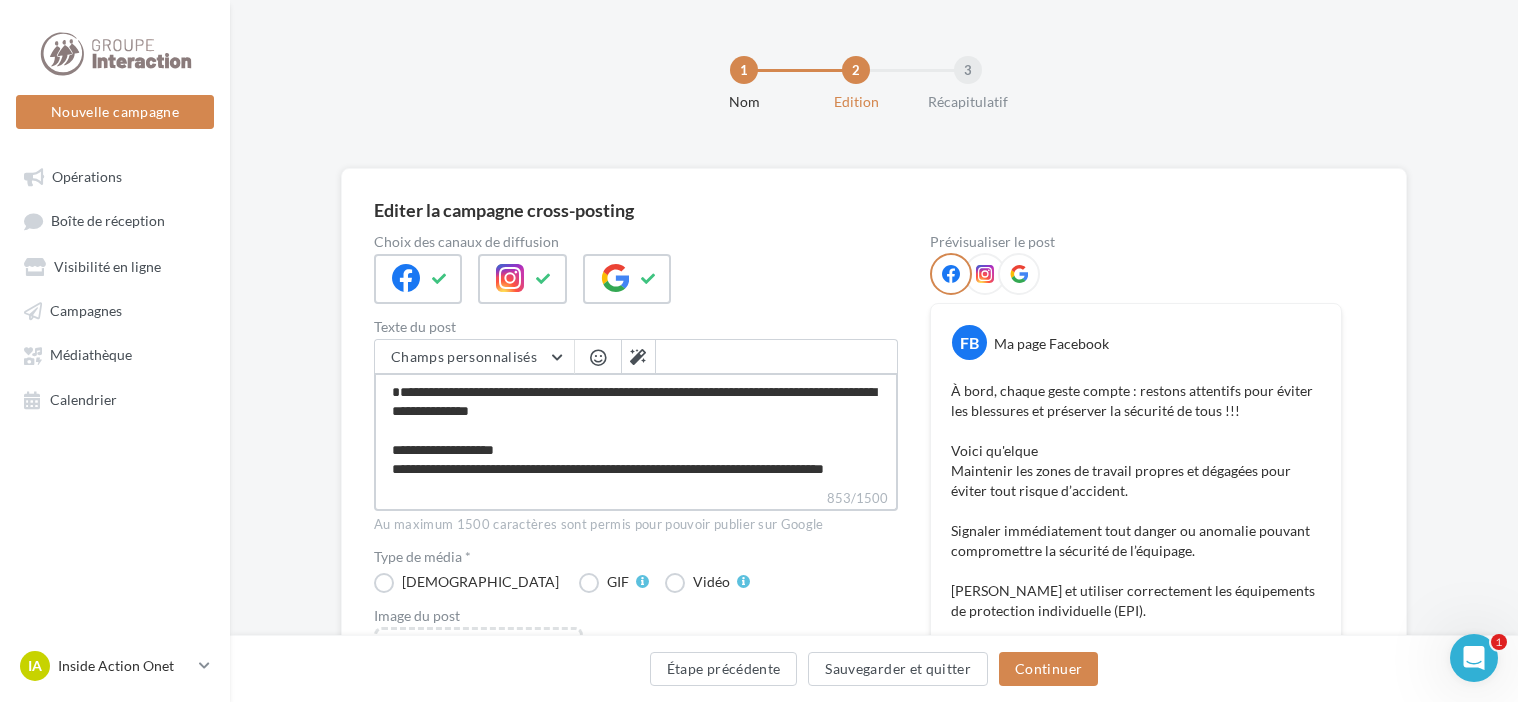 type on "**********" 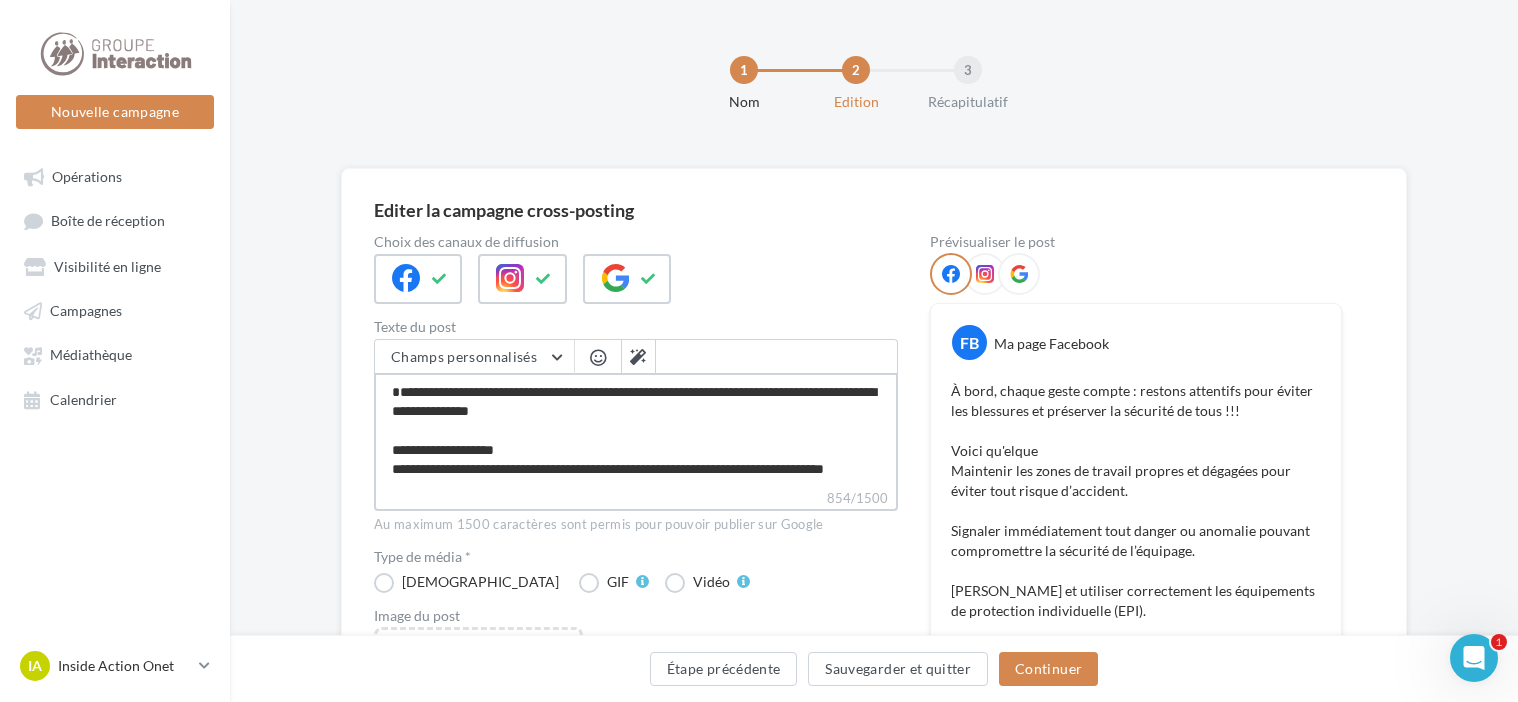 type on "**********" 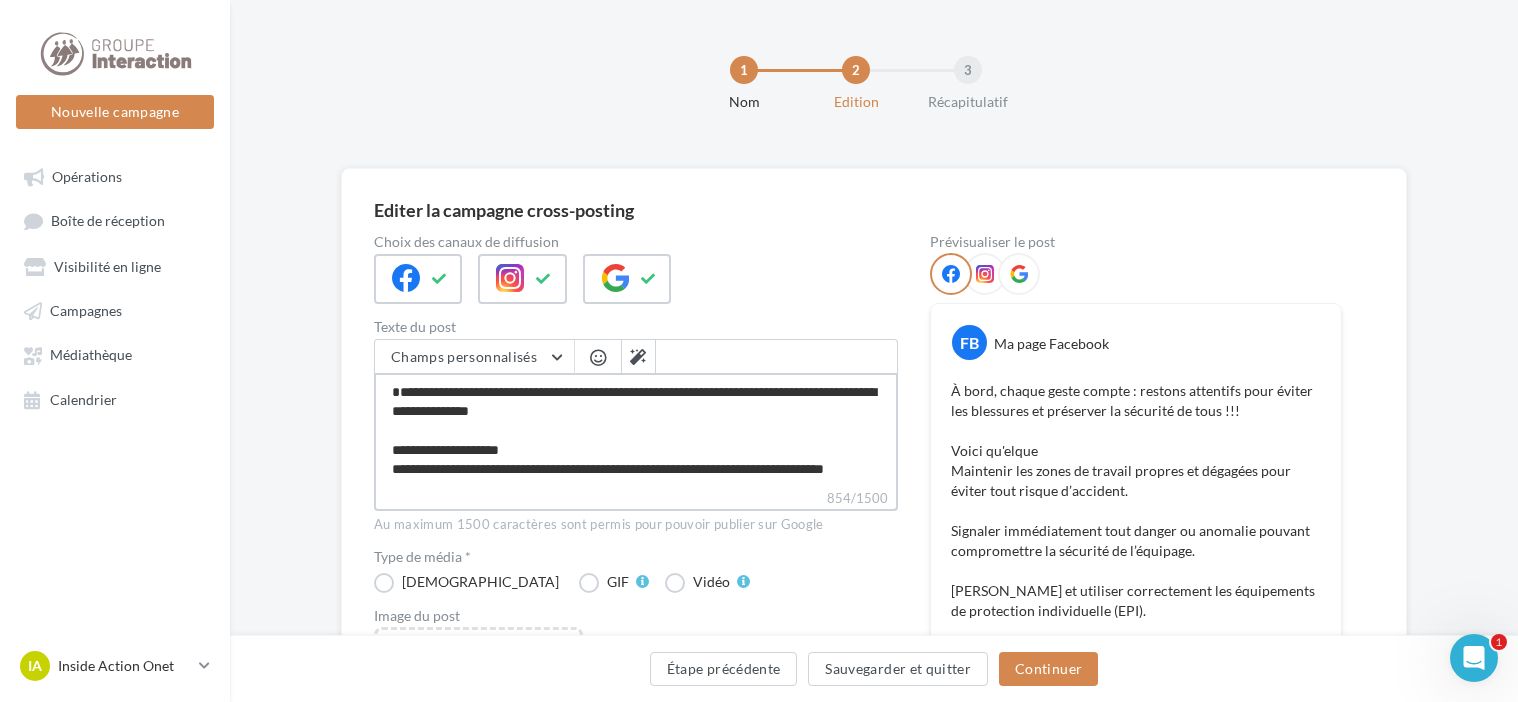 type on "**********" 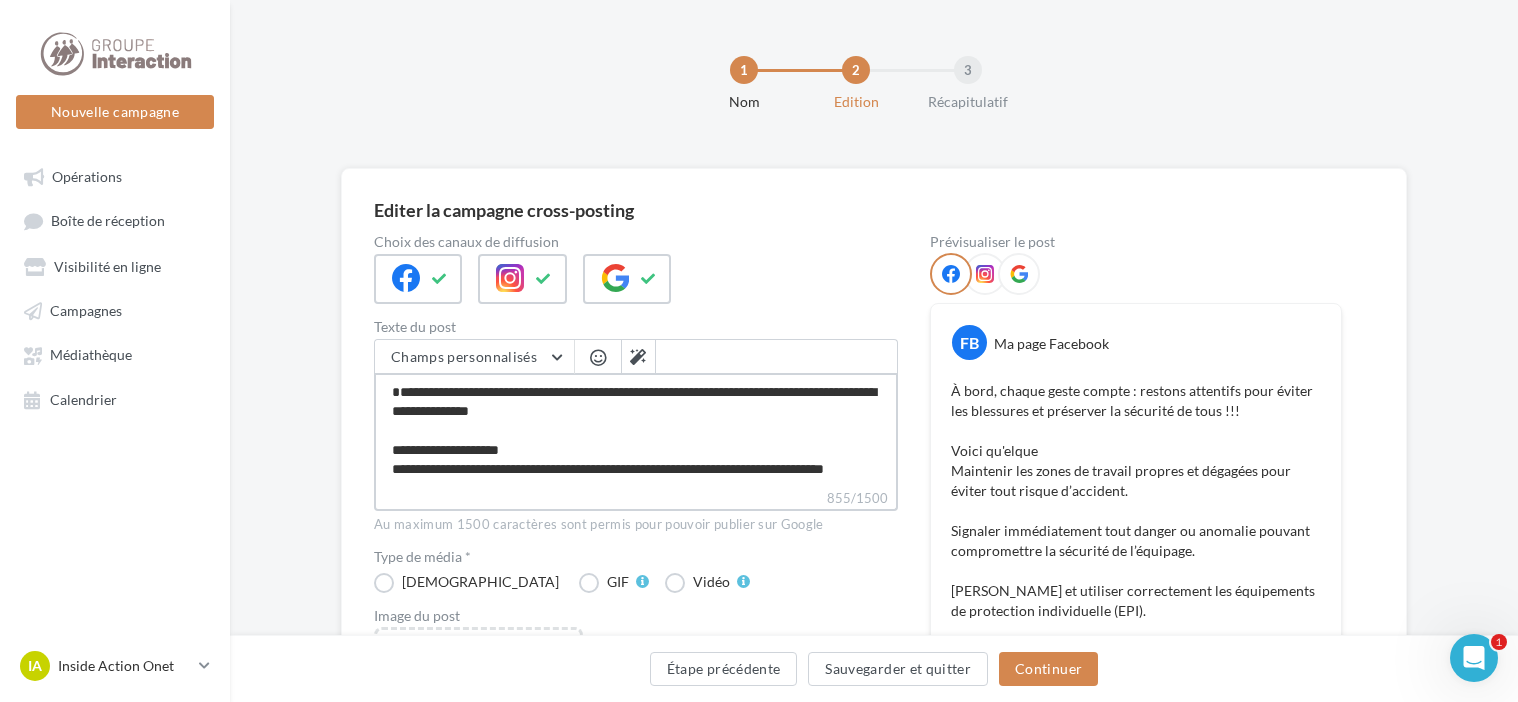 type on "**********" 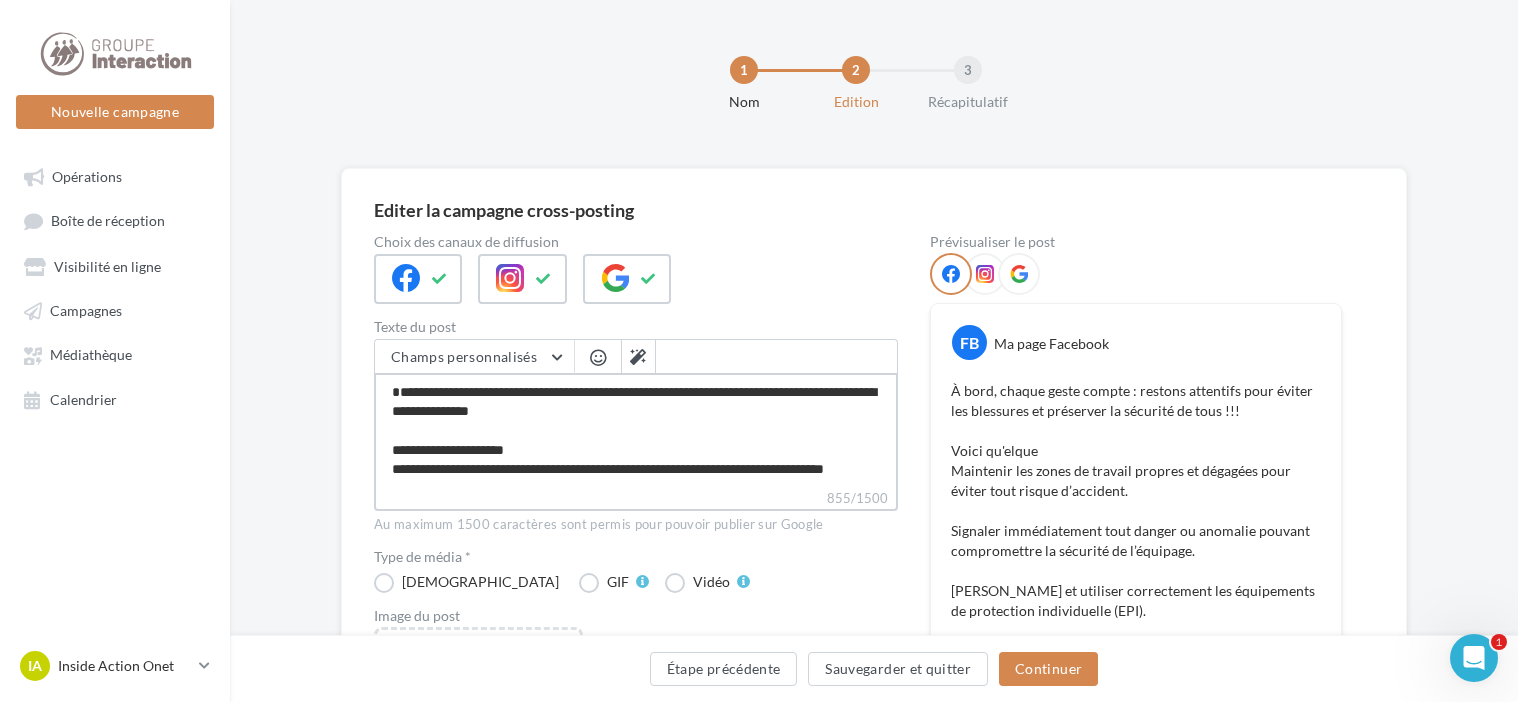 type on "**********" 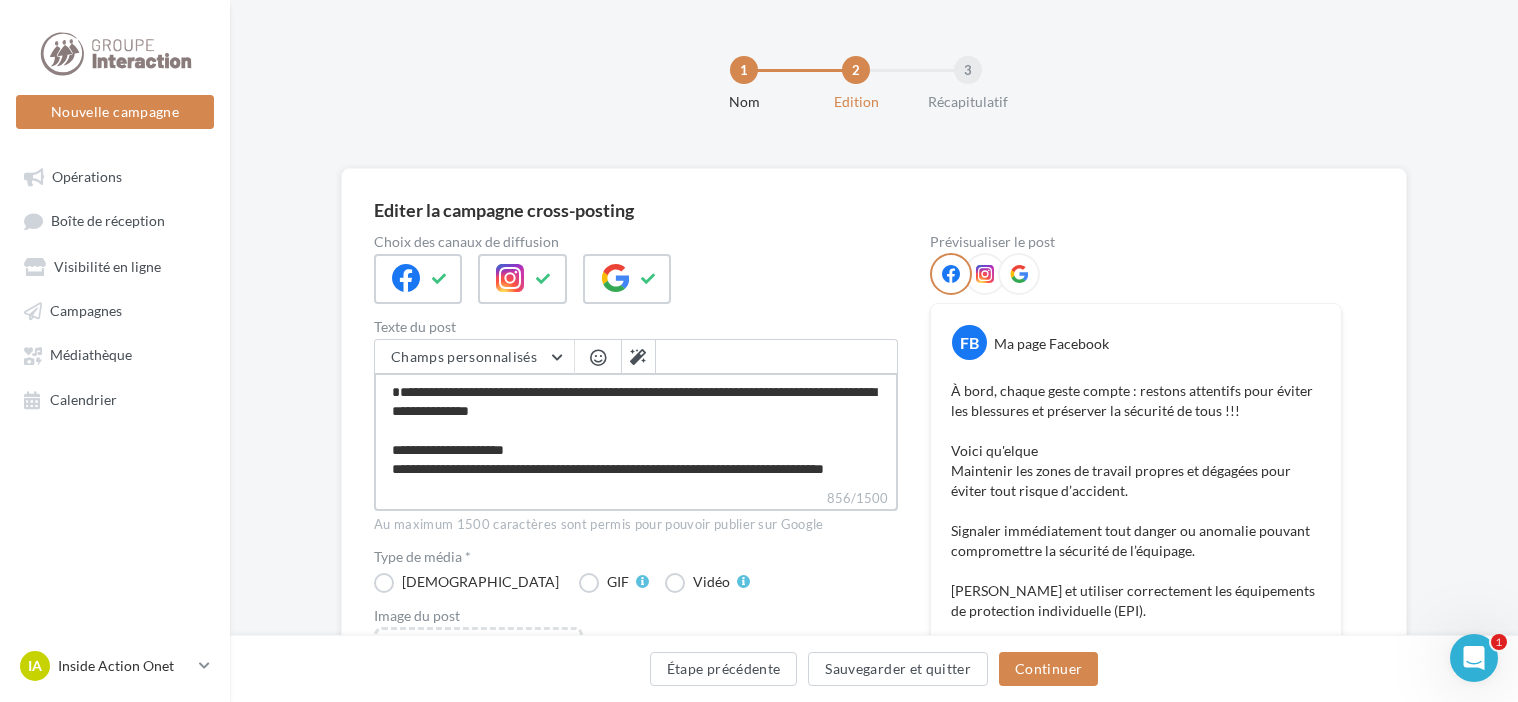 type on "**********" 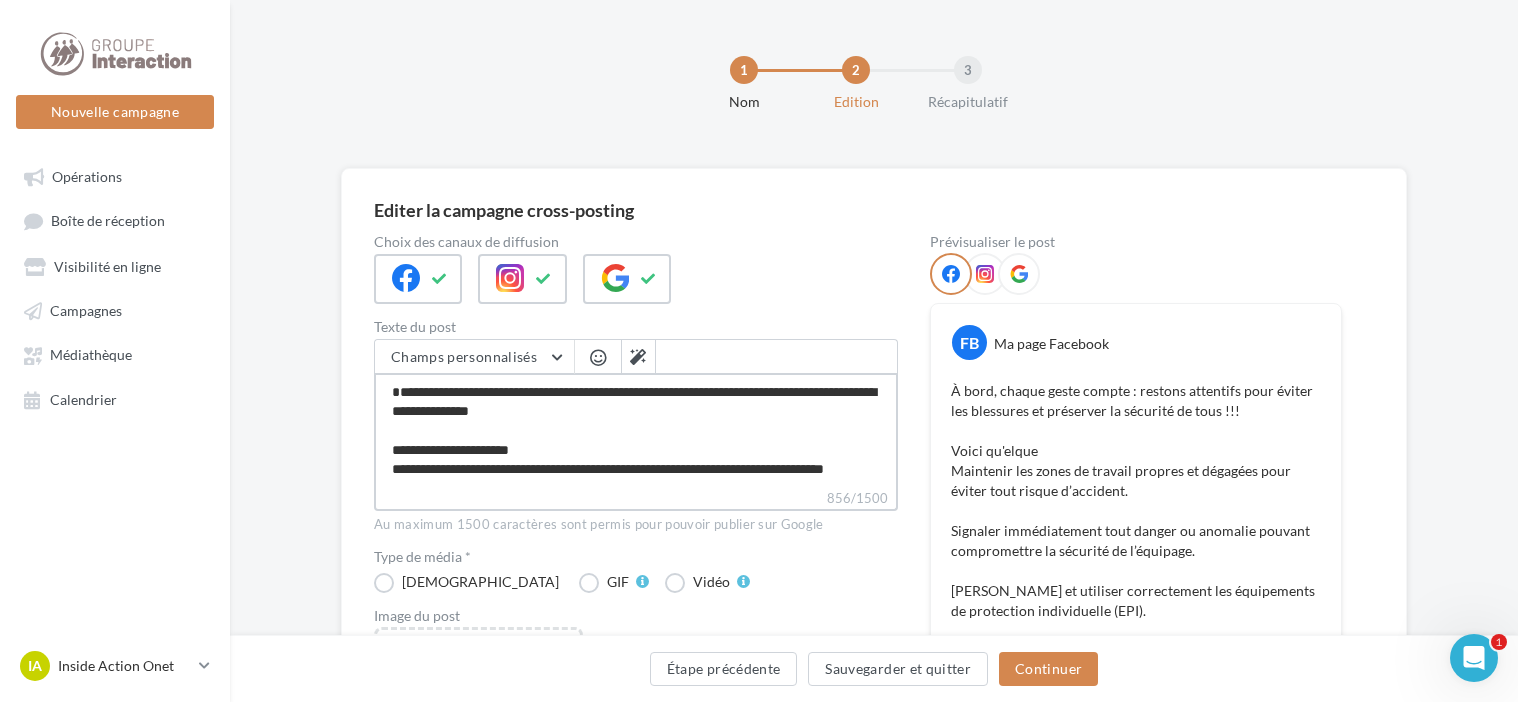 type on "**********" 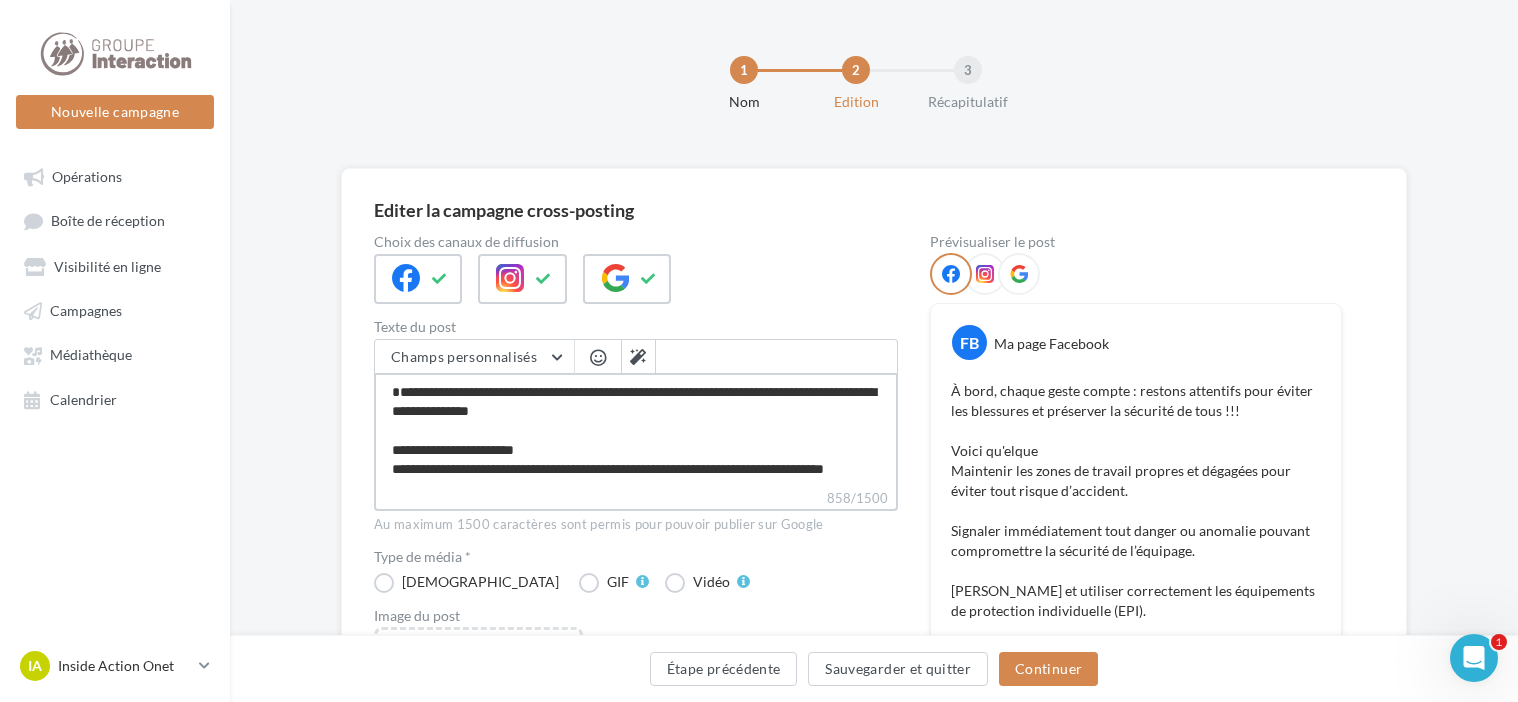 type on "**********" 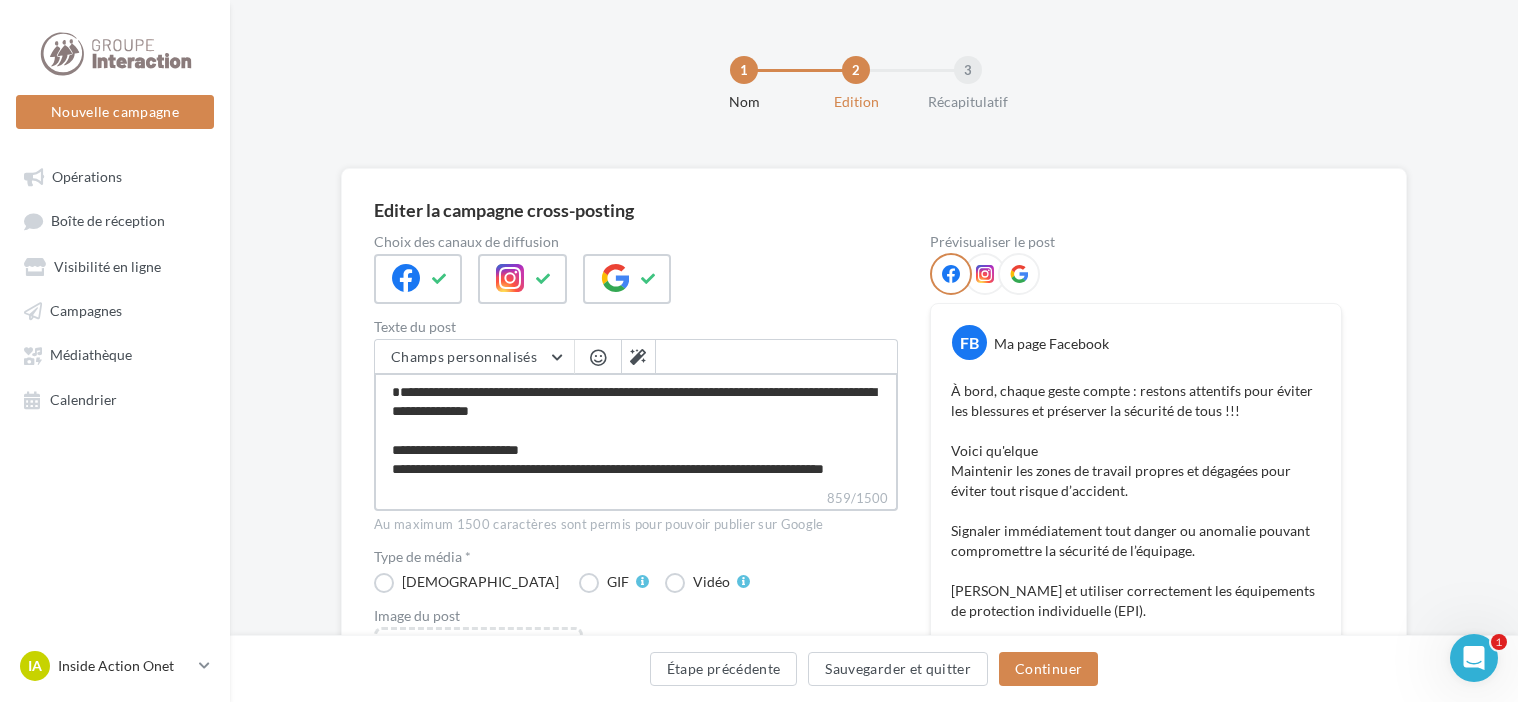 type on "**********" 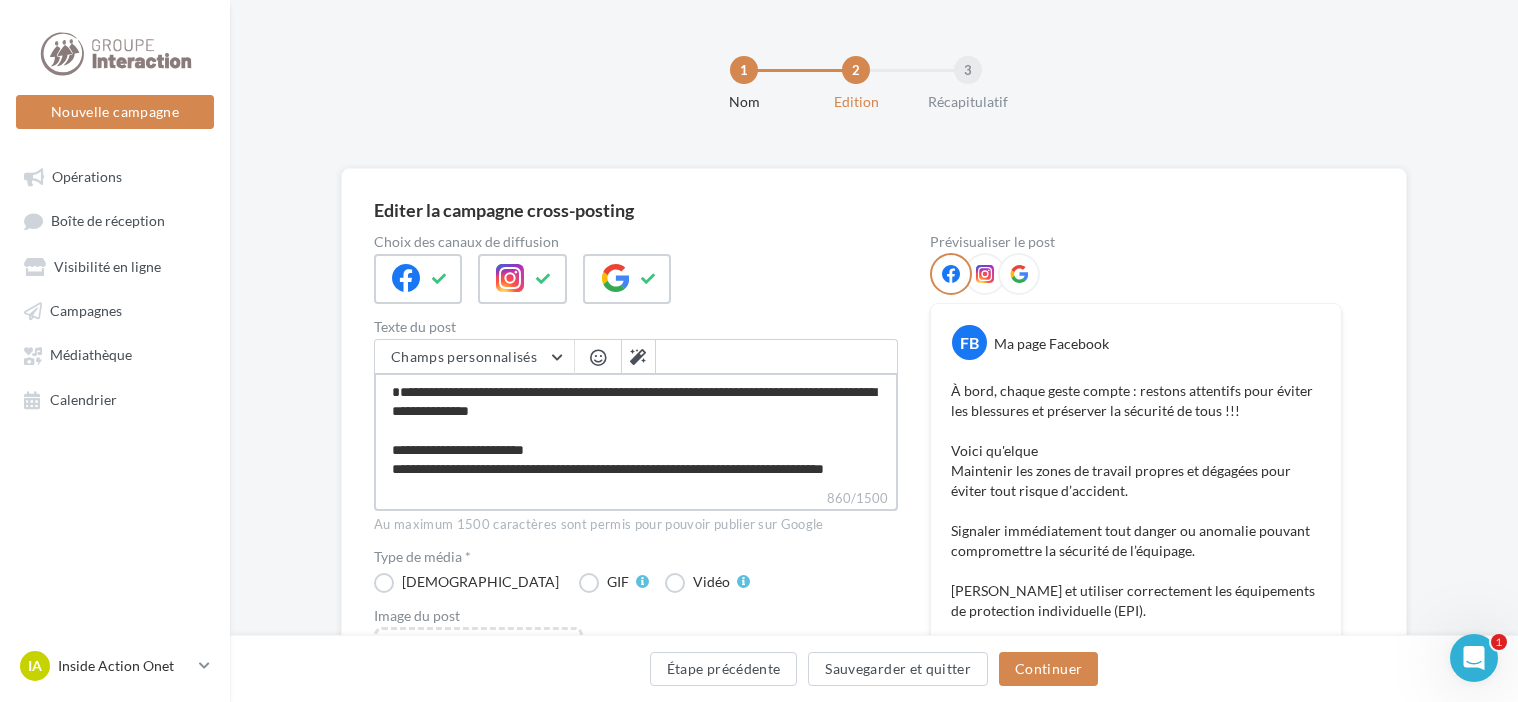 type on "**********" 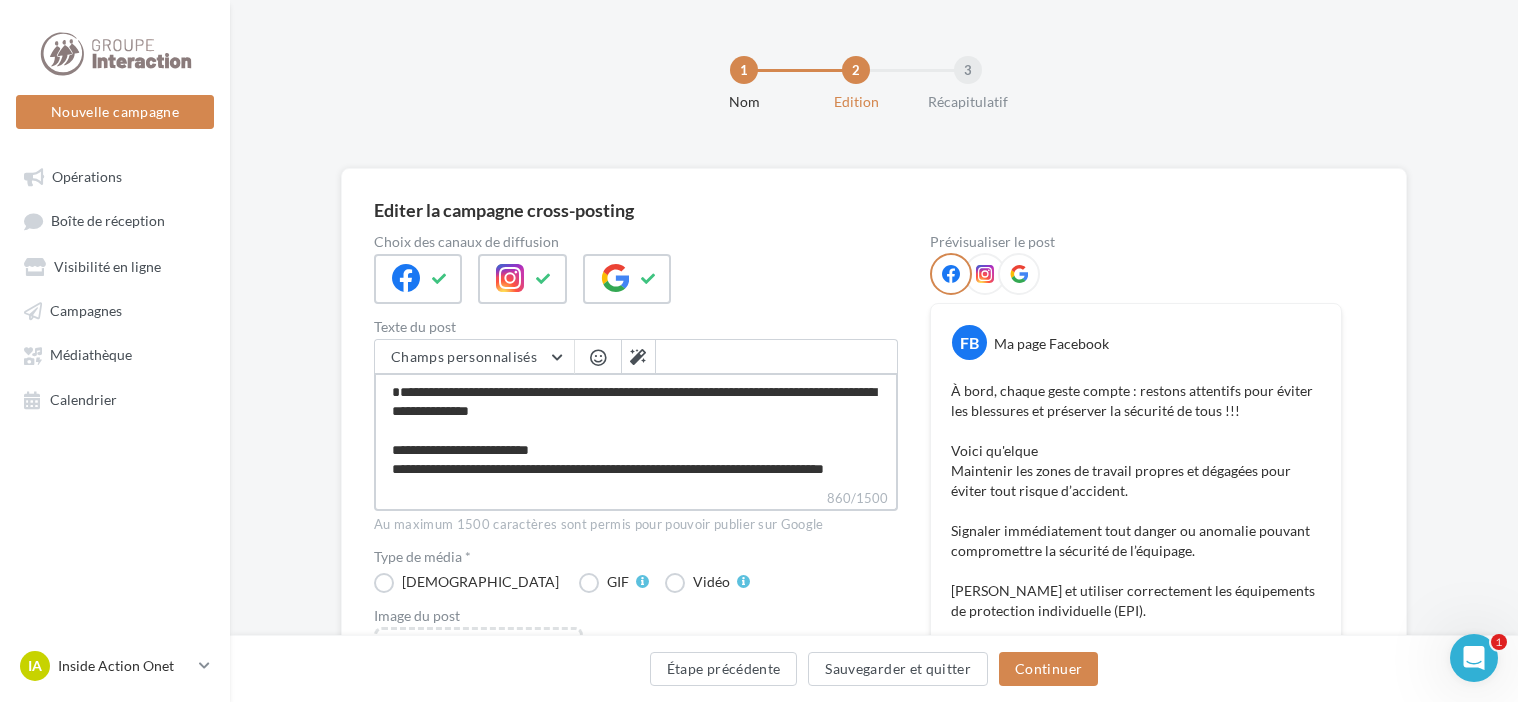 type on "**********" 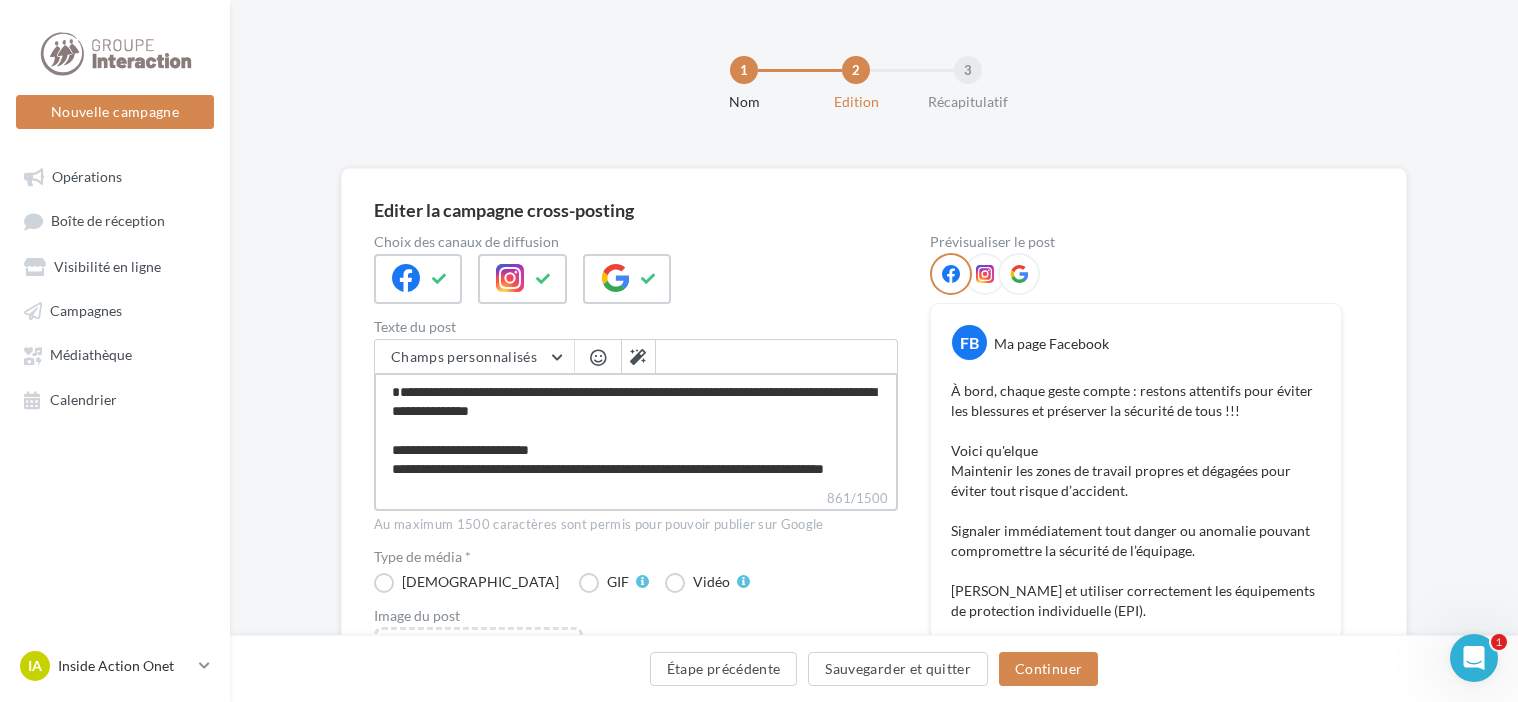 type on "**********" 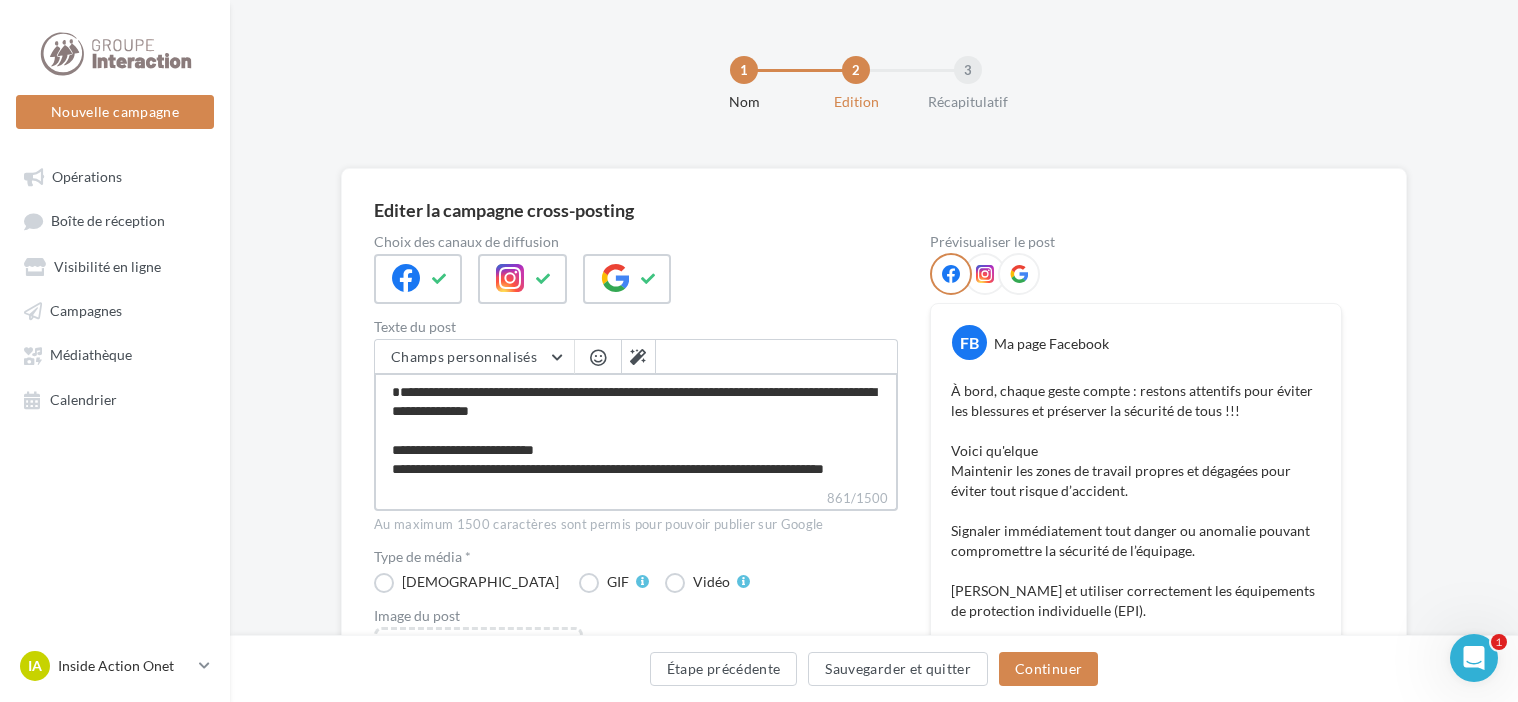 type on "**********" 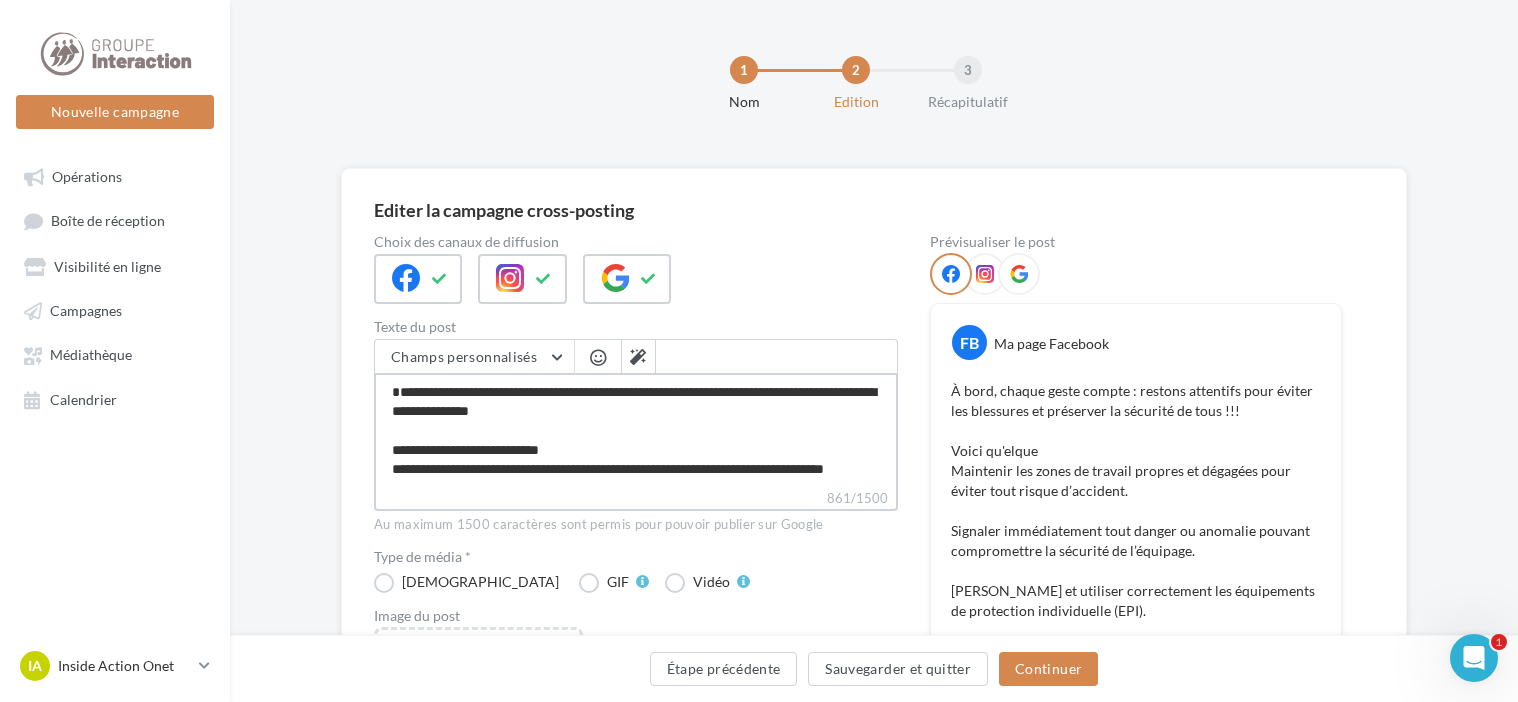 type on "**********" 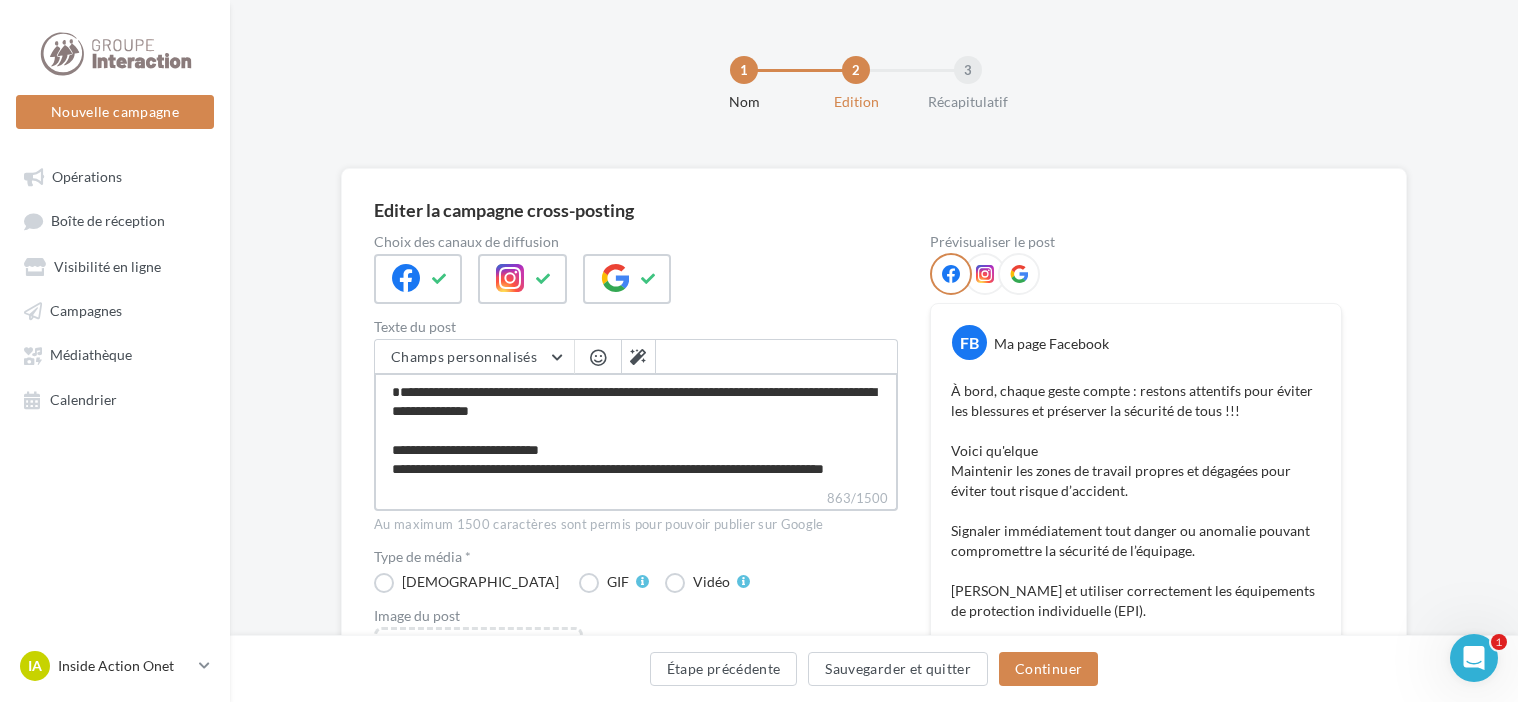 type on "**********" 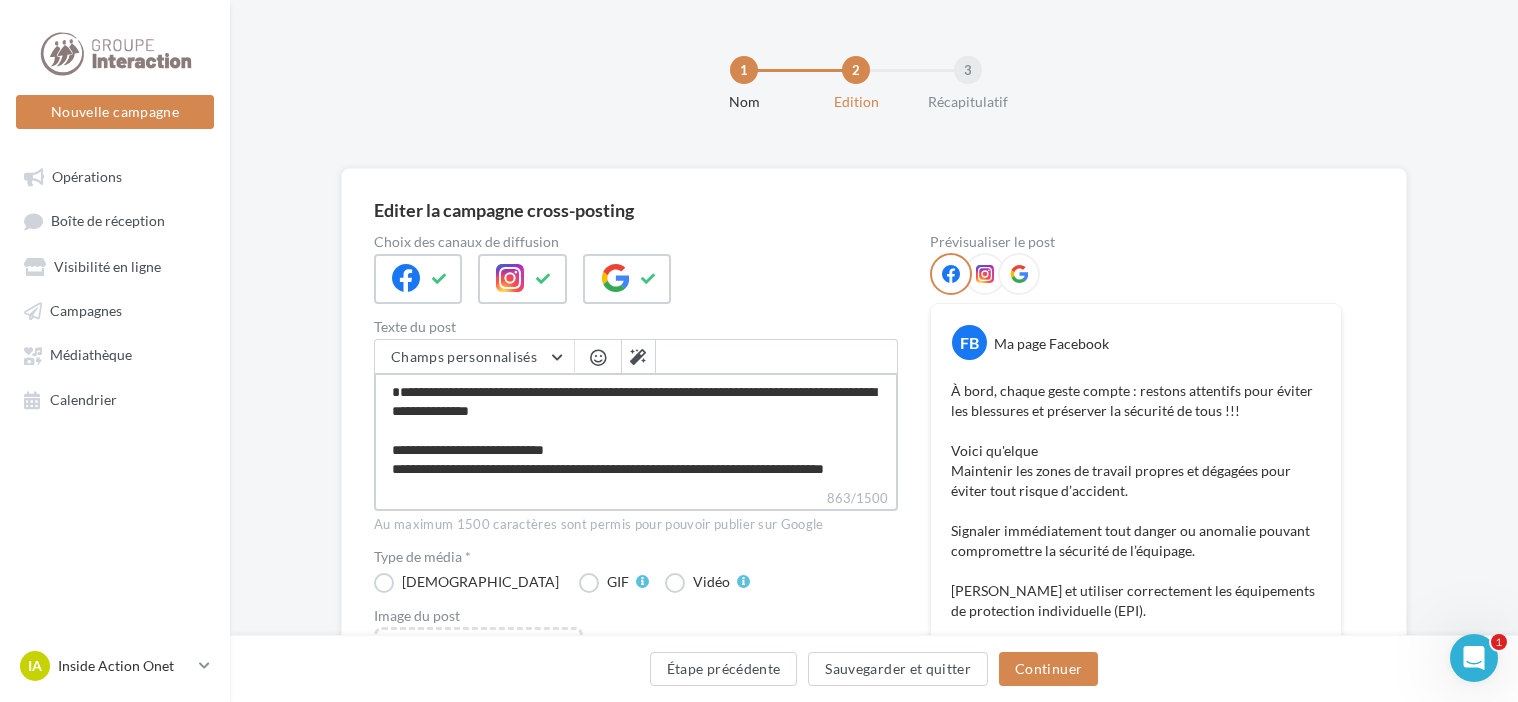type on "**********" 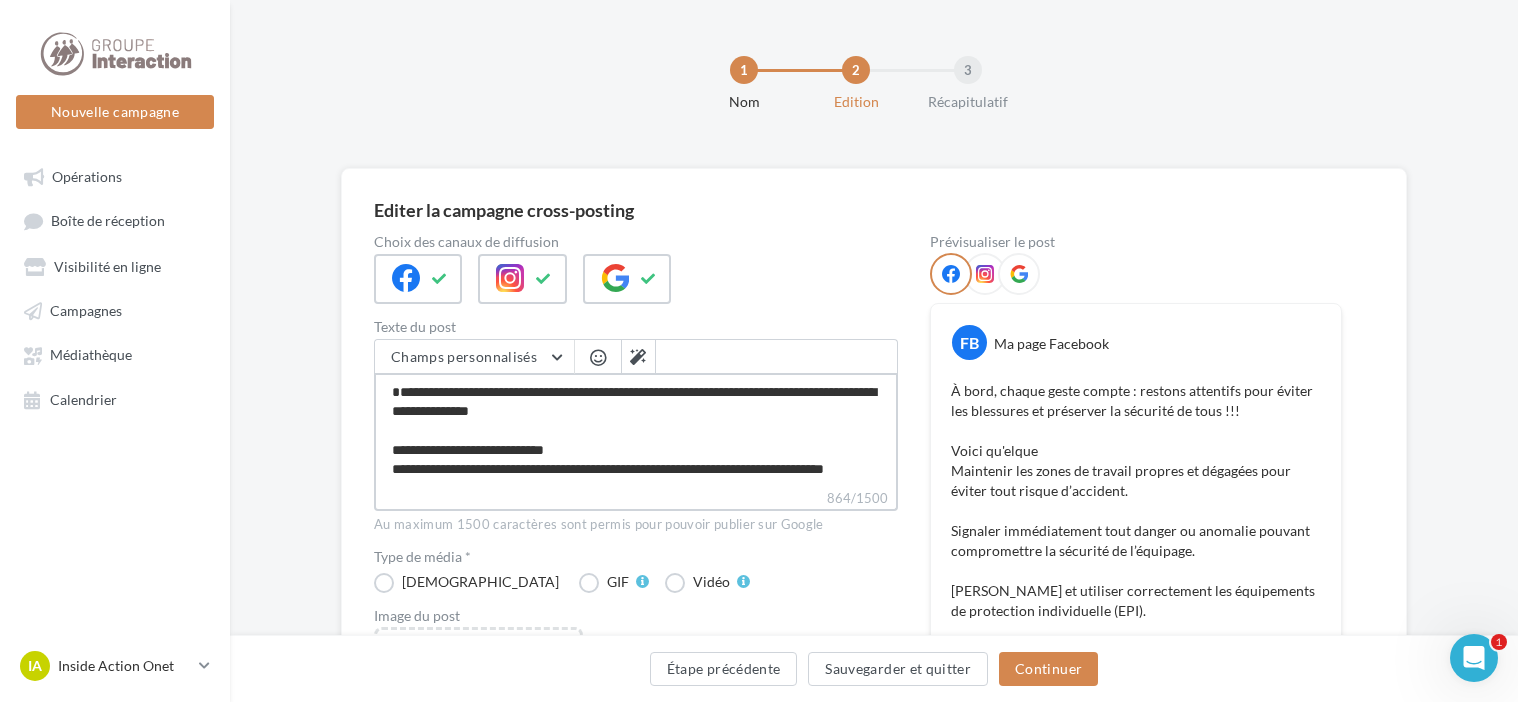 type on "**********" 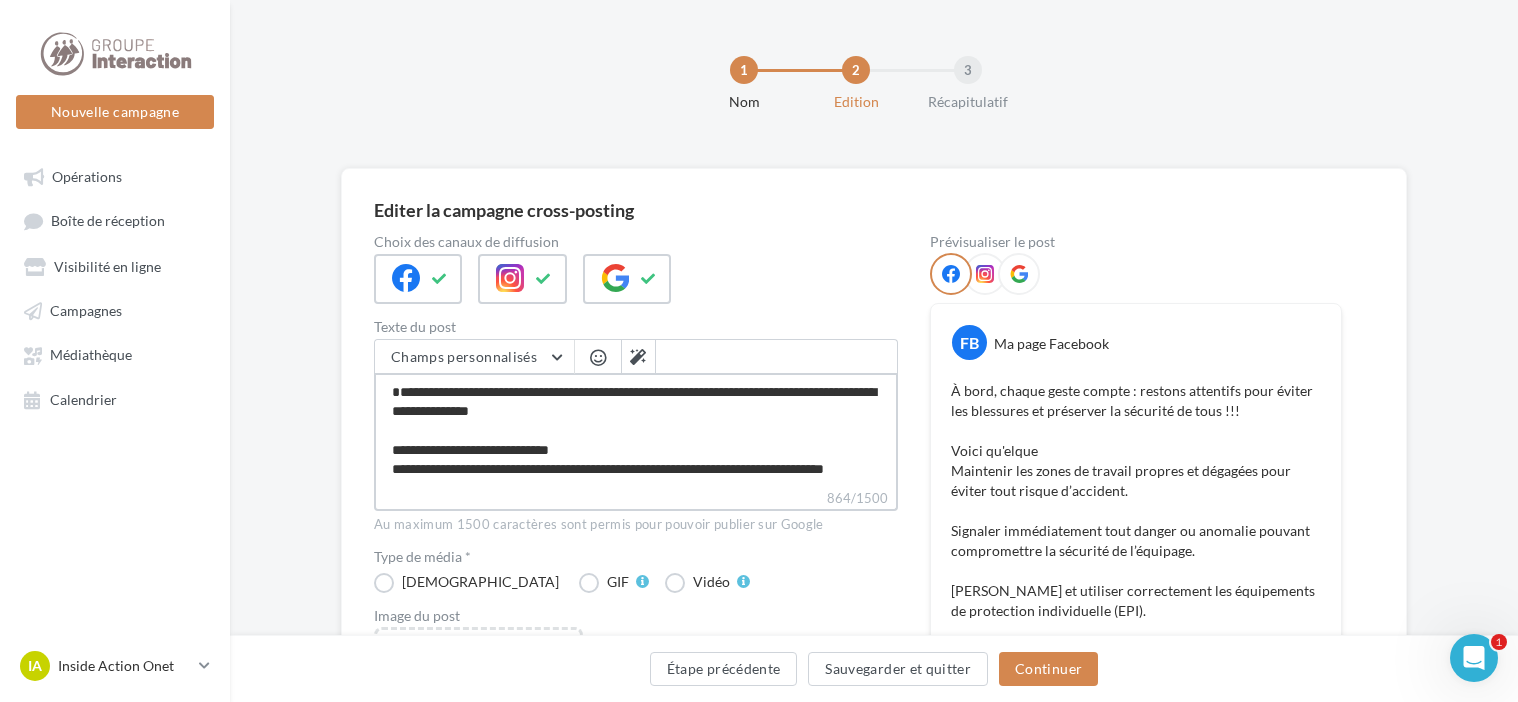 type on "**********" 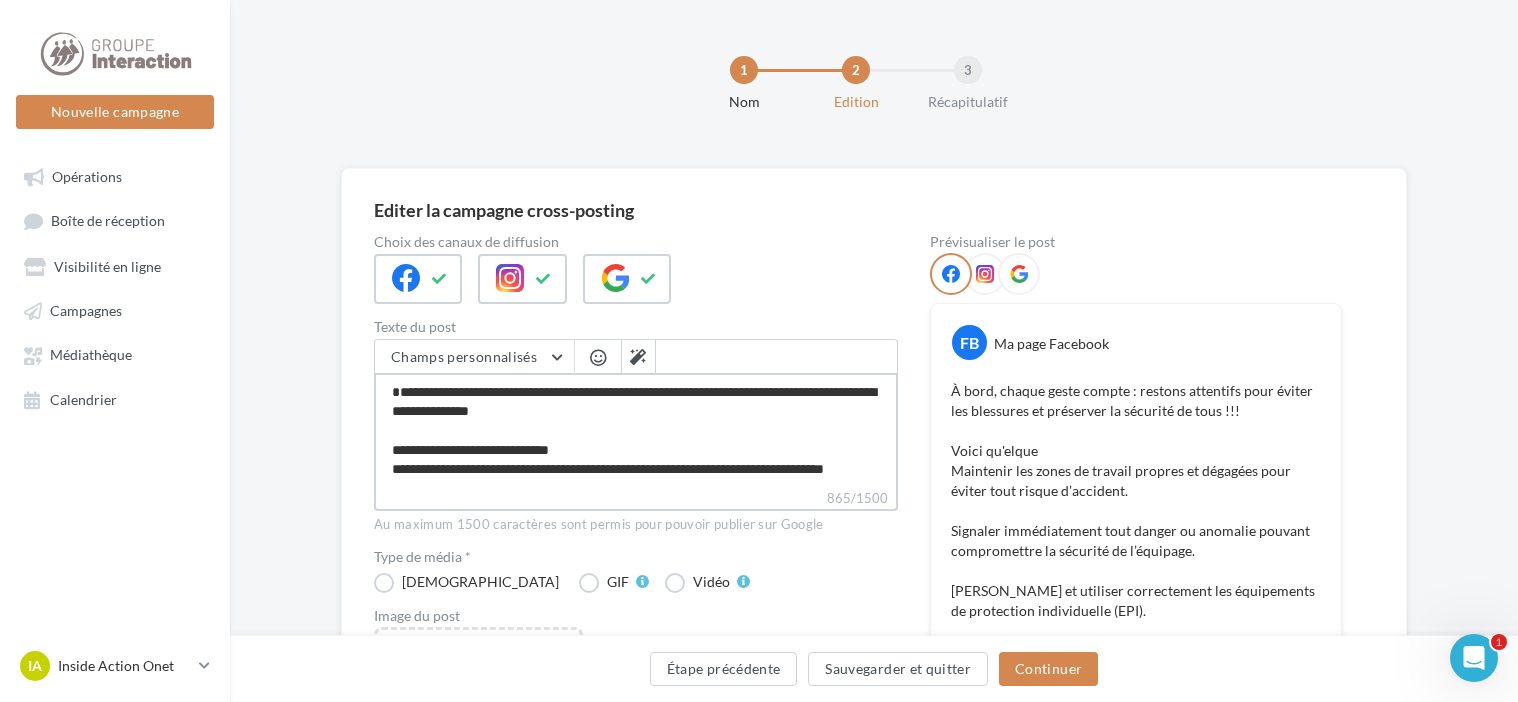 type on "**********" 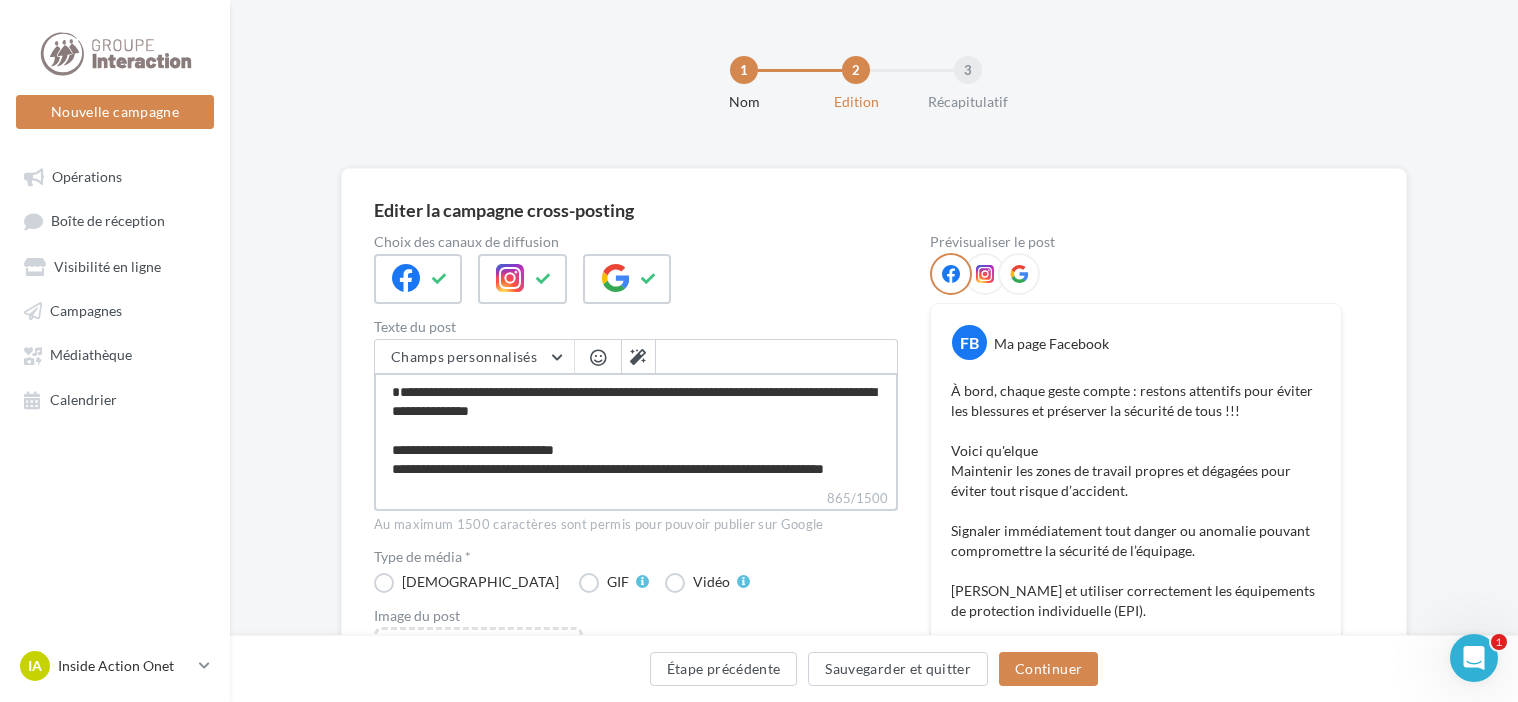 type on "**********" 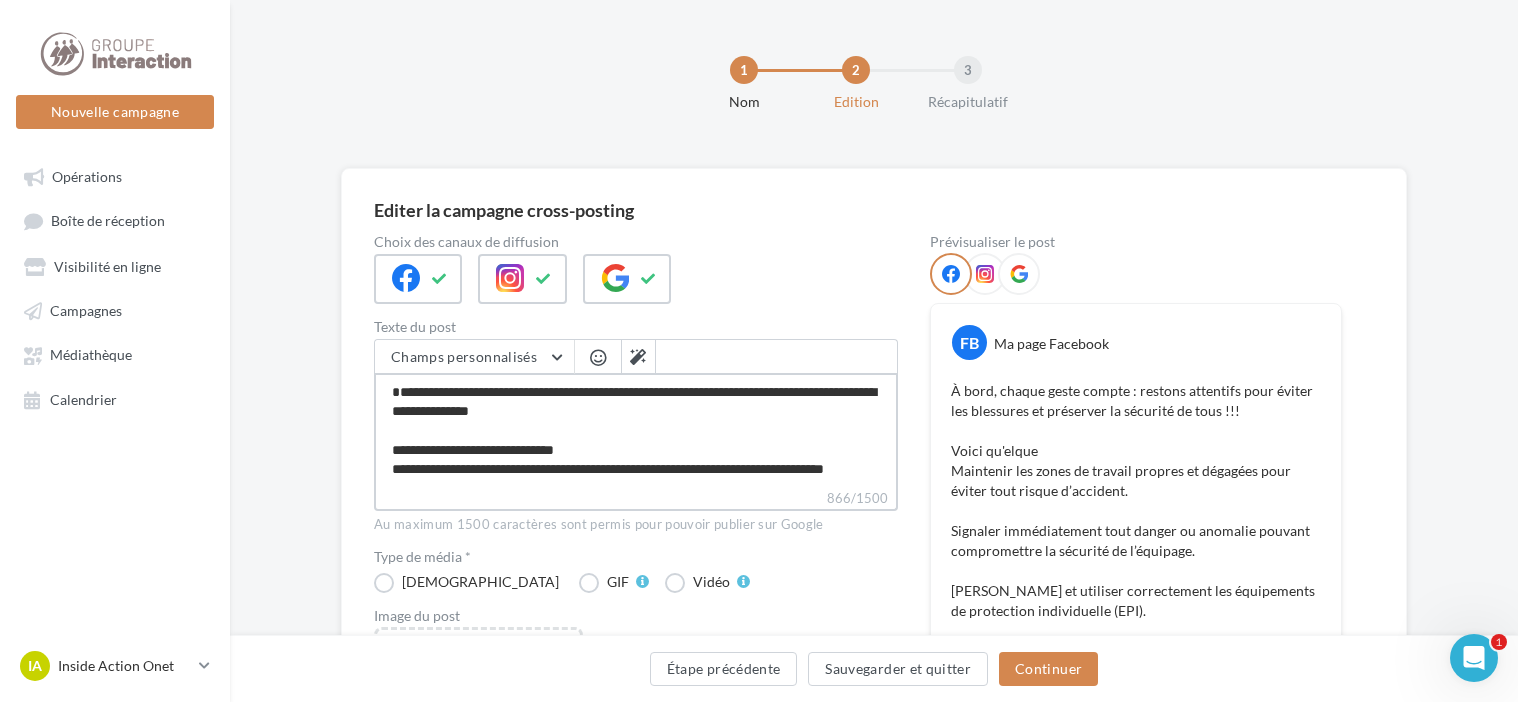 type on "**********" 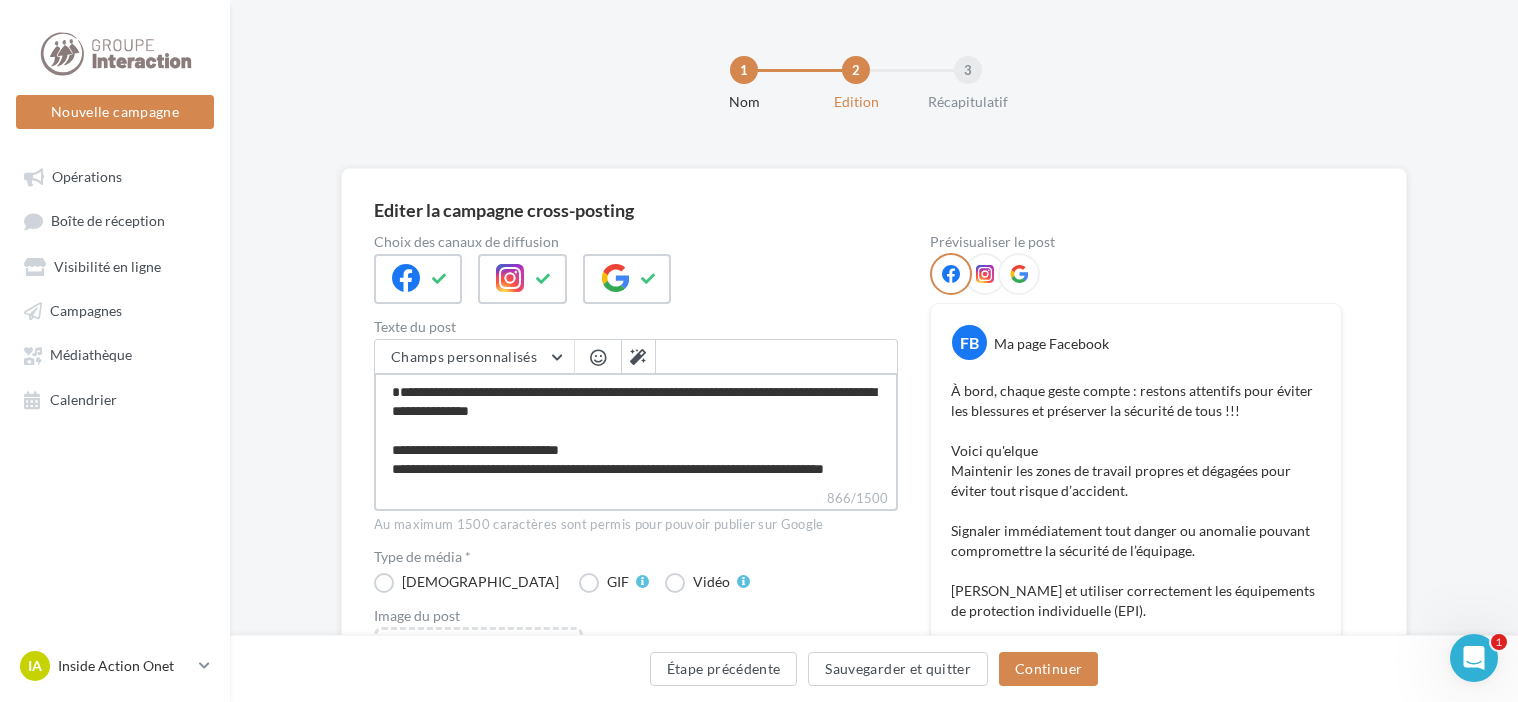 type on "**********" 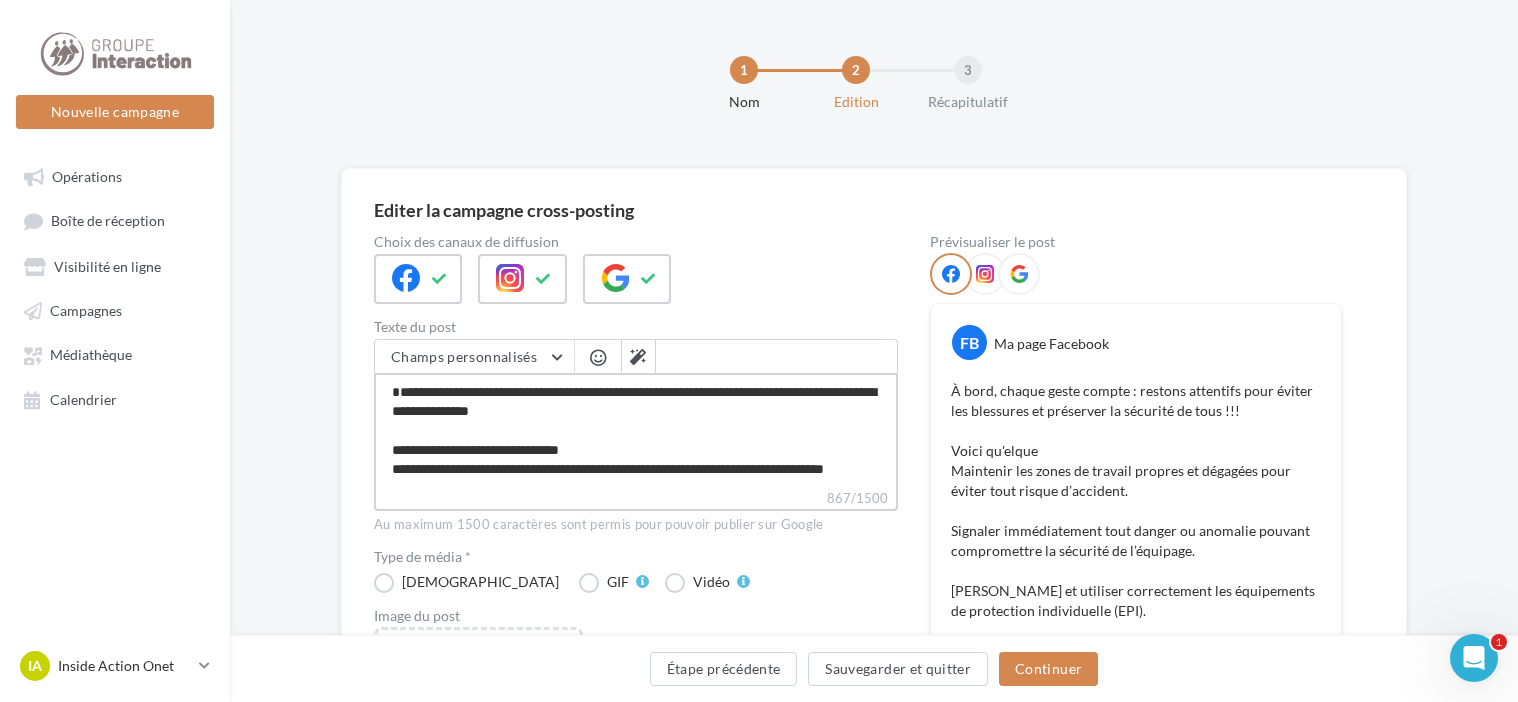 type on "**********" 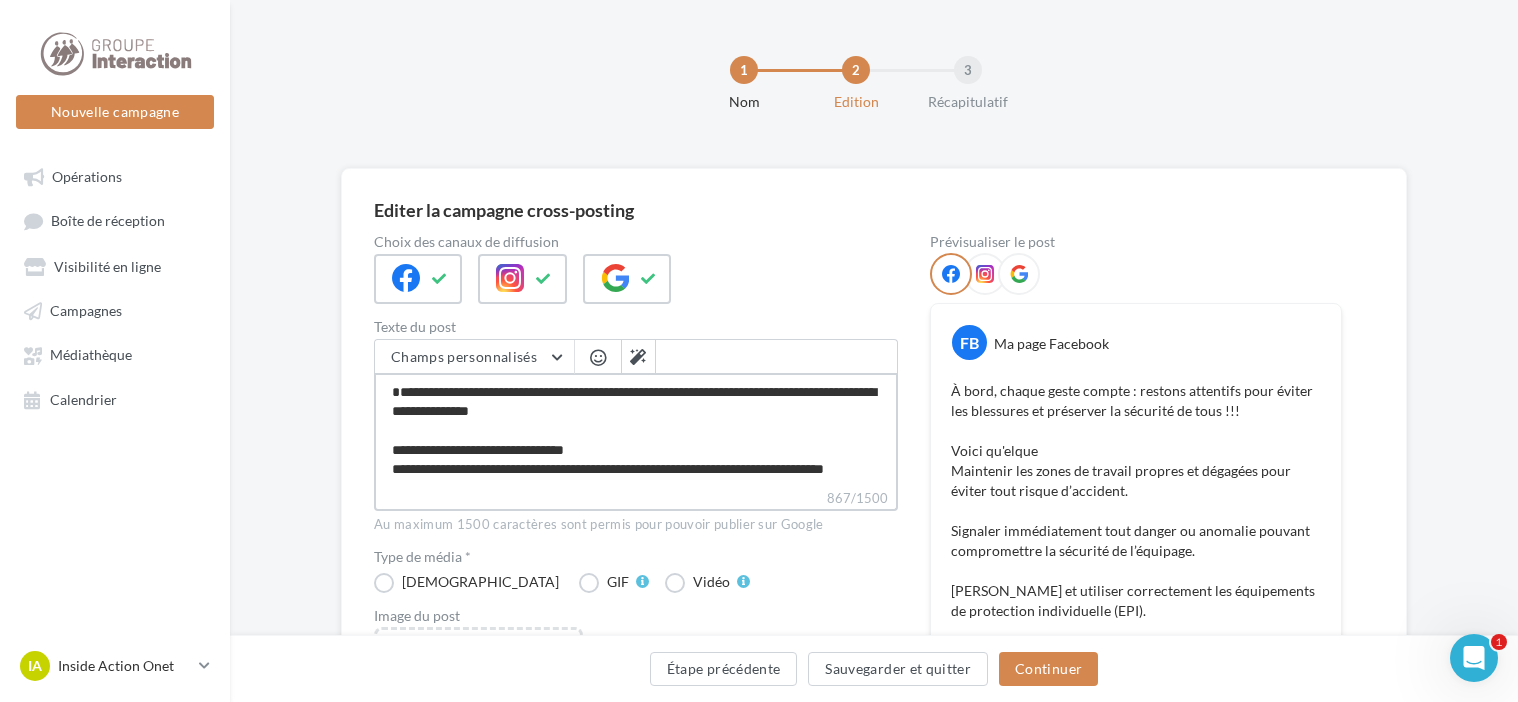 type on "**********" 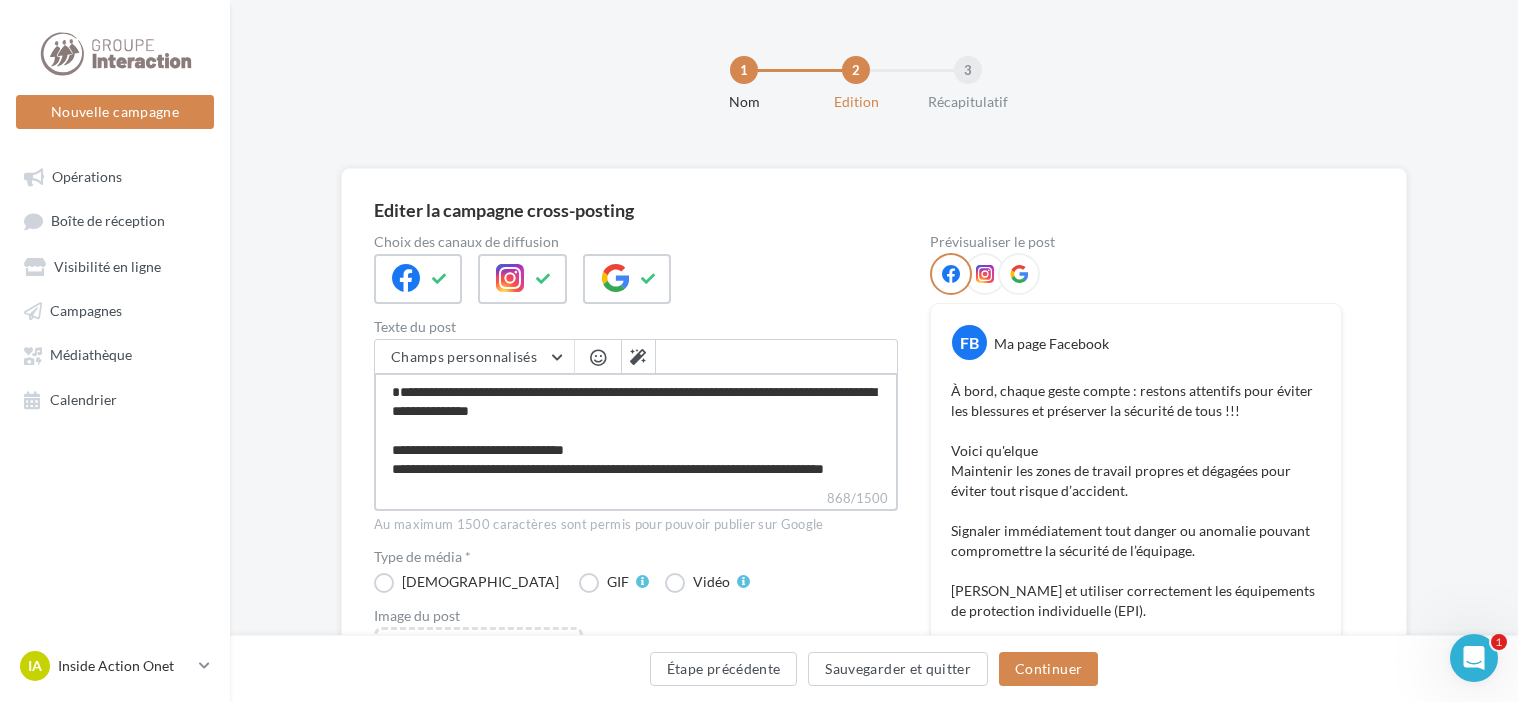type on "**********" 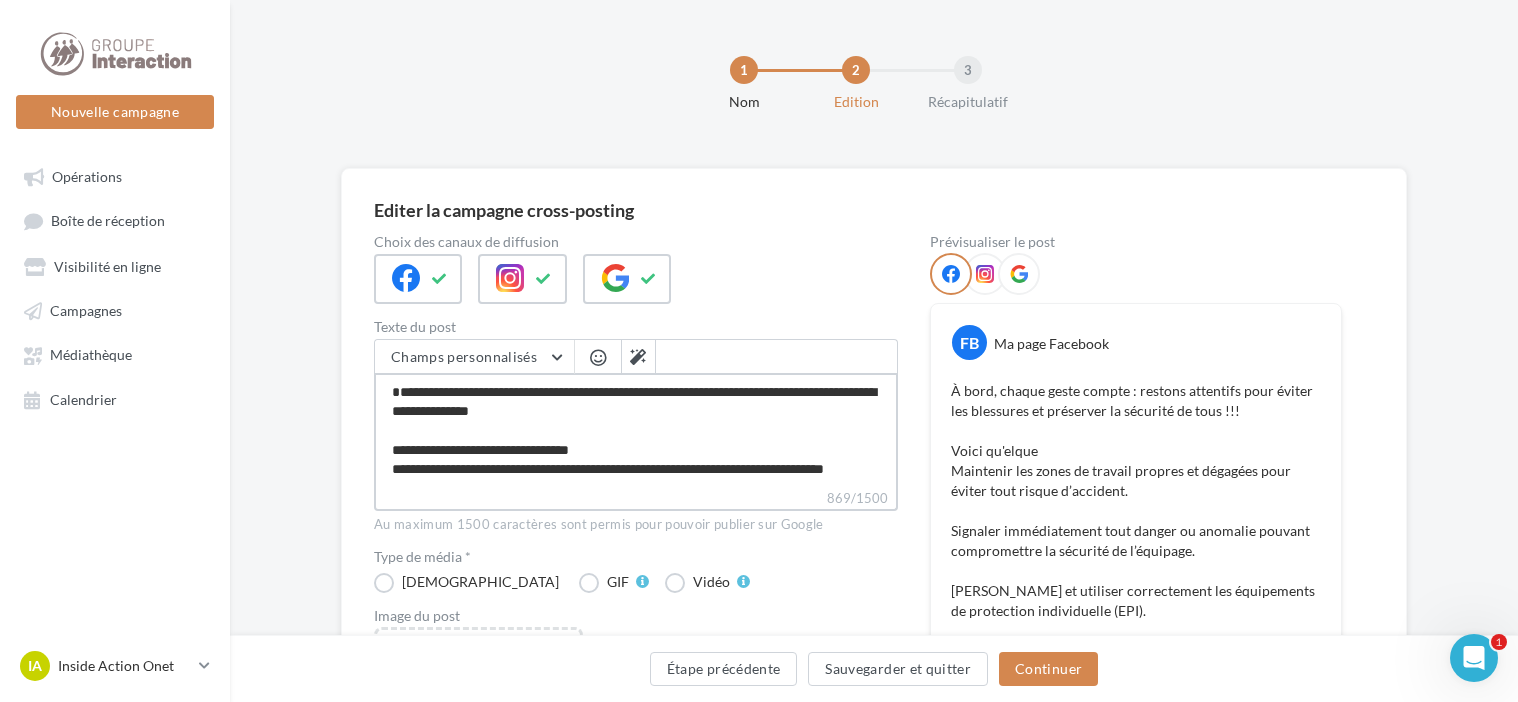type on "**********" 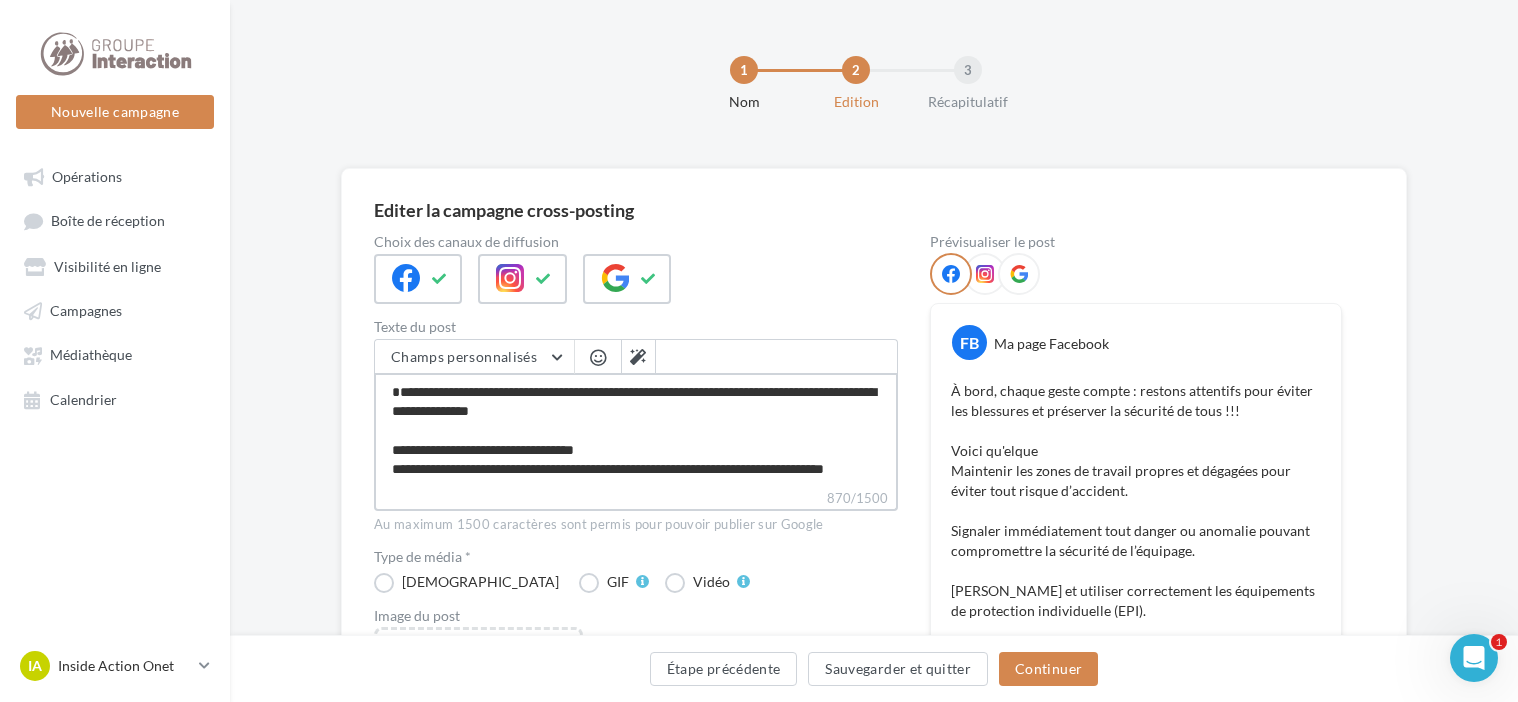 type on "**********" 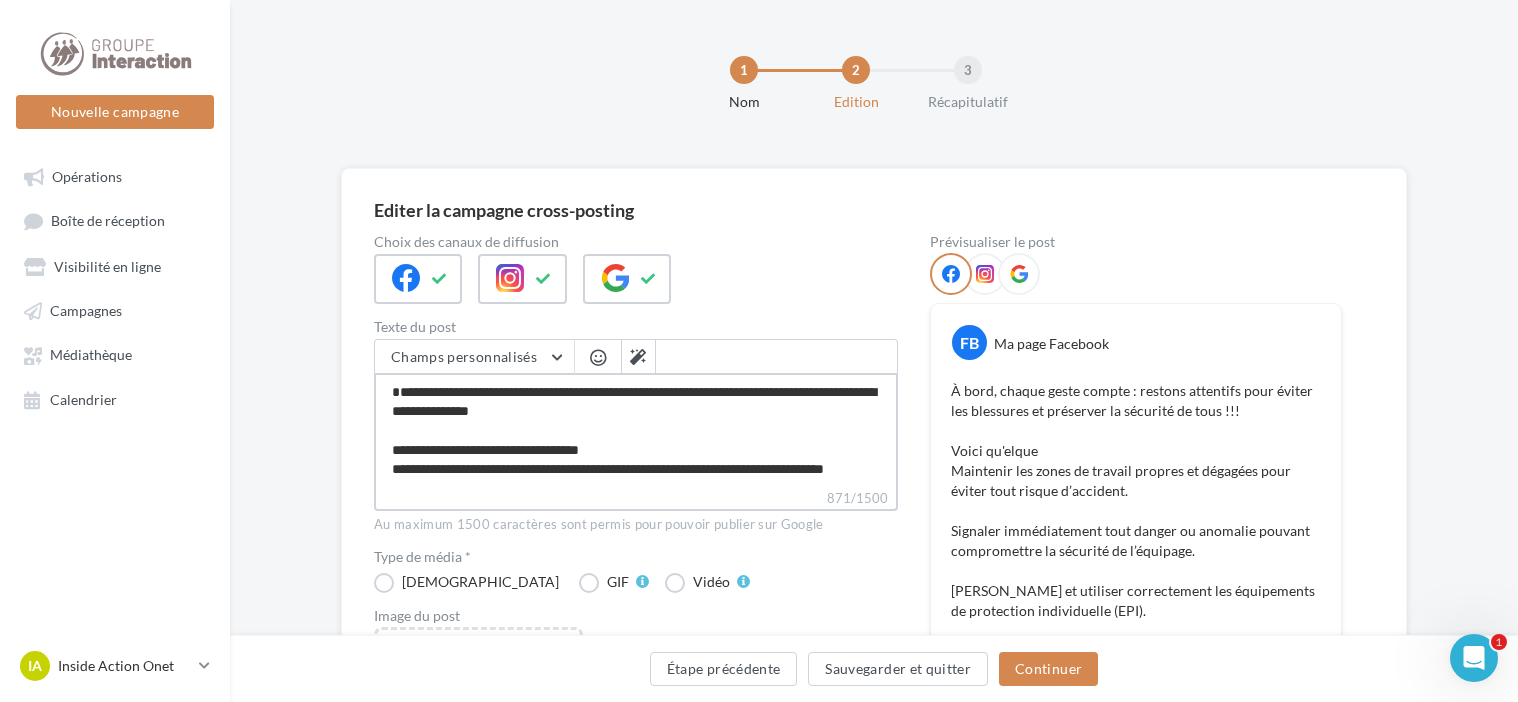 type on "**********" 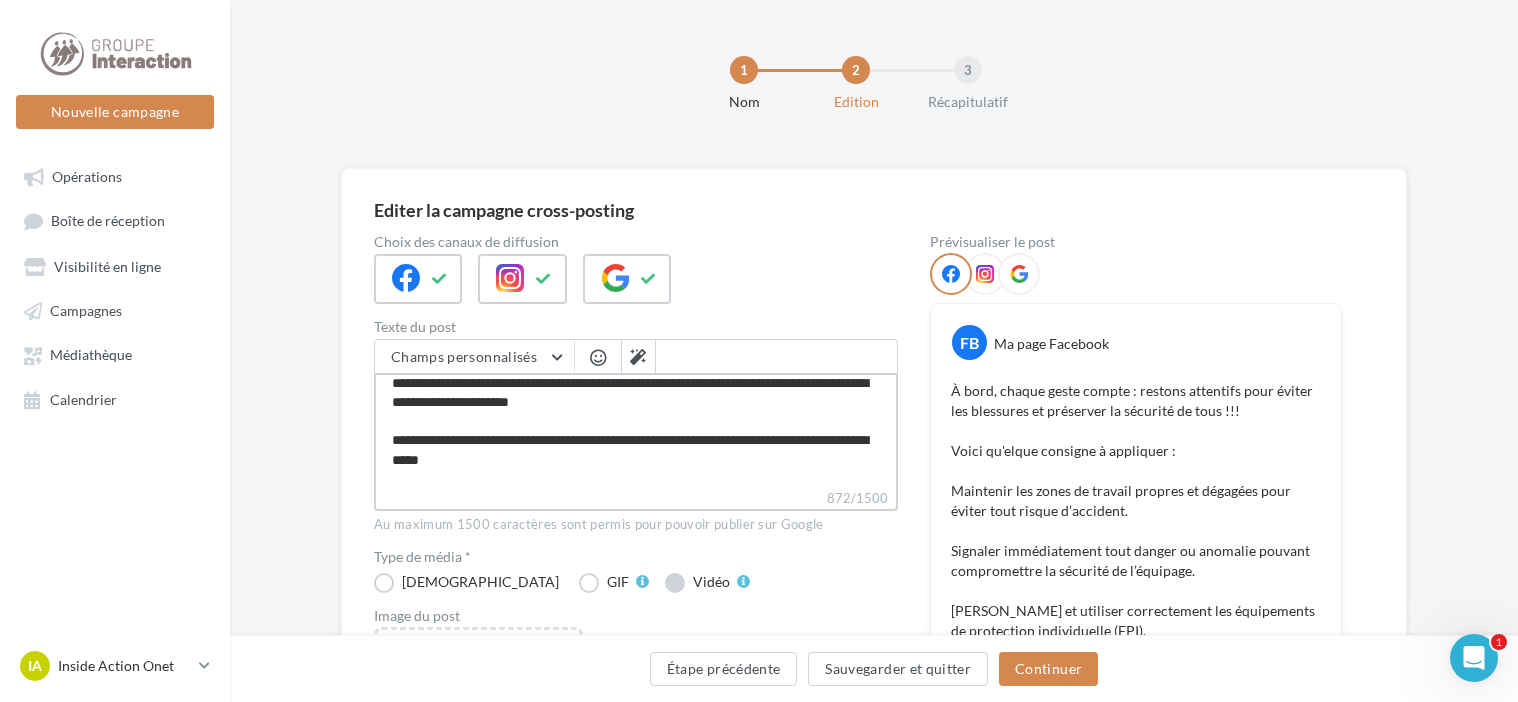 scroll, scrollTop: 384, scrollLeft: 0, axis: vertical 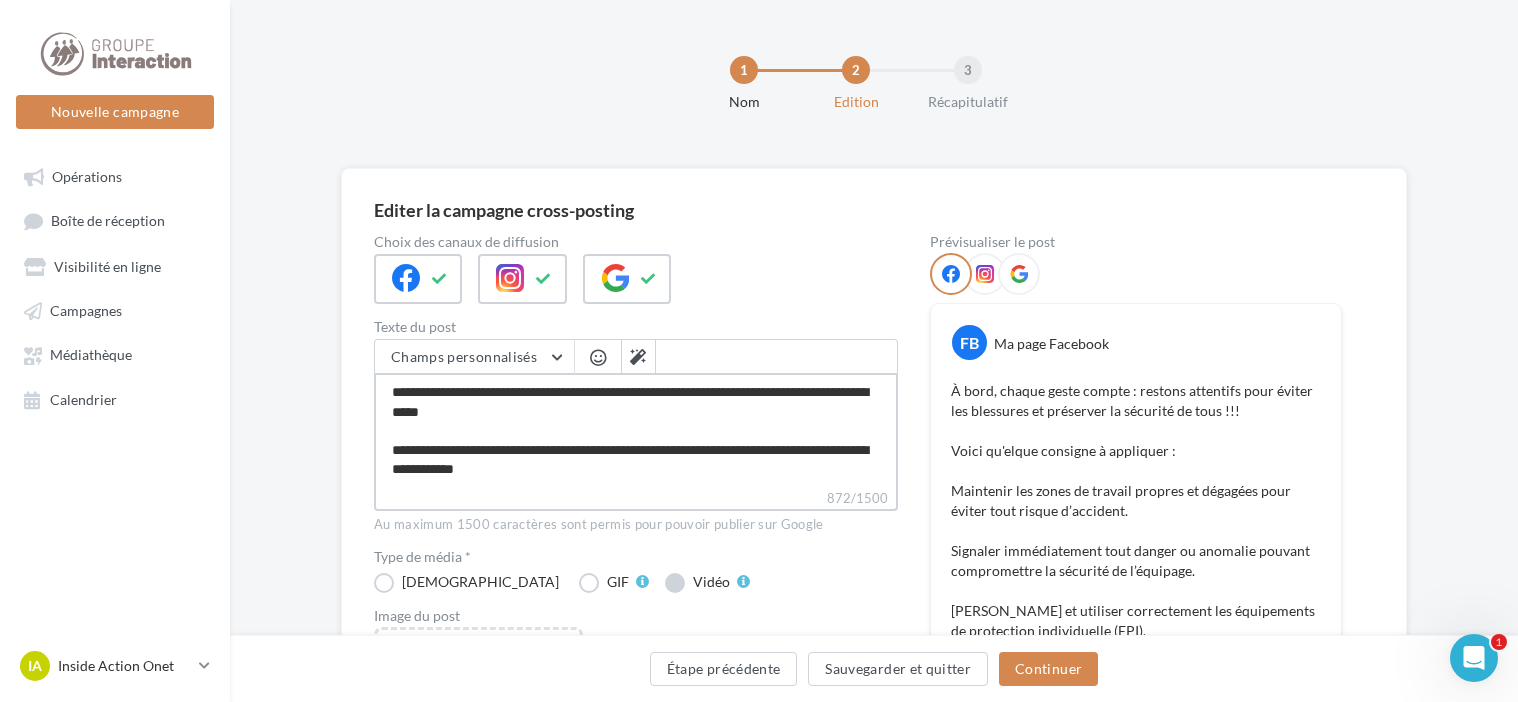 drag, startPoint x: 386, startPoint y: 392, endPoint x: 570, endPoint y: 580, distance: 263.05893 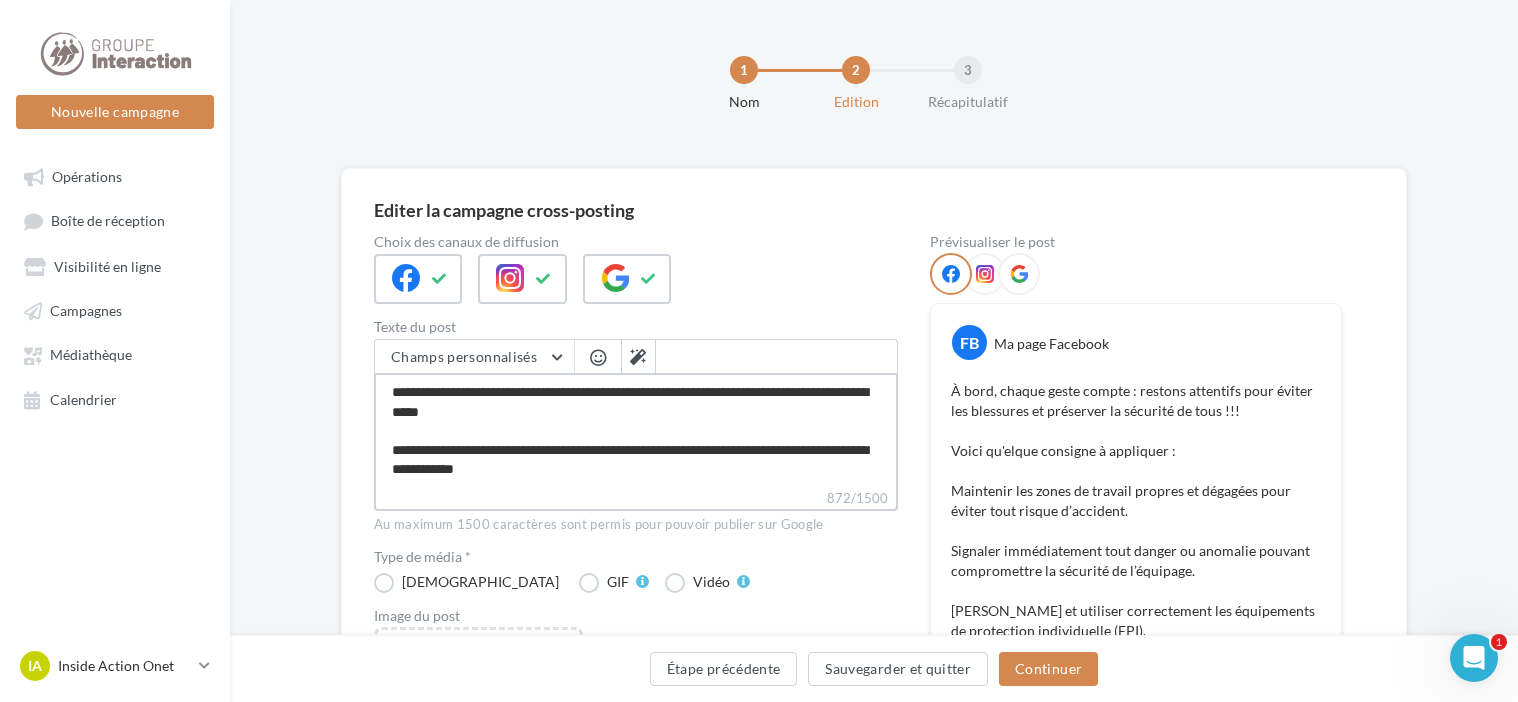 scroll, scrollTop: 384, scrollLeft: 0, axis: vertical 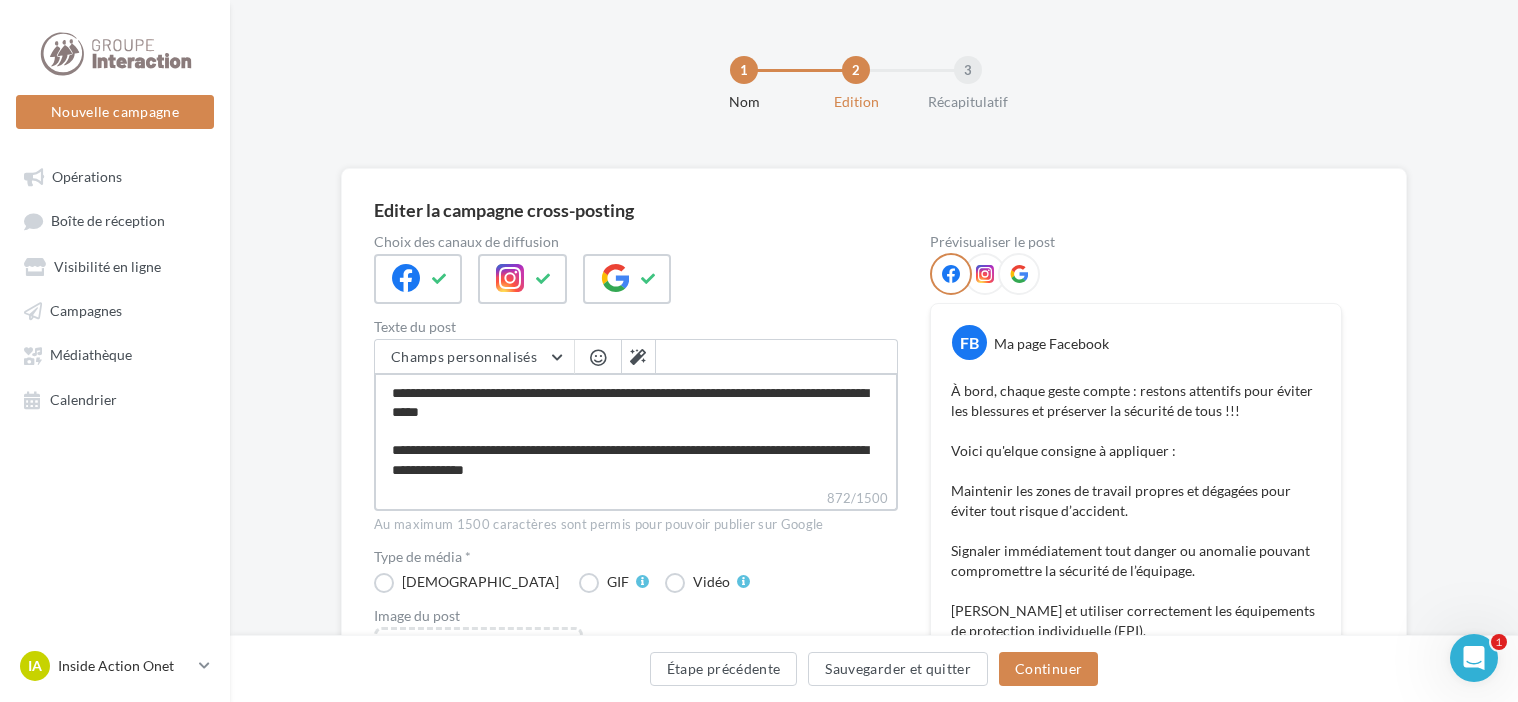 type on "**********" 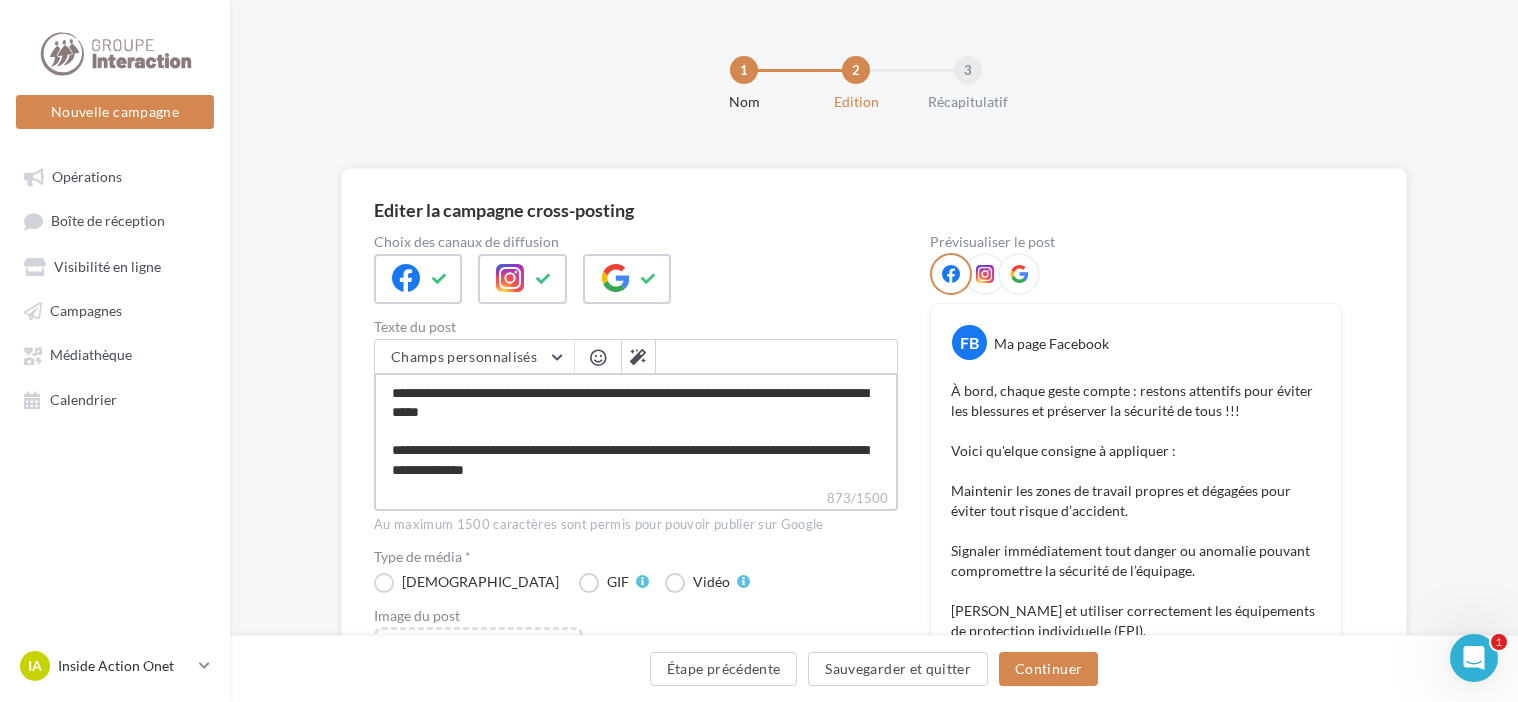 scroll, scrollTop: 0, scrollLeft: 0, axis: both 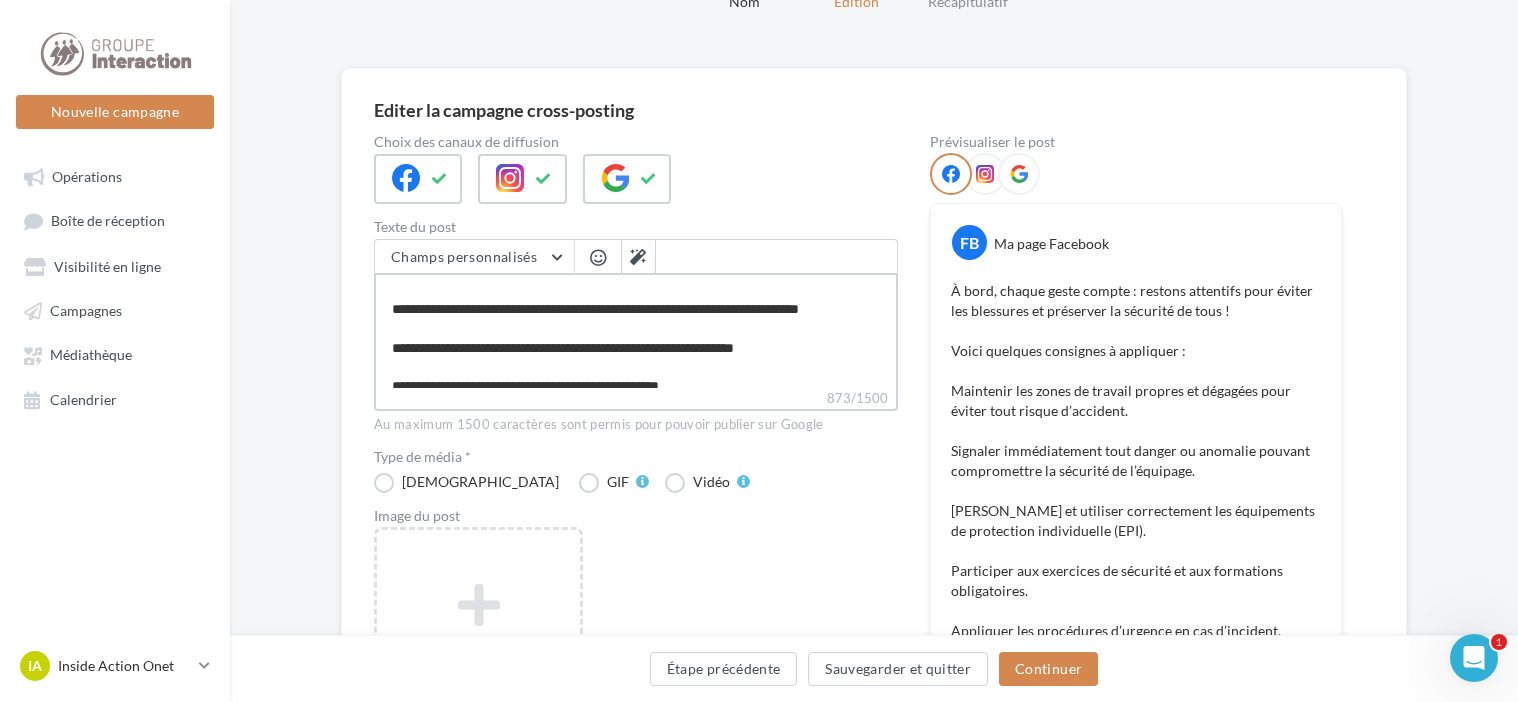 drag, startPoint x: 520, startPoint y: 360, endPoint x: 452, endPoint y: 366, distance: 68.26419 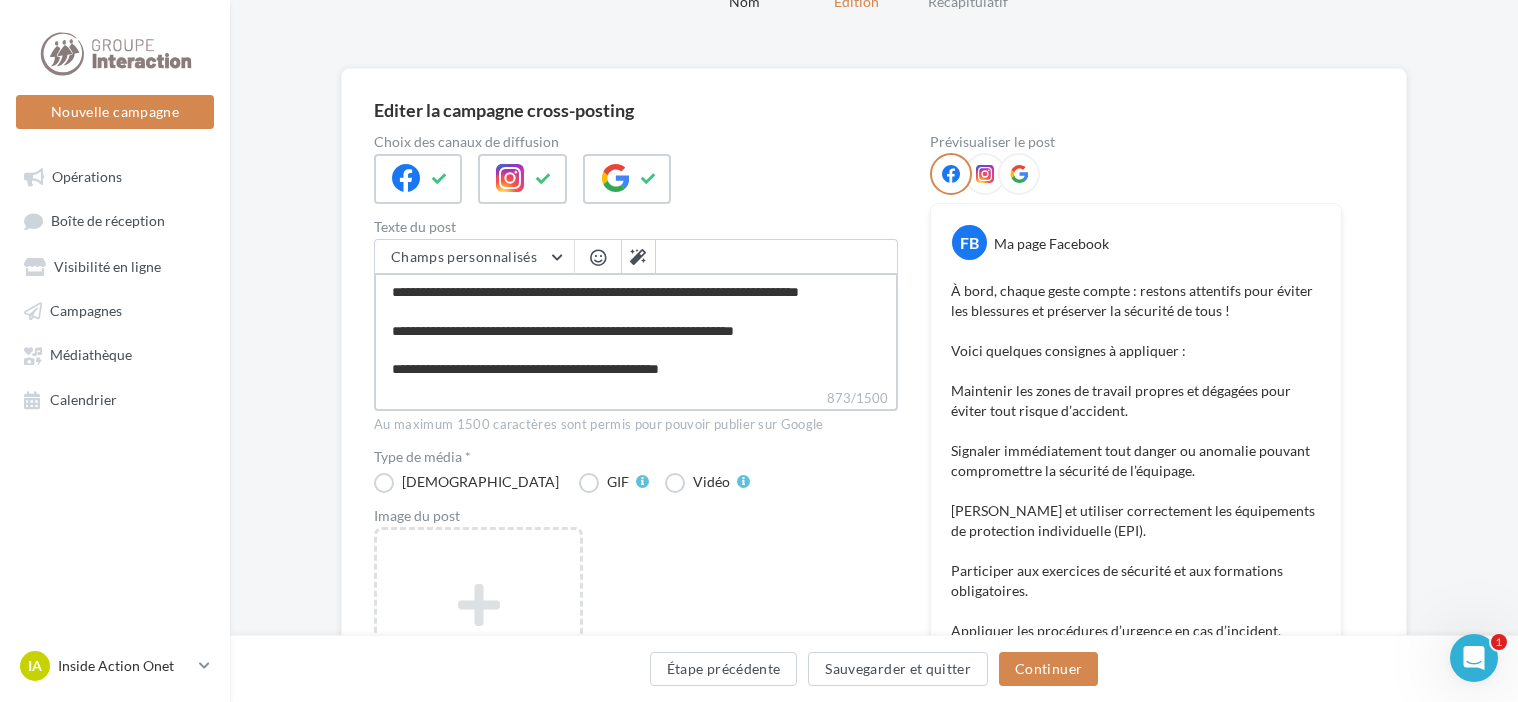 drag, startPoint x: 457, startPoint y: 289, endPoint x: 522, endPoint y: 301, distance: 66.09841 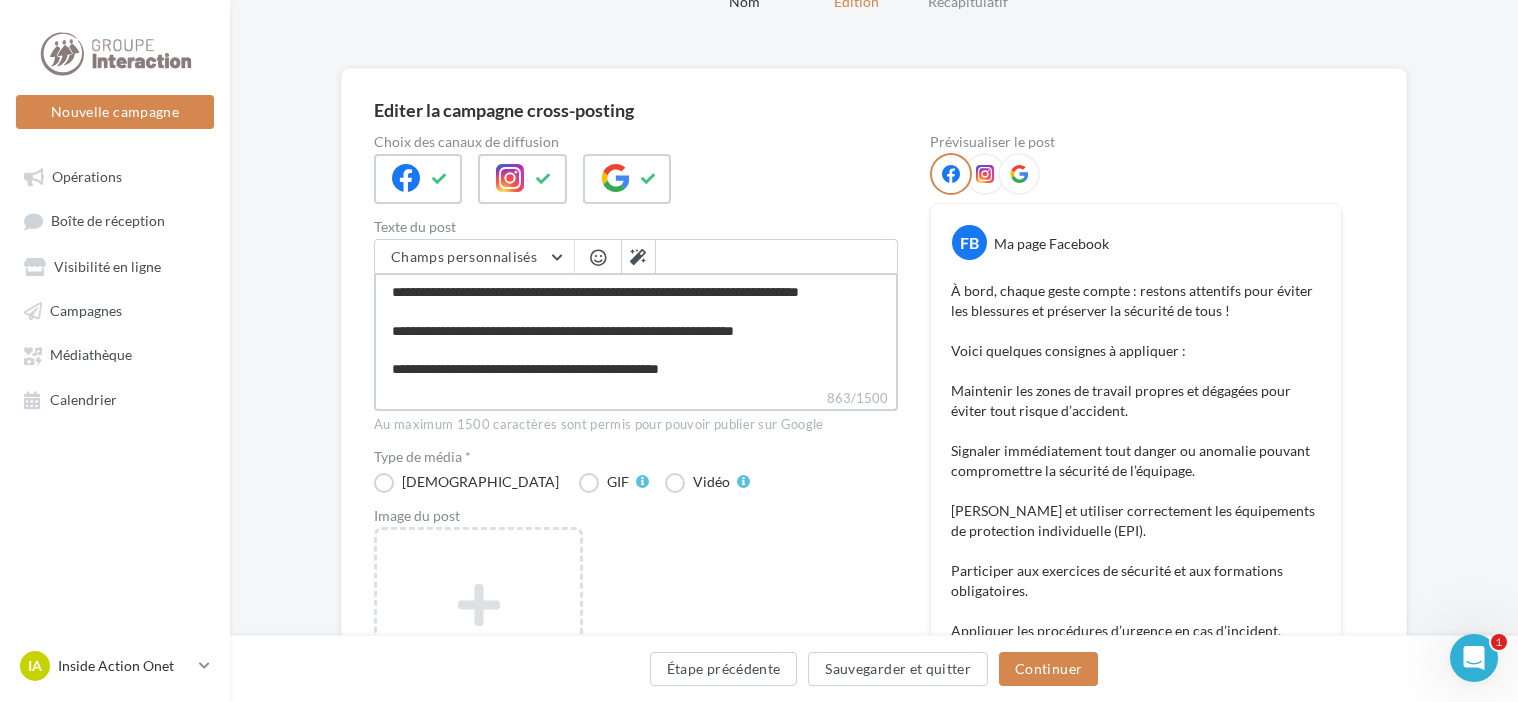 type on "**********" 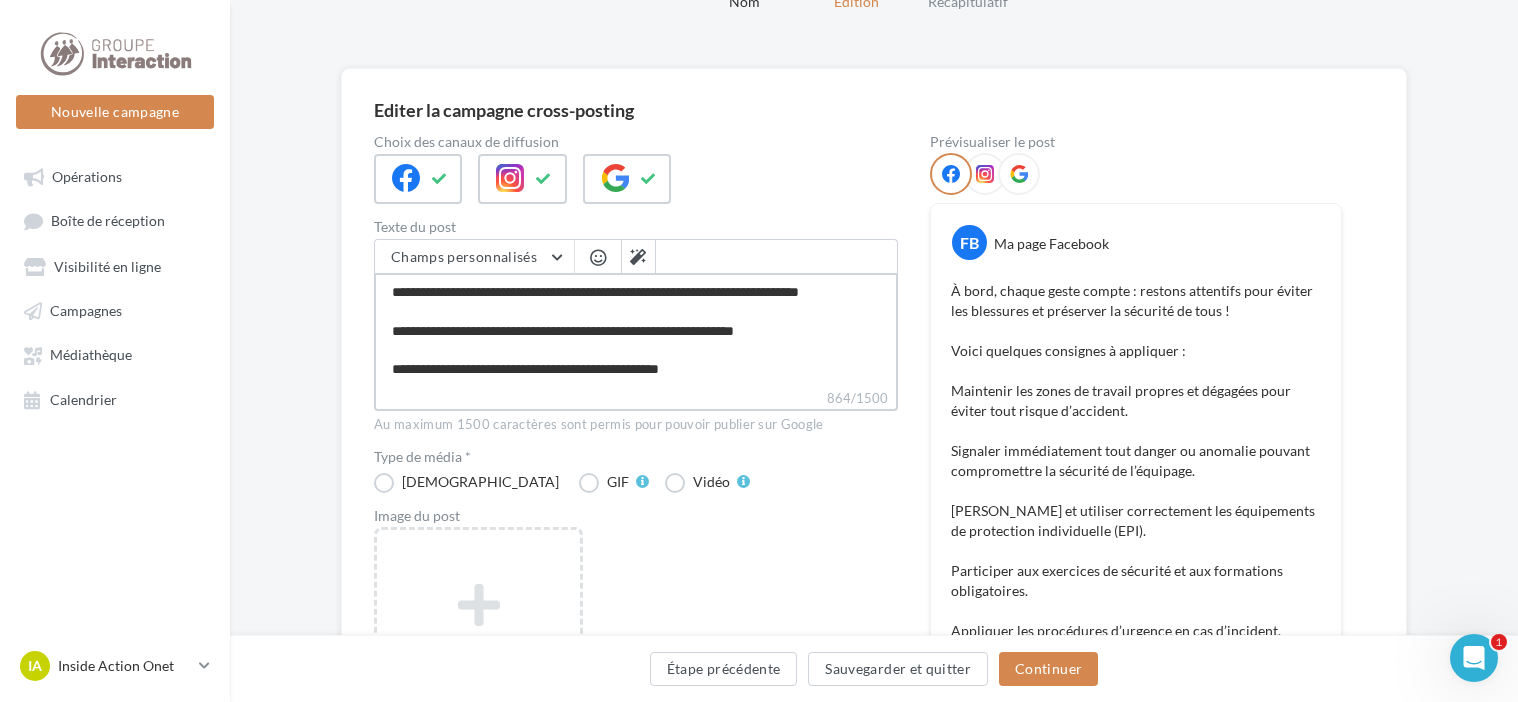 type on "**********" 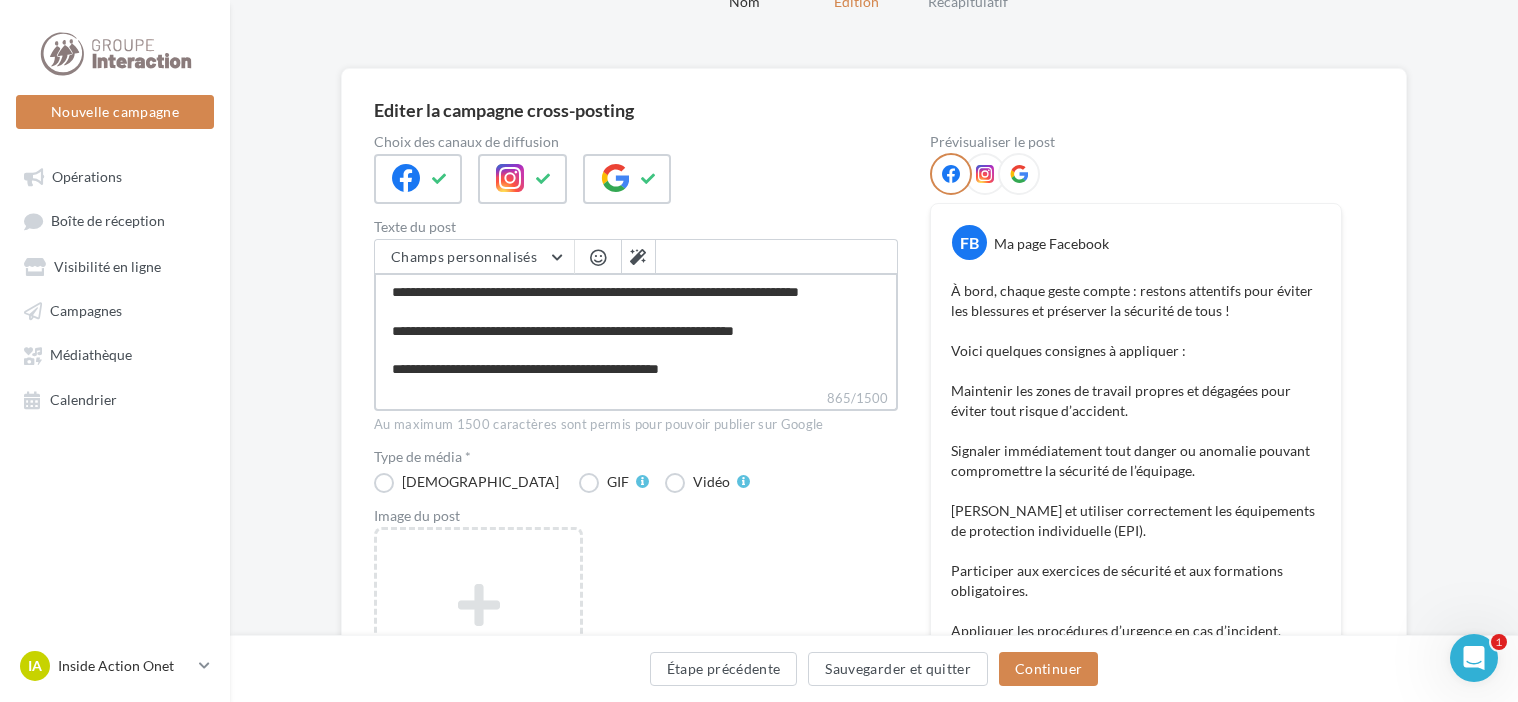 type on "**********" 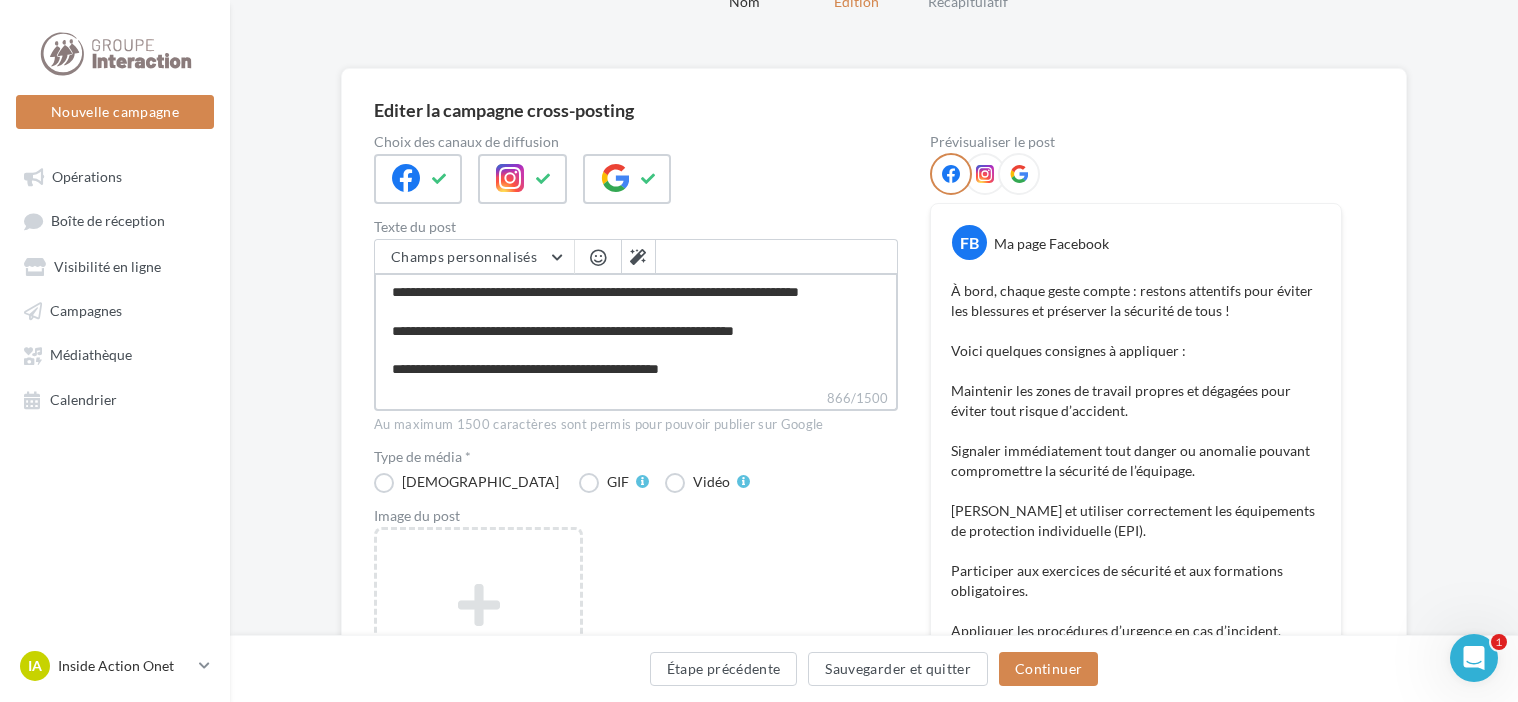 type on "**********" 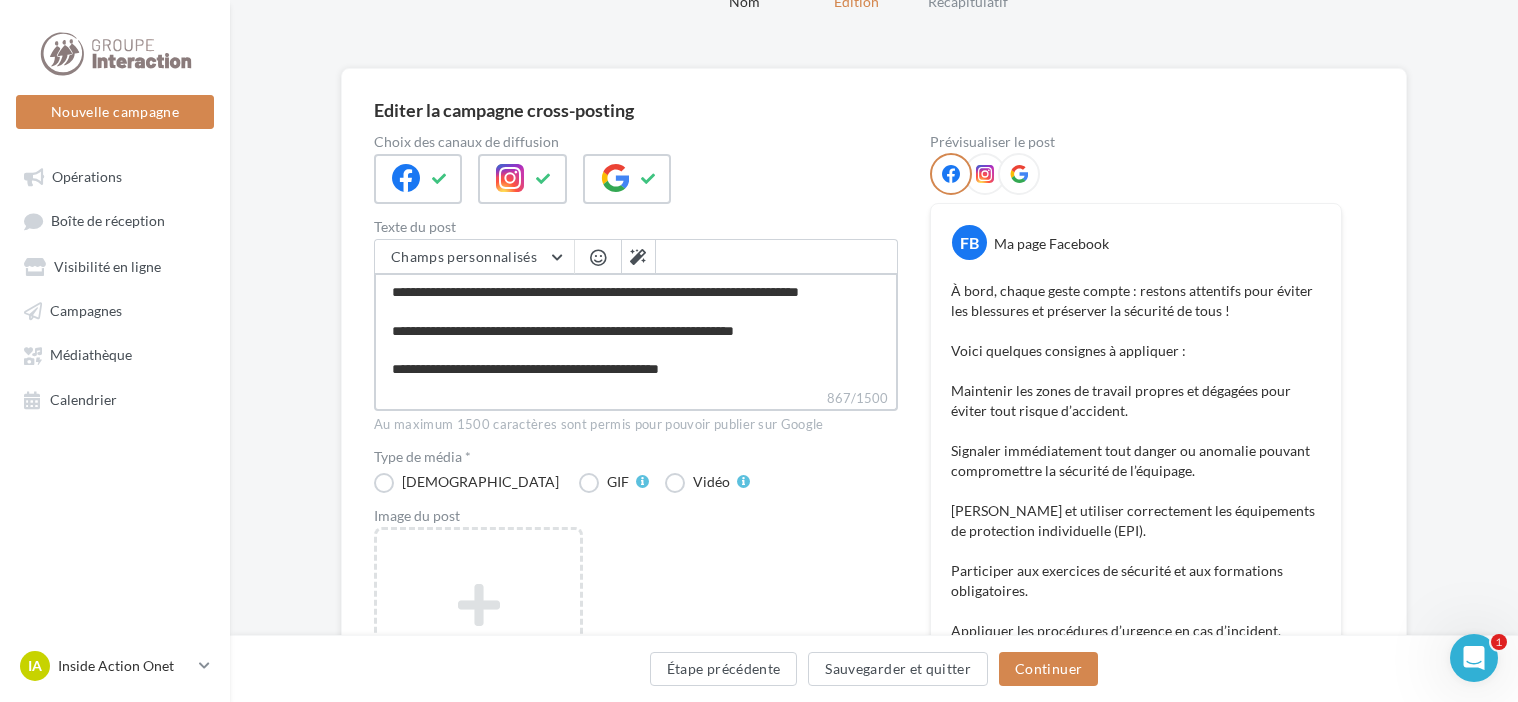 type on "**********" 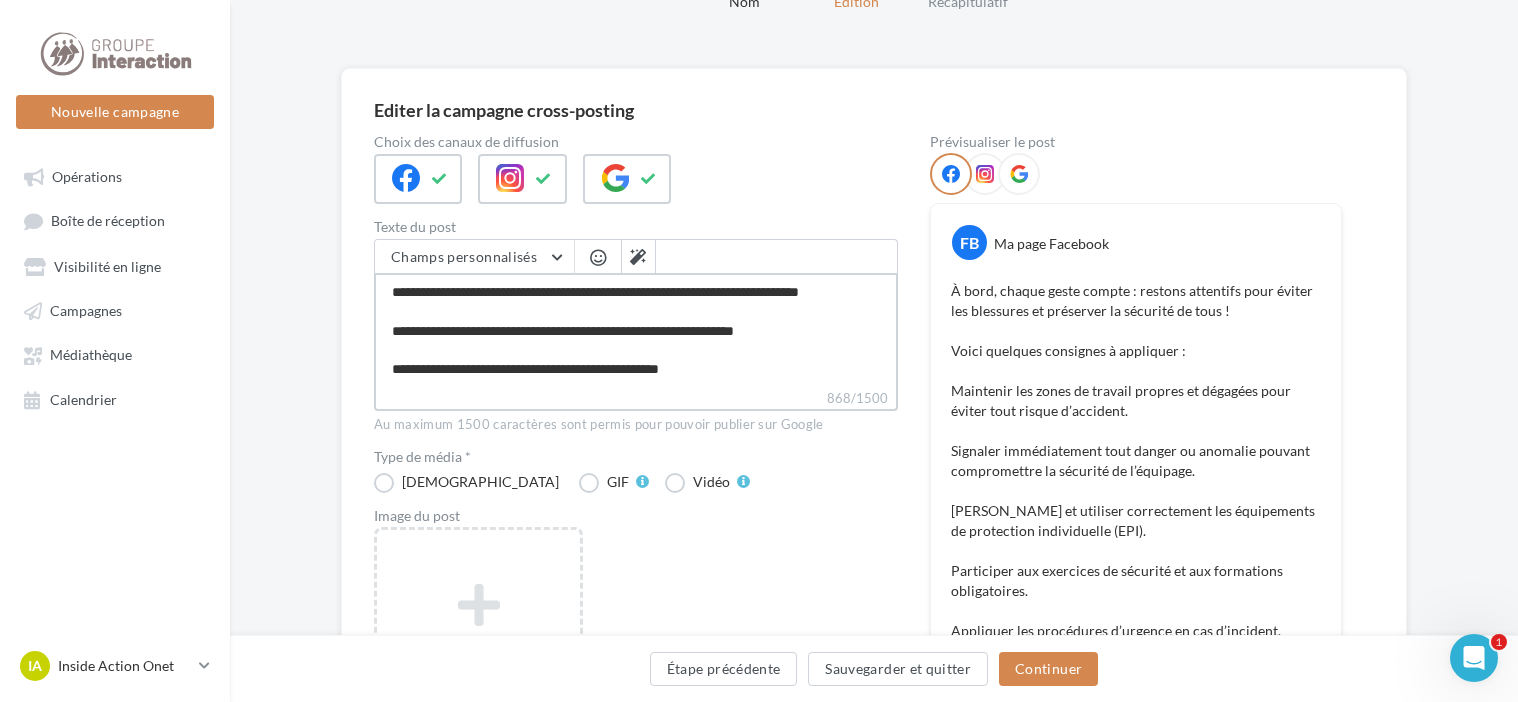 type on "**********" 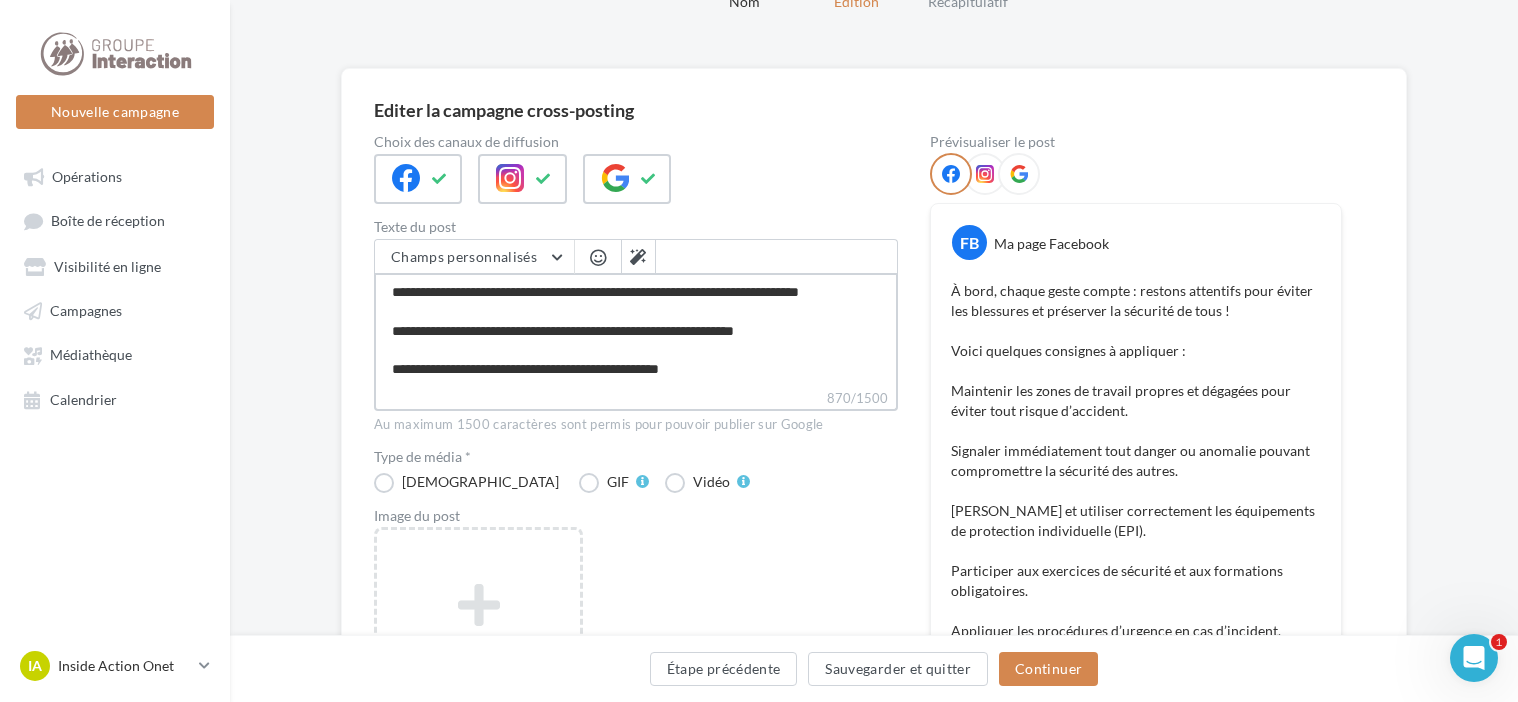 scroll, scrollTop: 200, scrollLeft: 0, axis: vertical 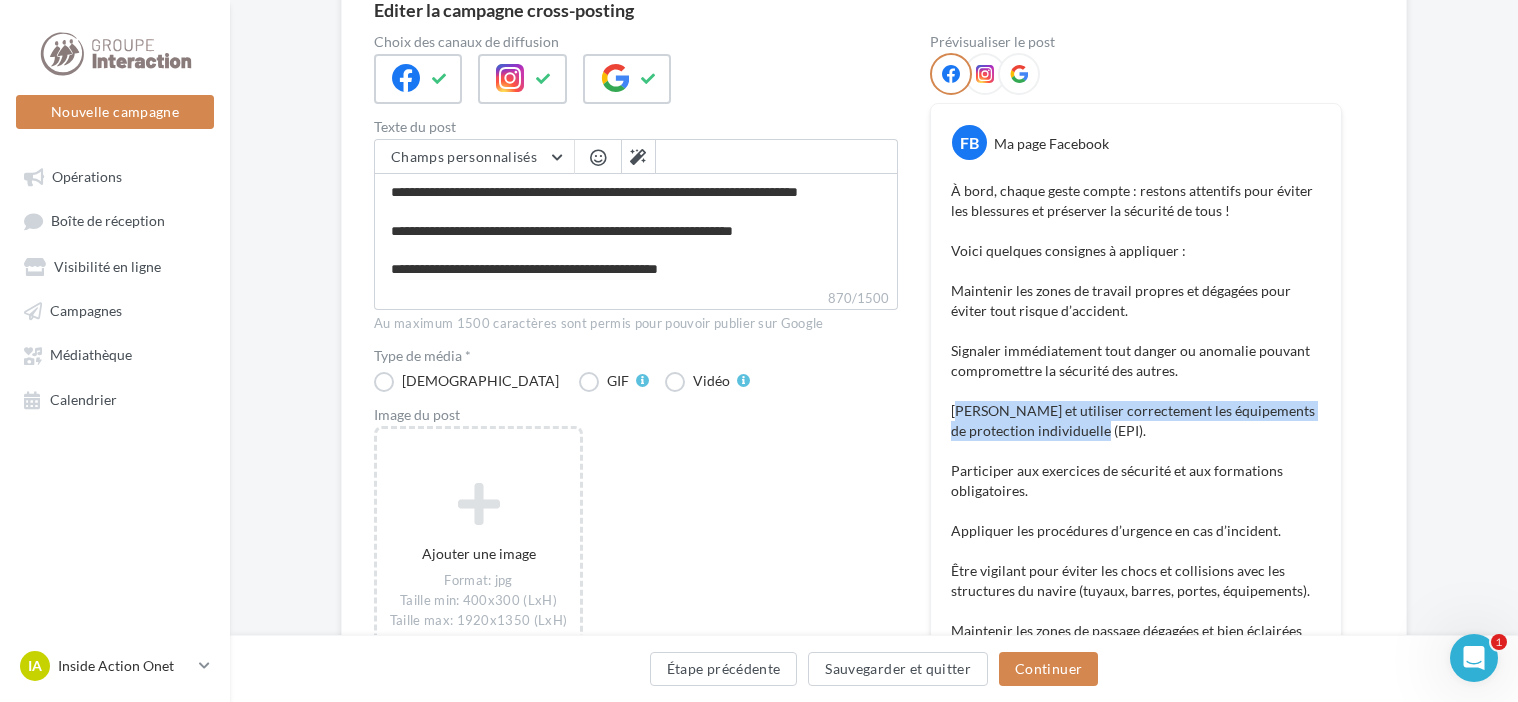 drag, startPoint x: 956, startPoint y: 405, endPoint x: 1128, endPoint y: 428, distance: 173.53098 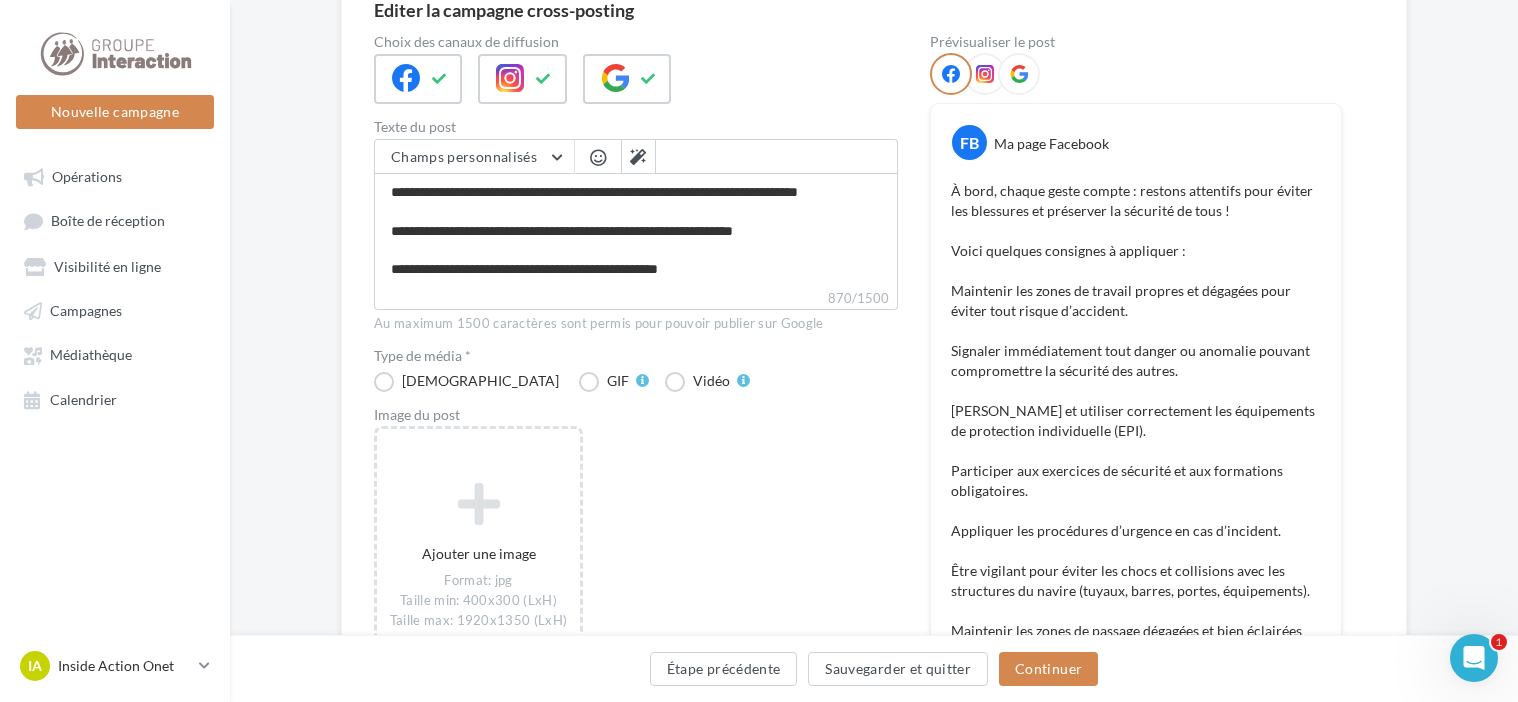 click on "À bord, chaque geste compte : restons attentifs pour éviter les blessures et préserver la sécurité de tous ! Voici quelques consignes à appliquer : Maintenir les zones de travail propres et dégagées pour éviter tout risque d’accident. Signaler immédiatement tout danger ou anomalie pouvant compromettre la sécurité des autres. [PERSON_NAME] et utiliser correctement les équipements de protection individuelle (EPI). Participer aux exercices de sécurité et aux formations obligatoires. Appliquer les procédures d’urgence en cas d’incident. Être vigilant pour éviter les chocs et collisions avec les structures du navire (tuyaux, barres, portes, équipements). Maintenir les zones de passage dégagées et bien éclairées afin de prévenir les risques de se cogner. « La vigilance à chaque instant, c’est la clé pour éviter les coups et garantir la sécurité de tous à bord. »" at bounding box center (1136, 451) 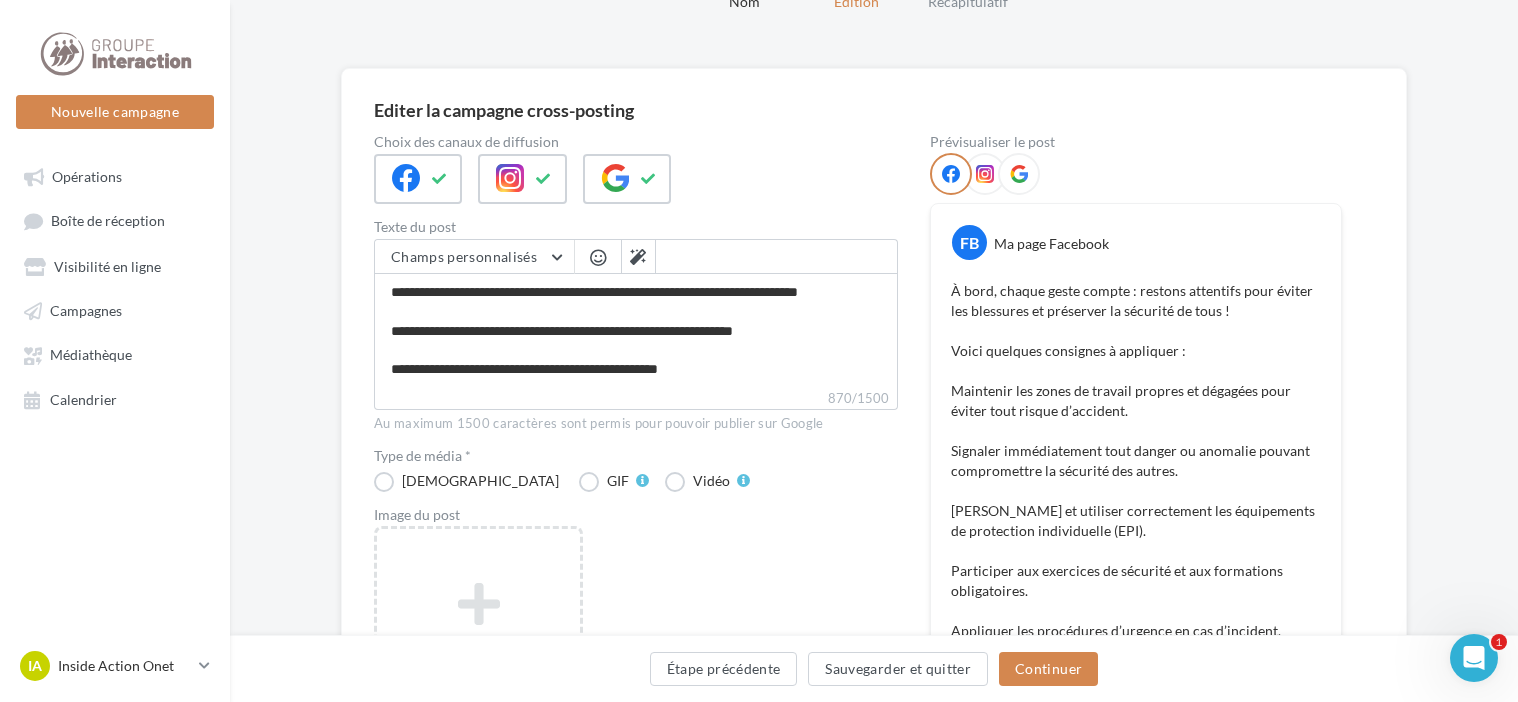 scroll, scrollTop: 0, scrollLeft: 0, axis: both 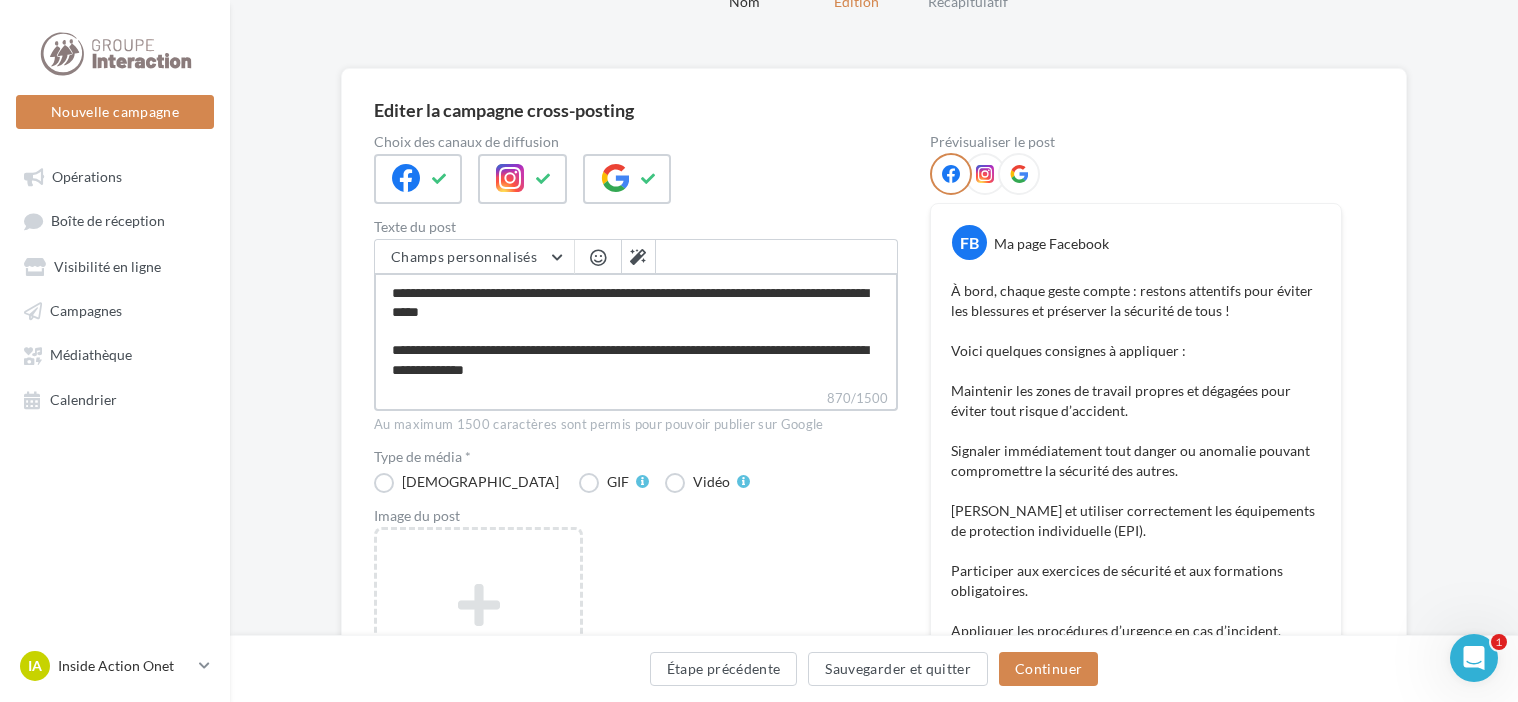 drag, startPoint x: 392, startPoint y: 296, endPoint x: 662, endPoint y: 608, distance: 412.60635 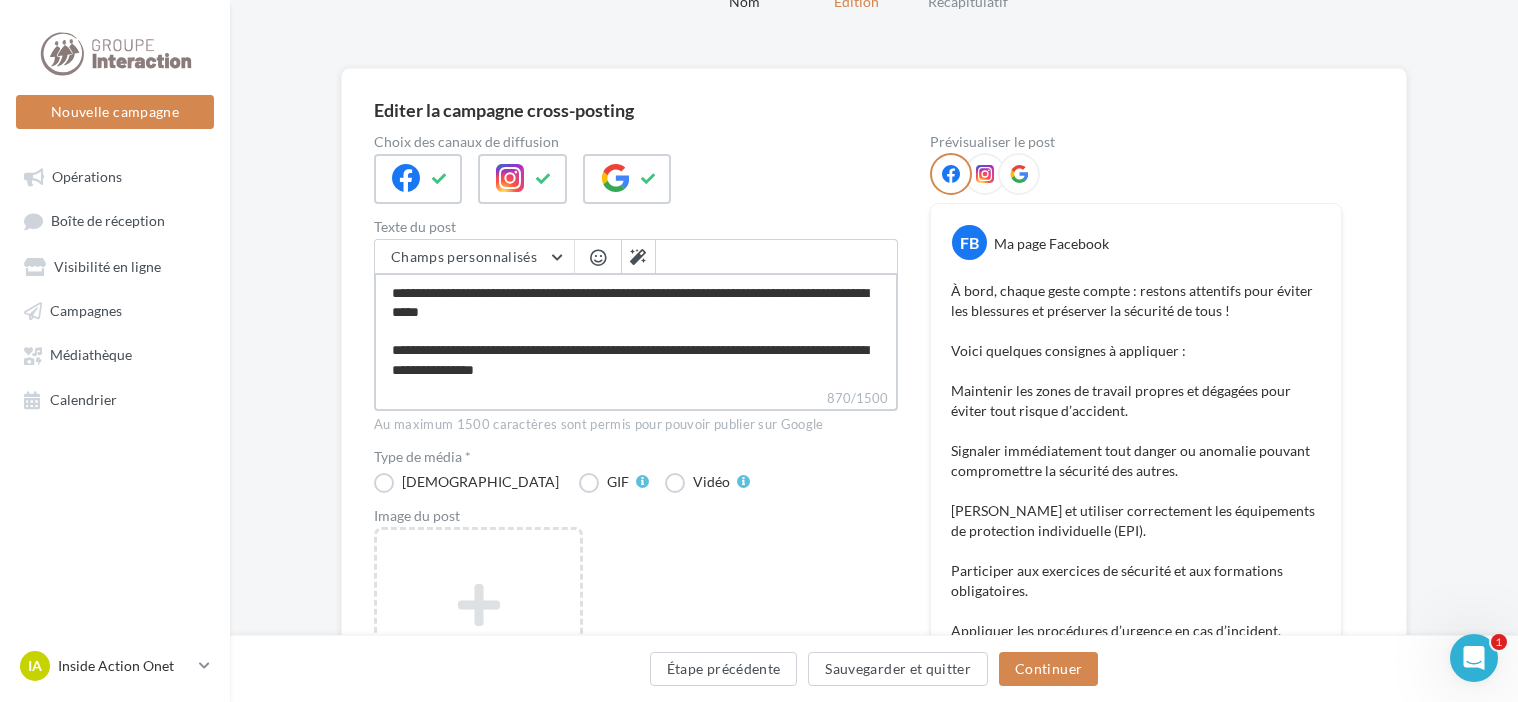 type on "**********" 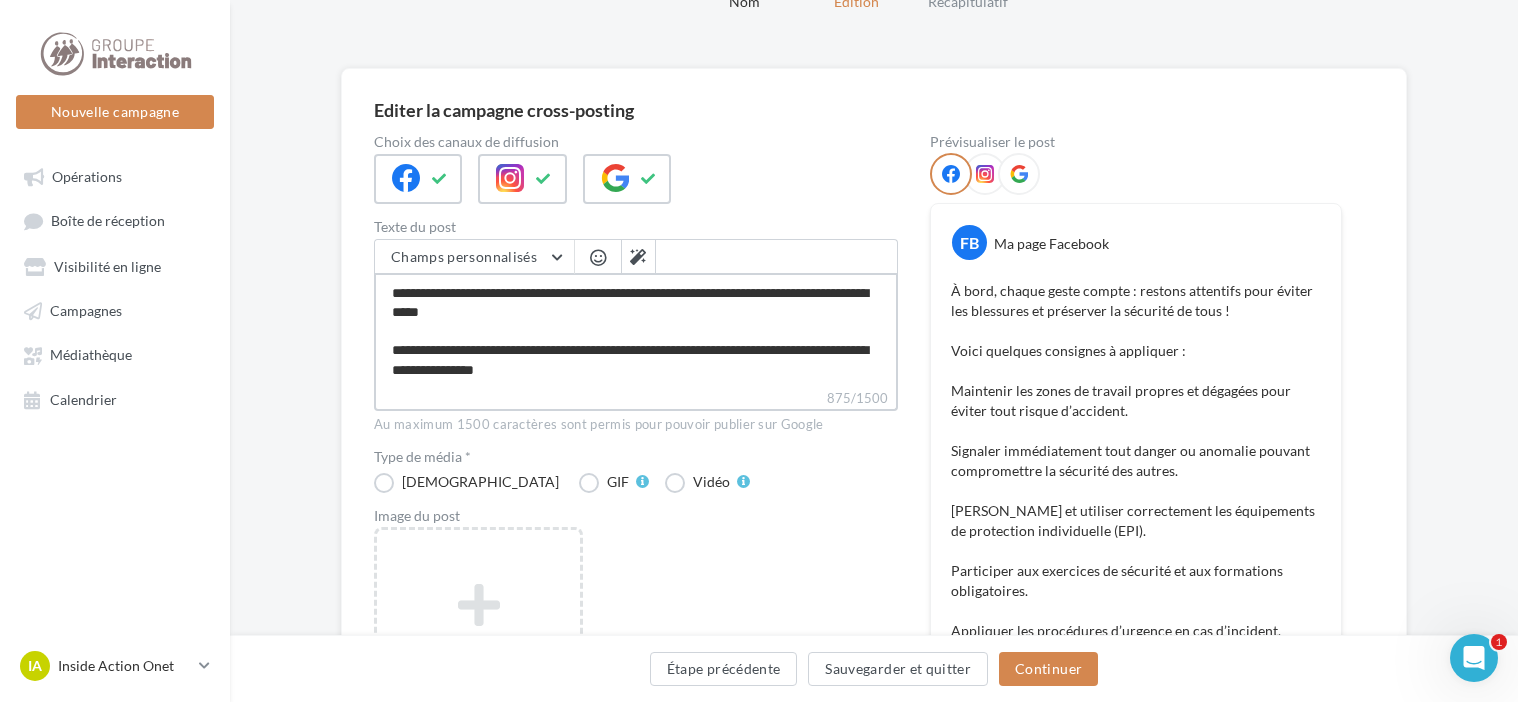 scroll, scrollTop: 433, scrollLeft: 0, axis: vertical 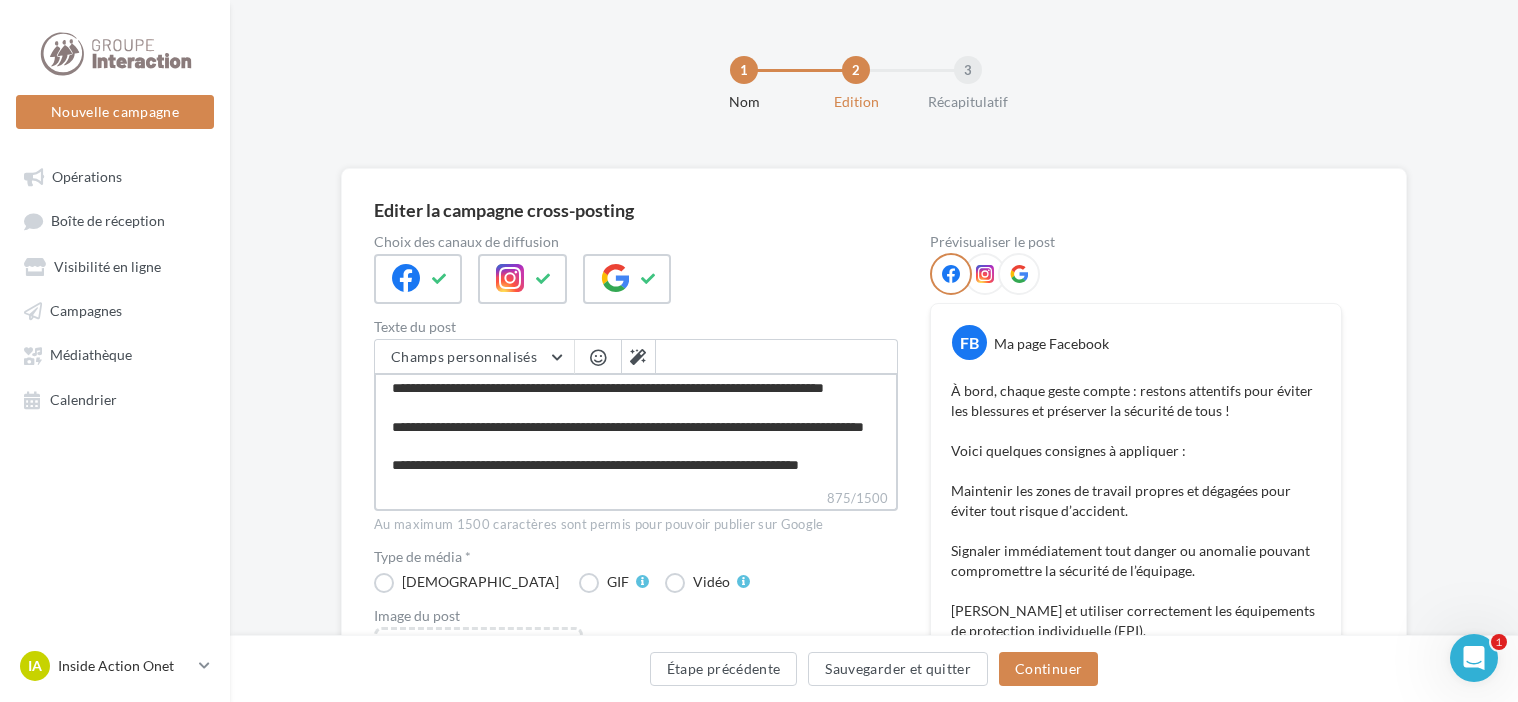 click on "**********" at bounding box center [636, 430] 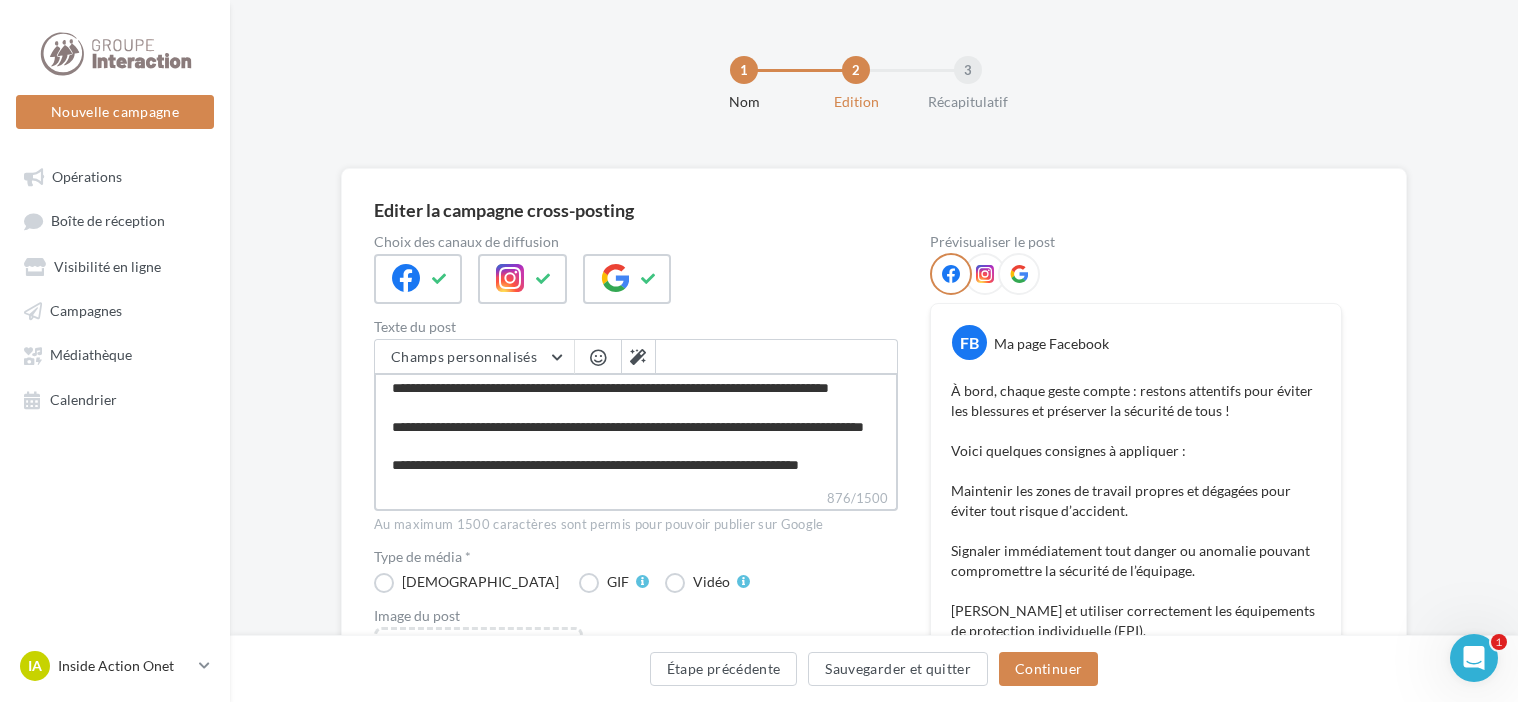 type on "**********" 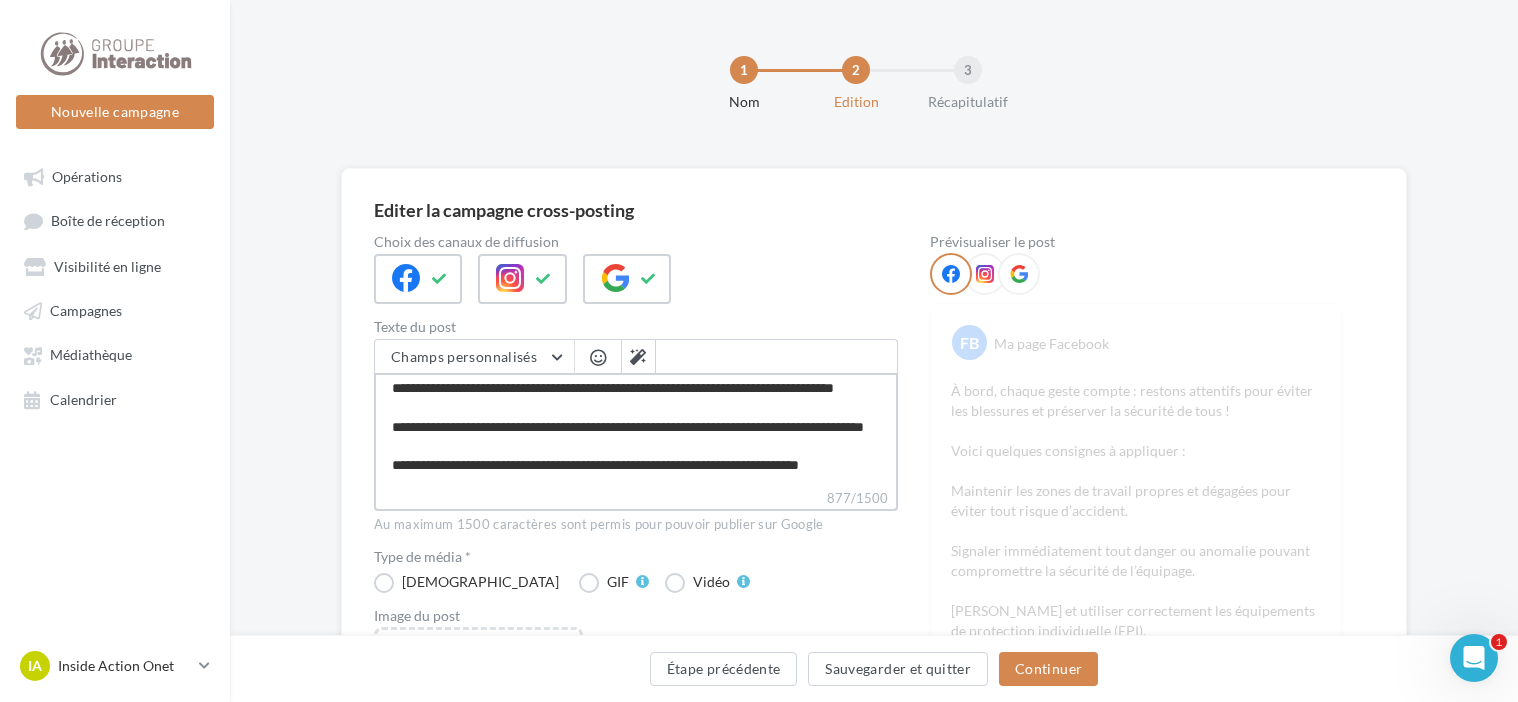 click on "**********" at bounding box center (636, 430) 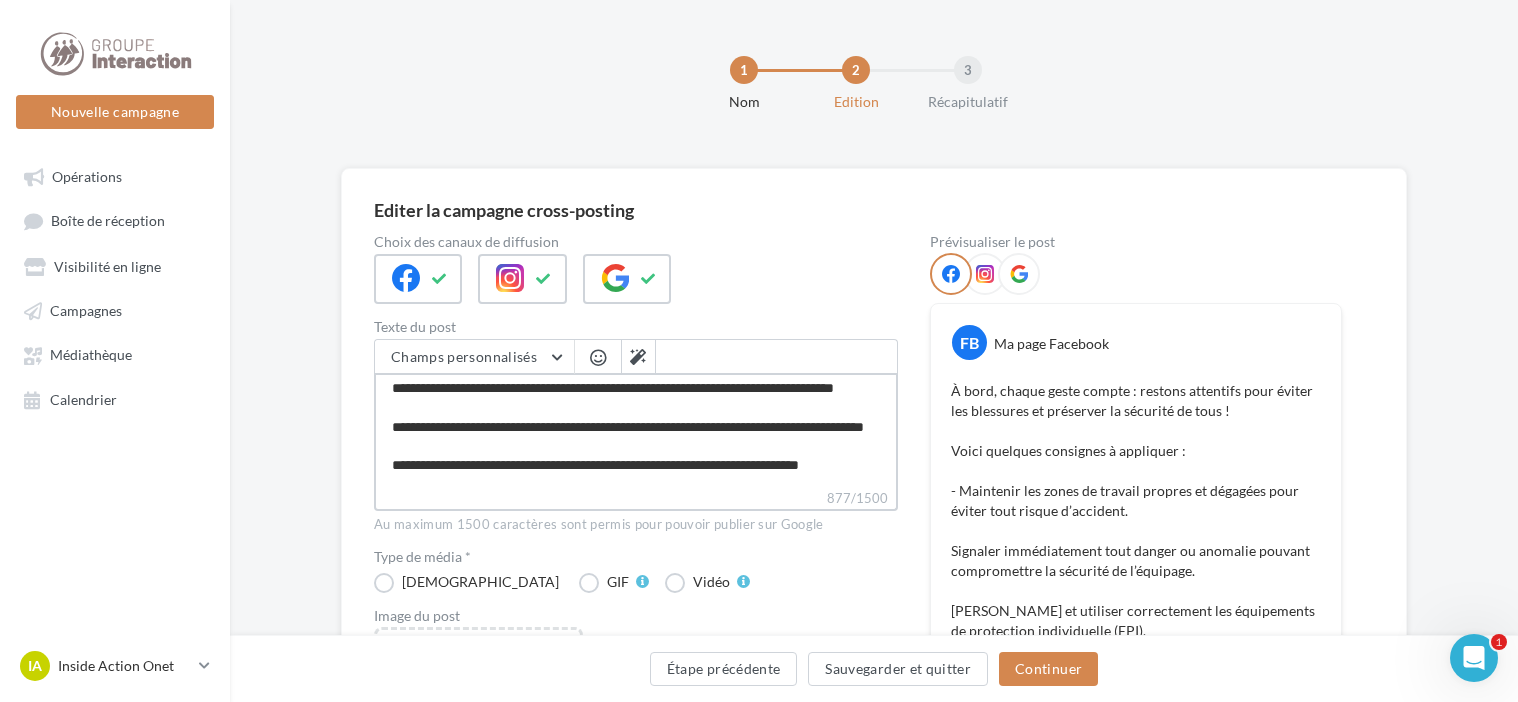 type on "**********" 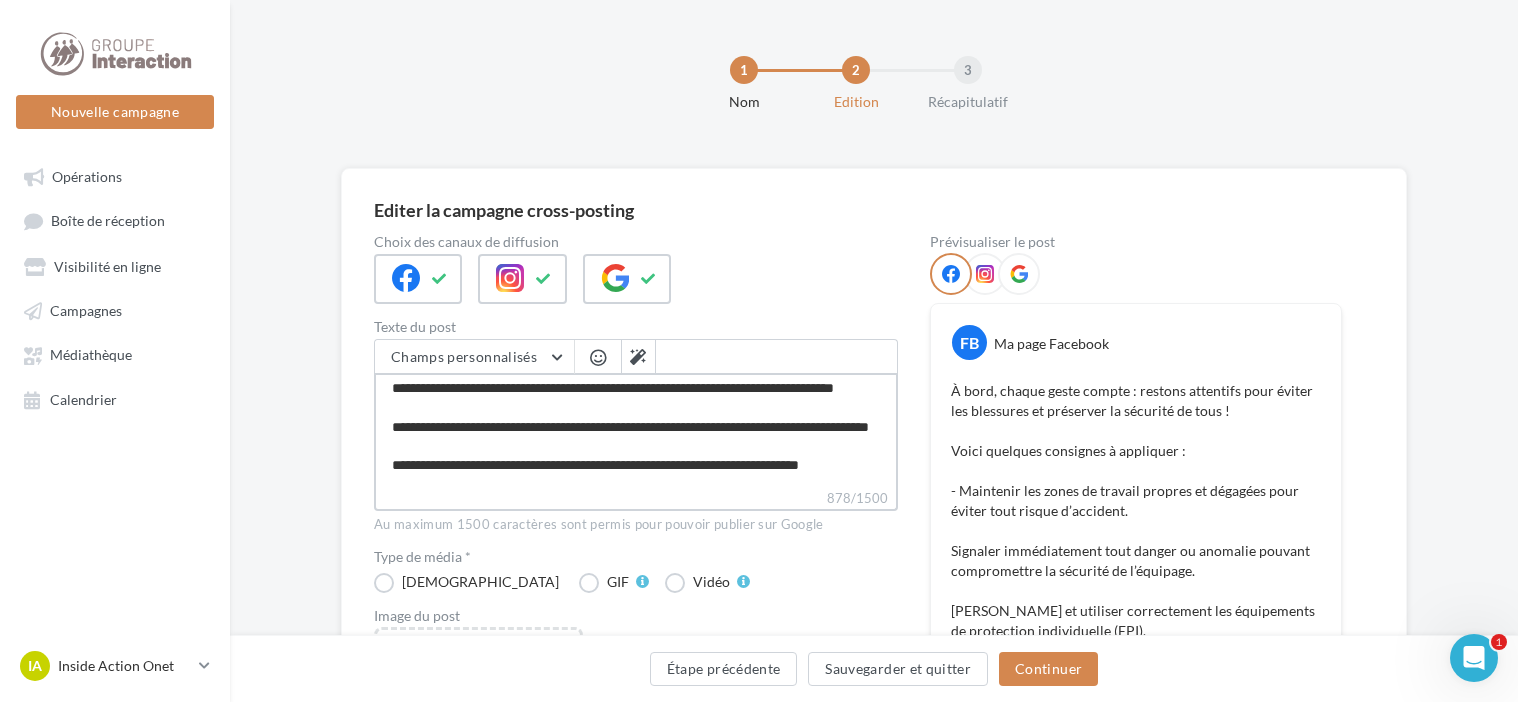 type on "**********" 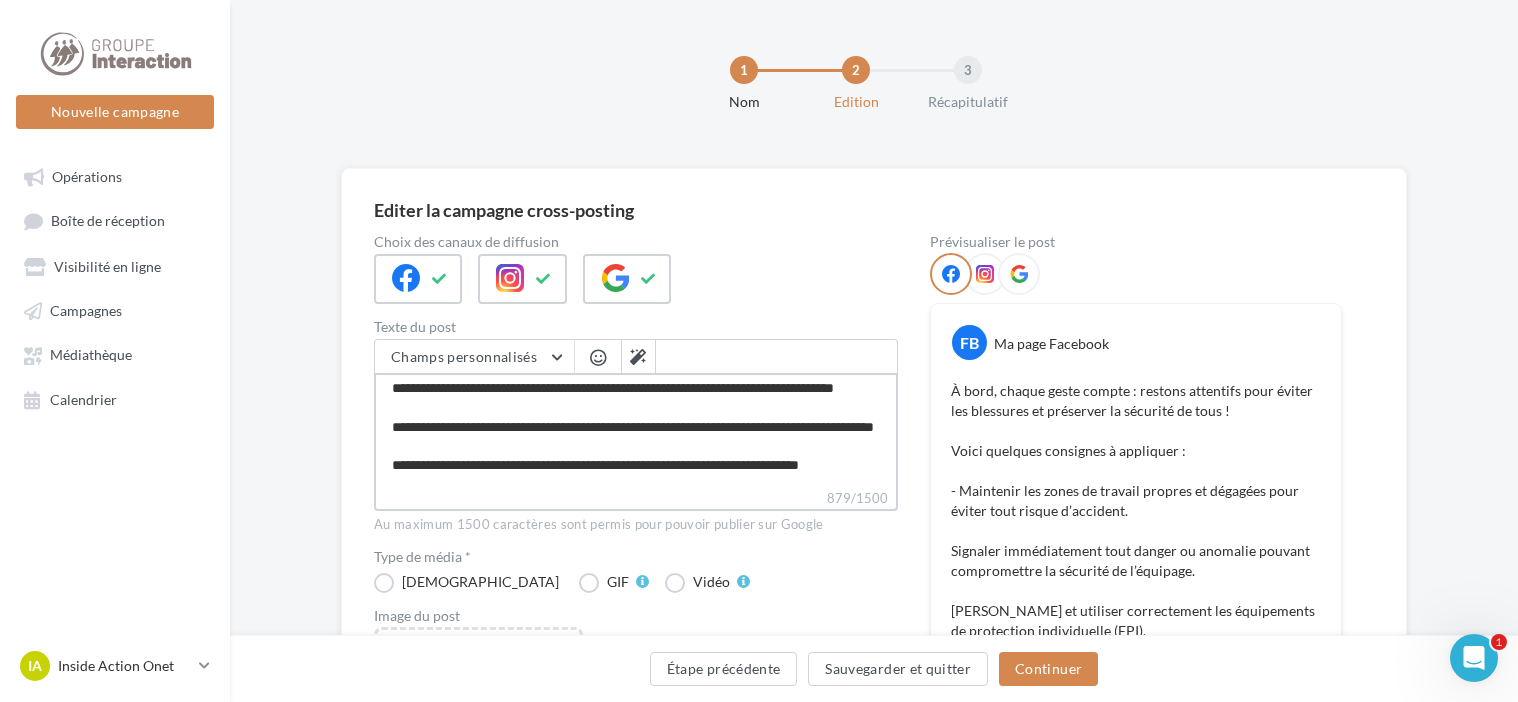 scroll, scrollTop: 300, scrollLeft: 0, axis: vertical 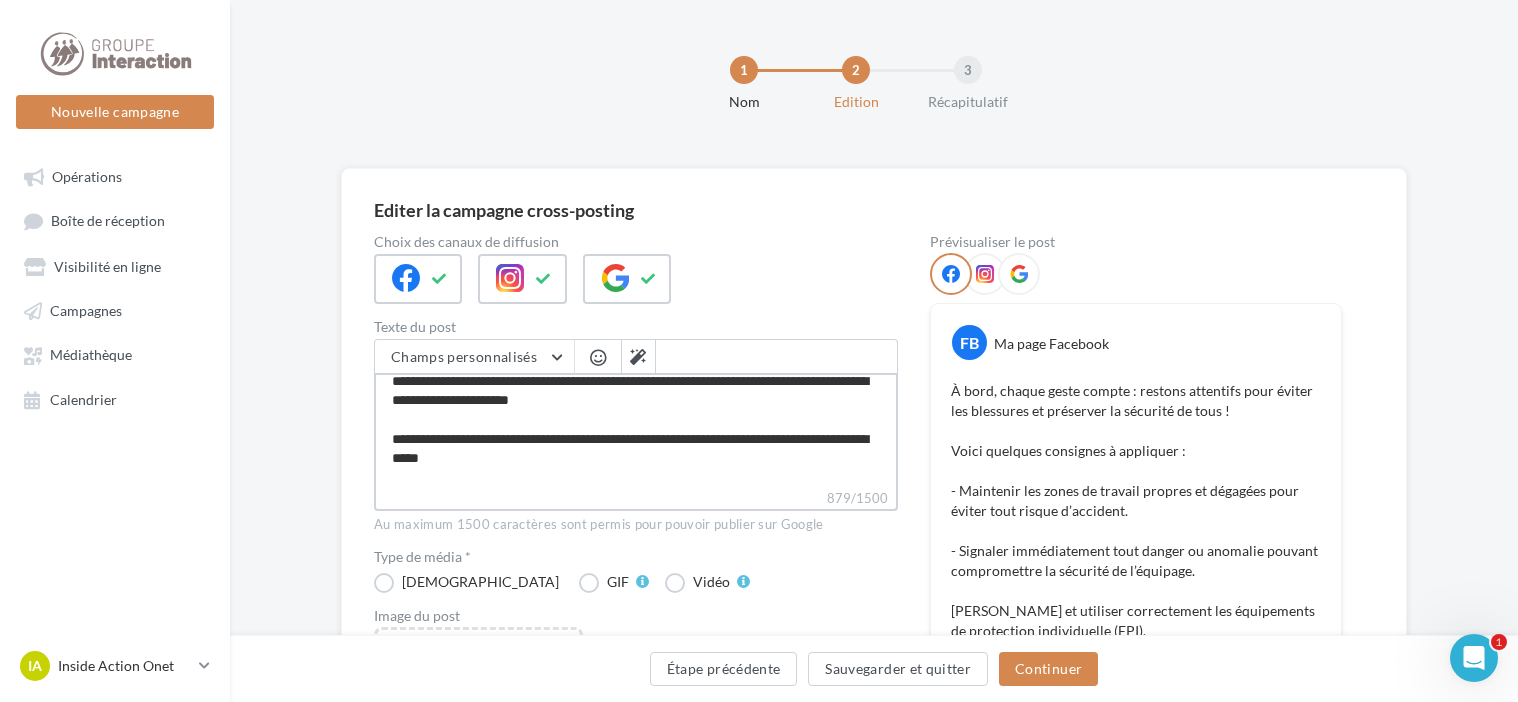 click on "**********" at bounding box center [636, 430] 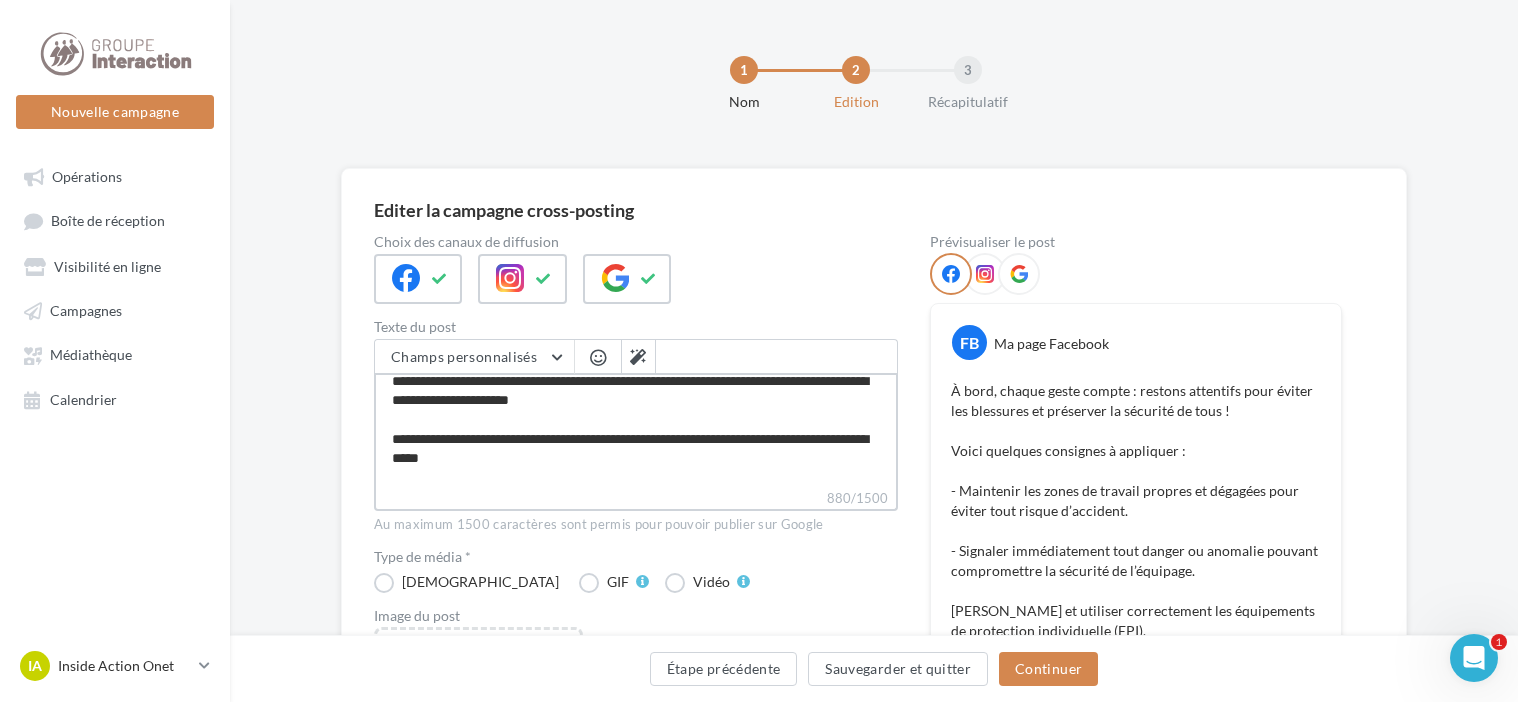 type on "**********" 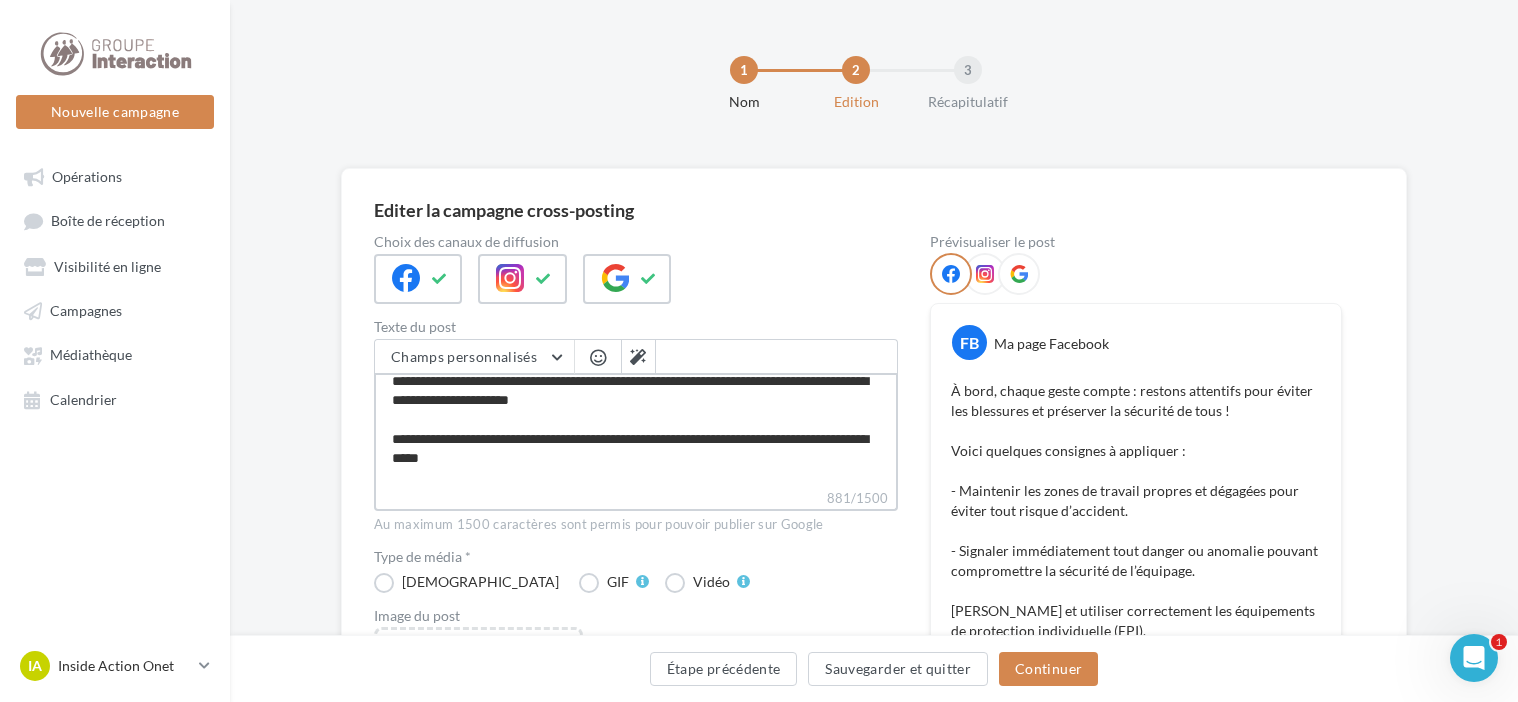 click on "**********" at bounding box center (636, 430) 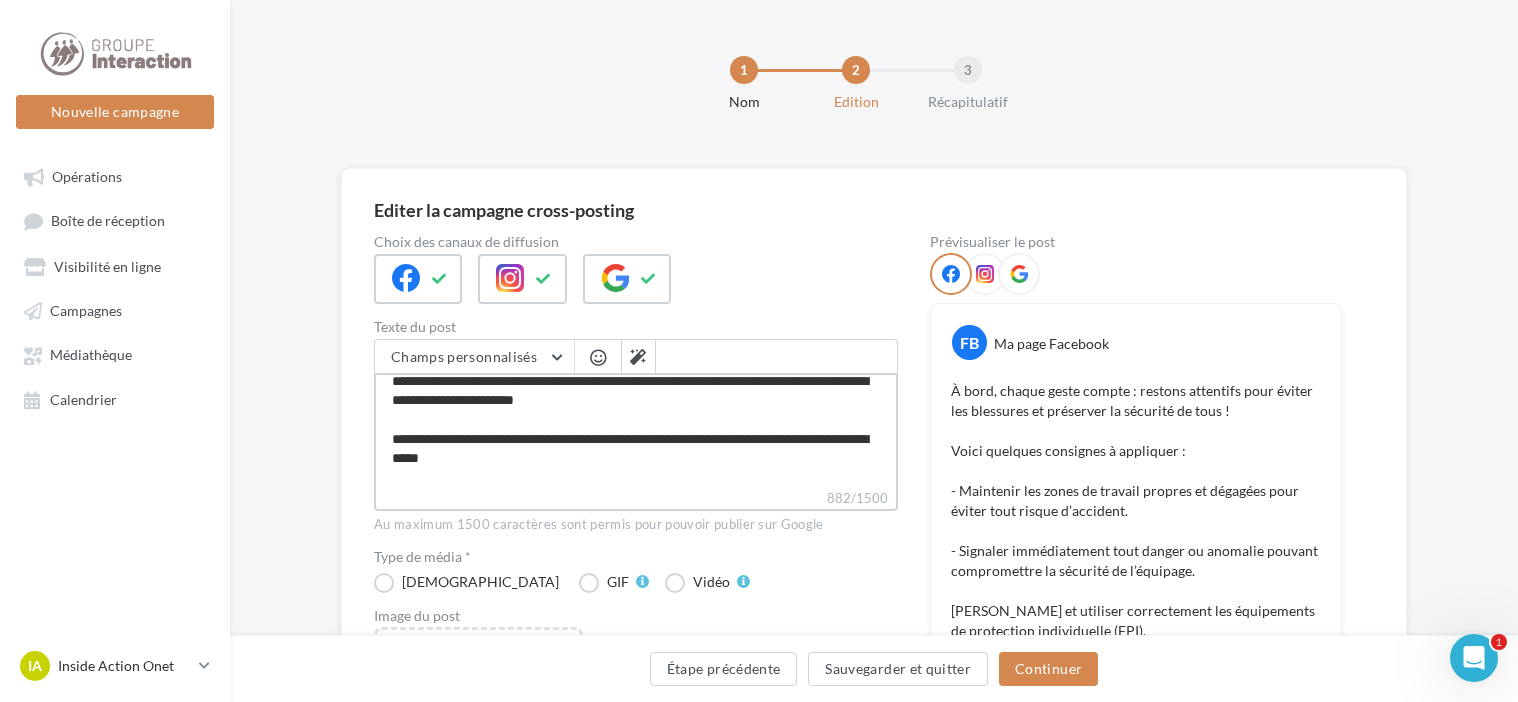 type on "**********" 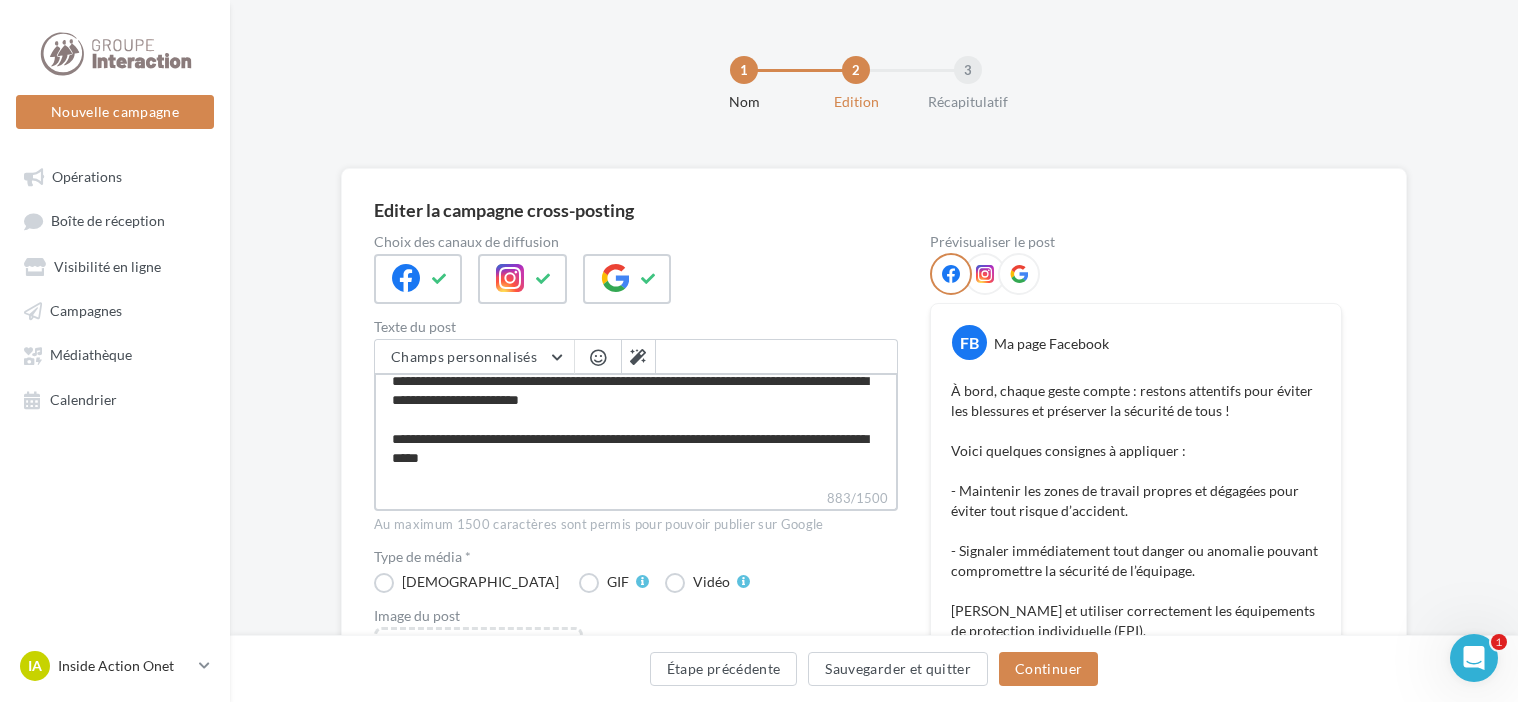 scroll, scrollTop: 200, scrollLeft: 0, axis: vertical 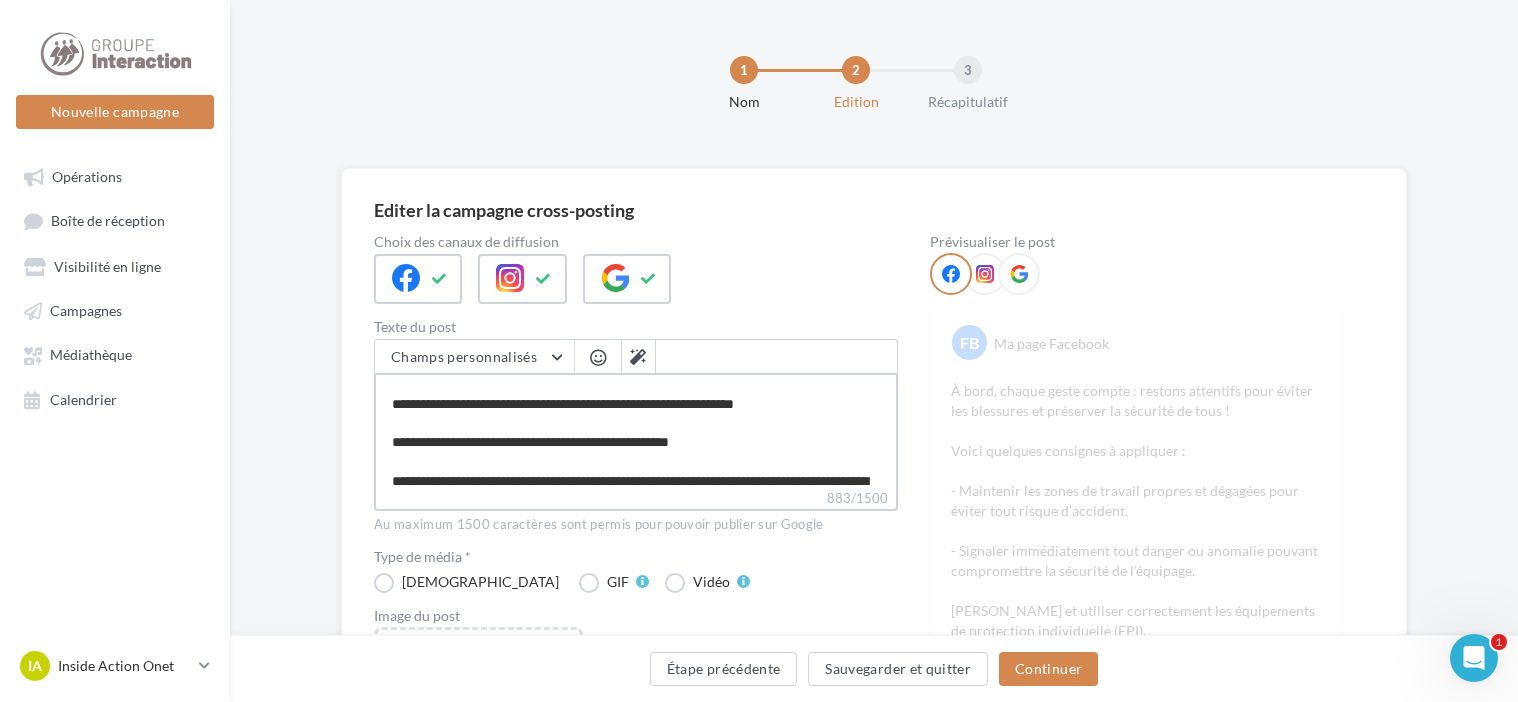 click on "**********" at bounding box center (636, 430) 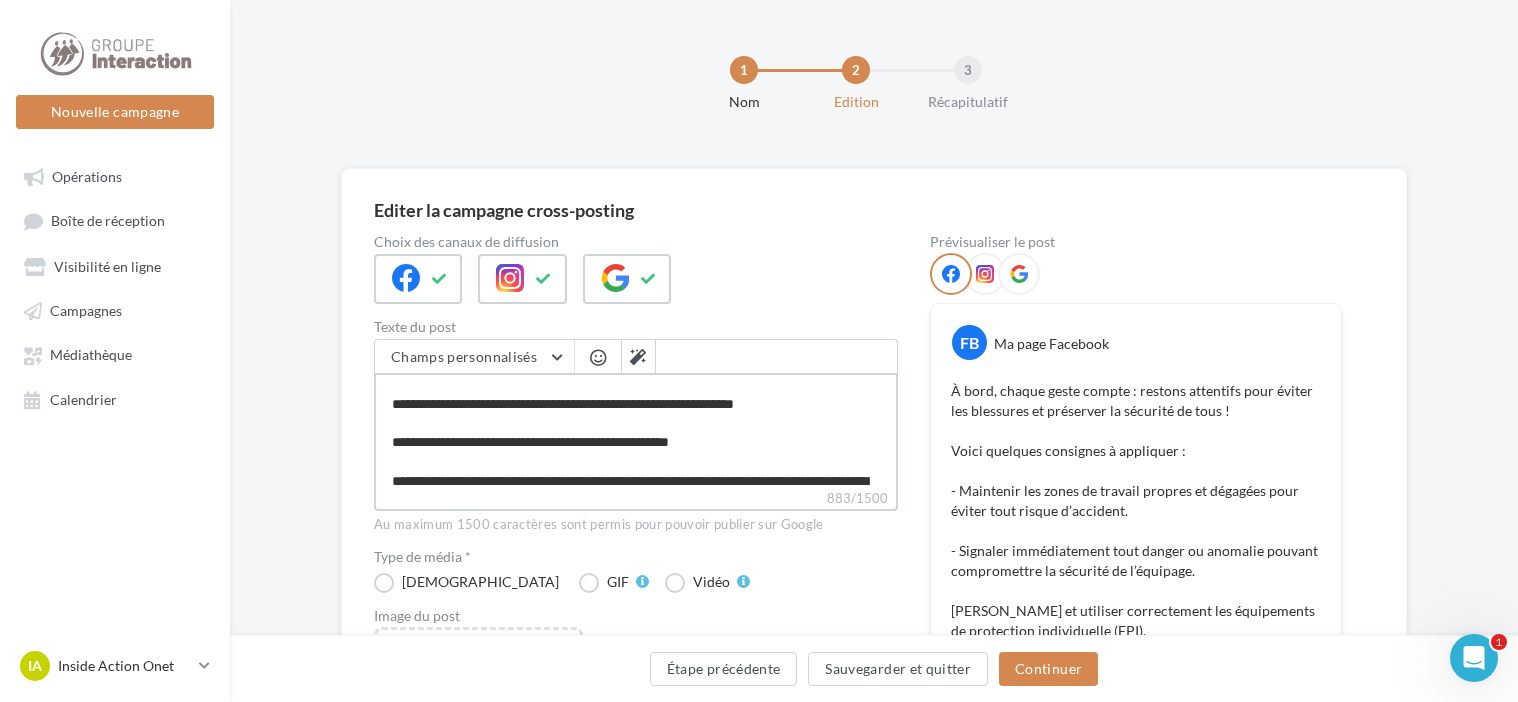 type on "**********" 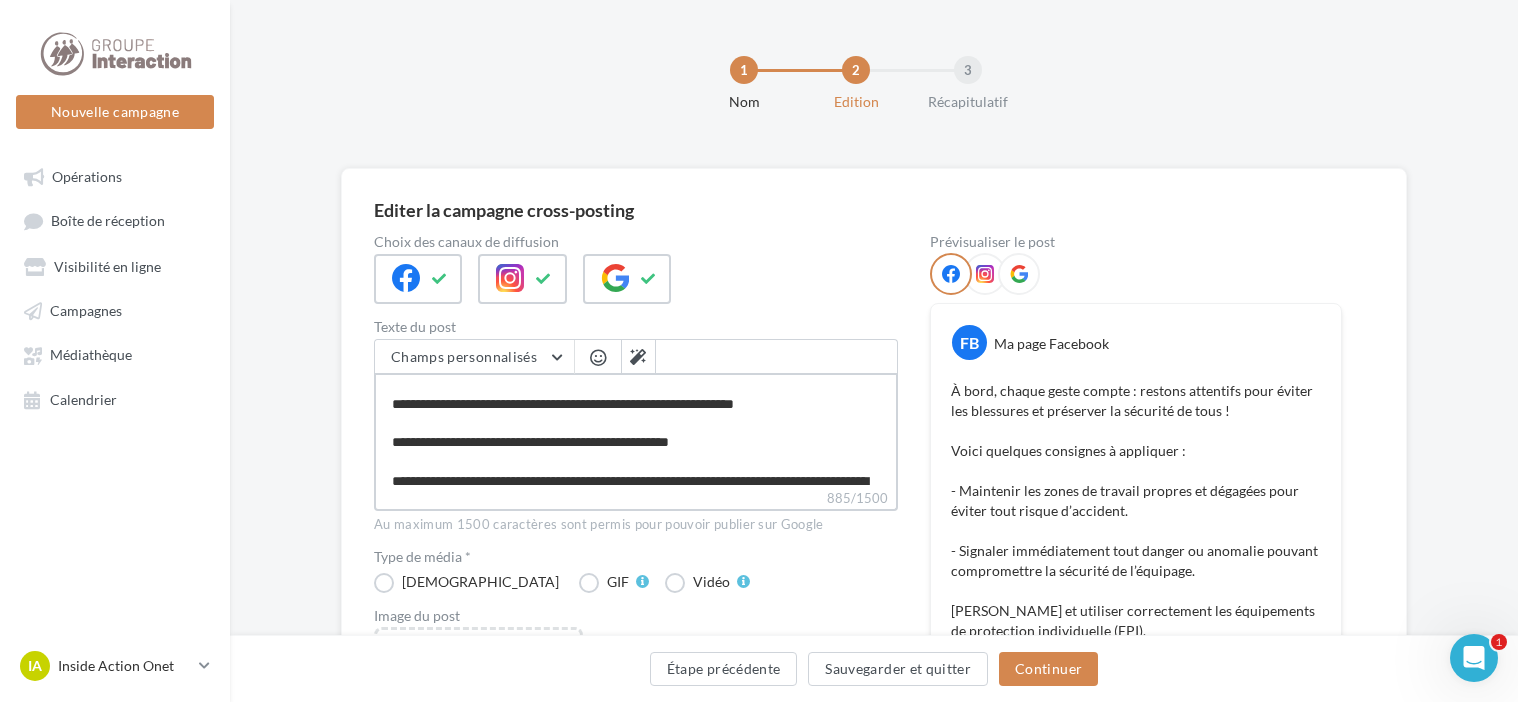 click on "**********" at bounding box center [636, 430] 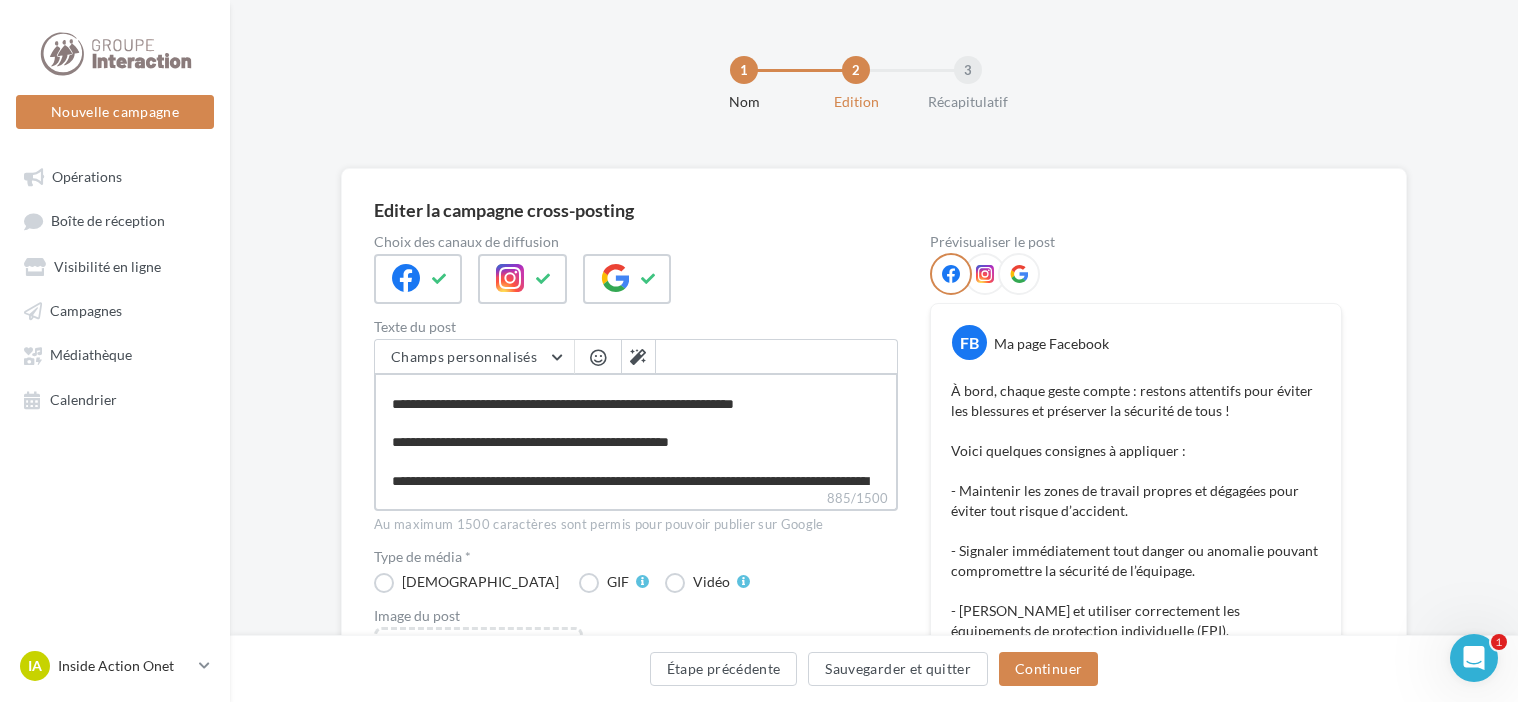 type on "**********" 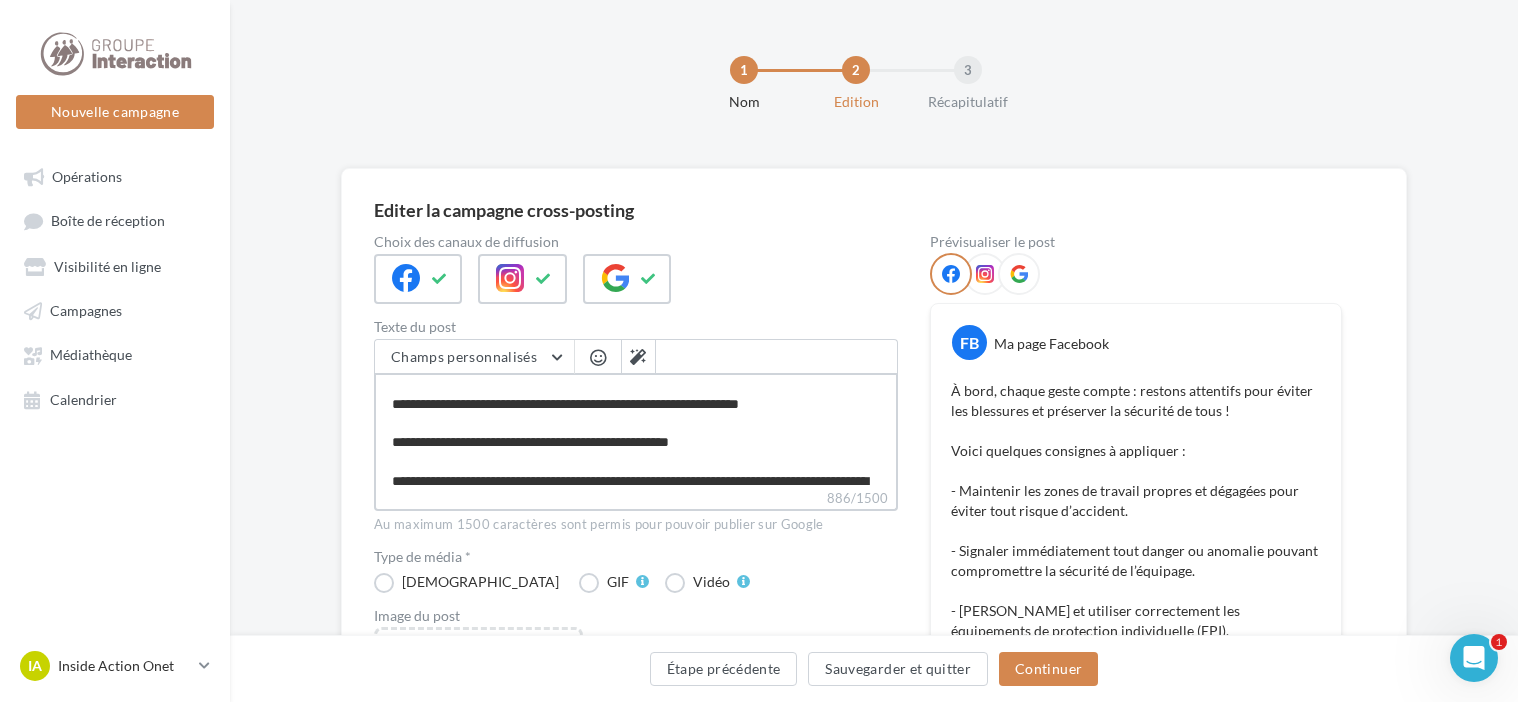 type on "**********" 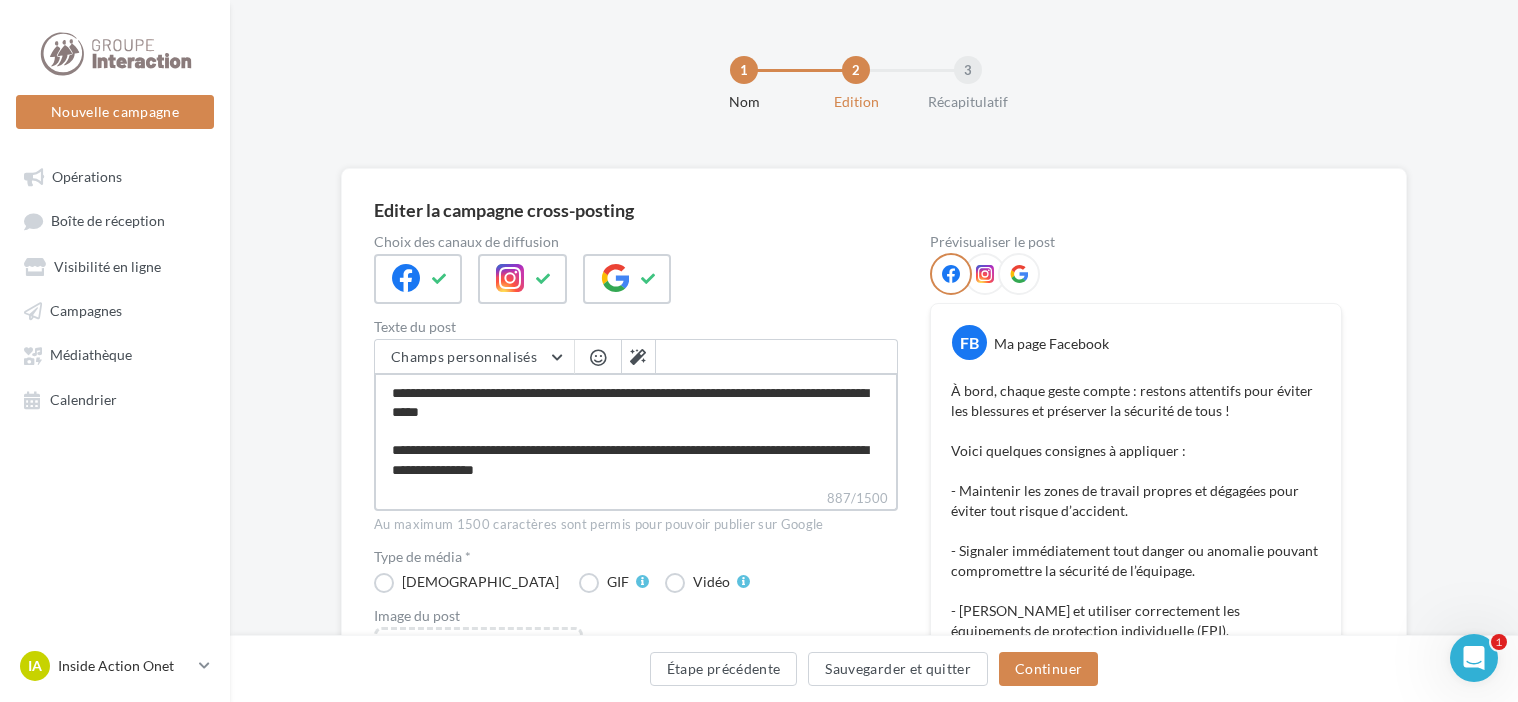 scroll, scrollTop: 442, scrollLeft: 0, axis: vertical 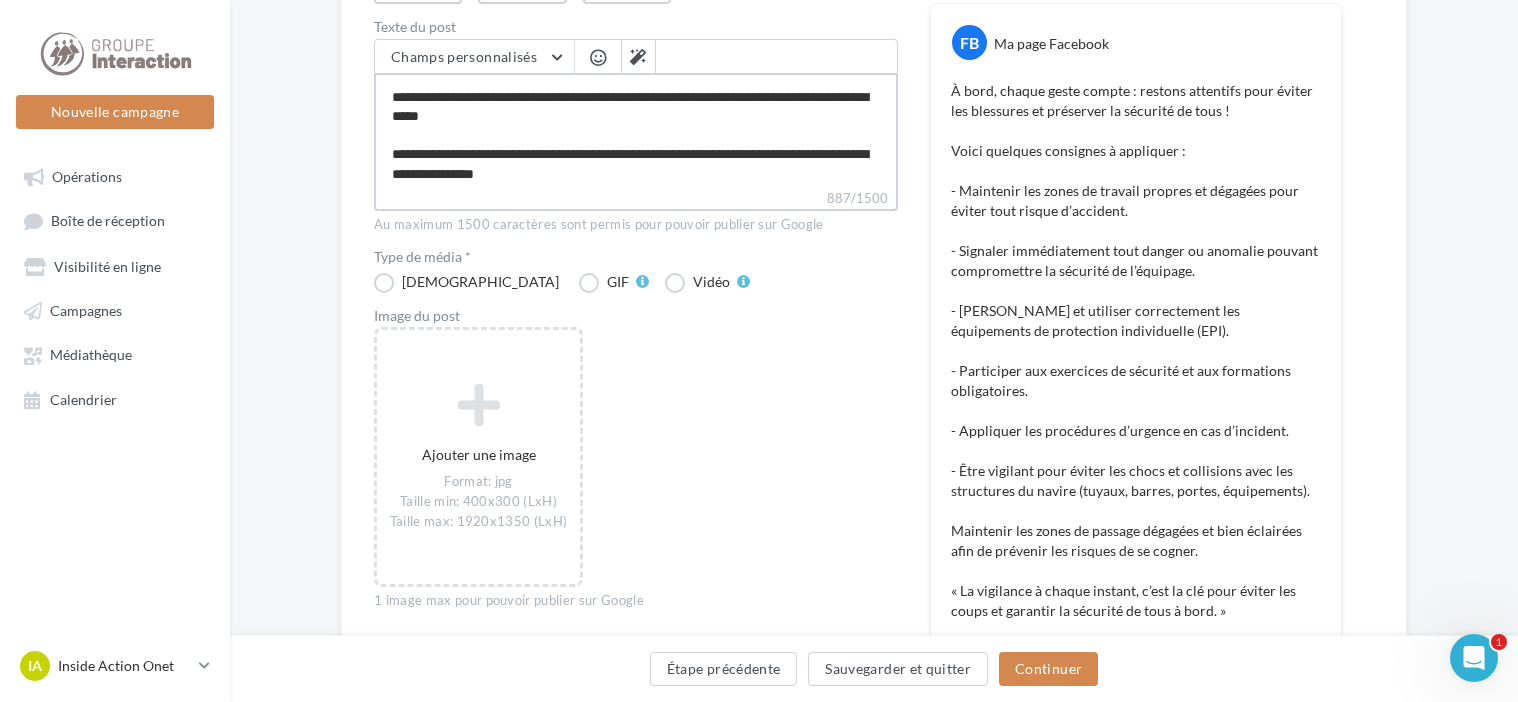 click on "**********" at bounding box center [636, 130] 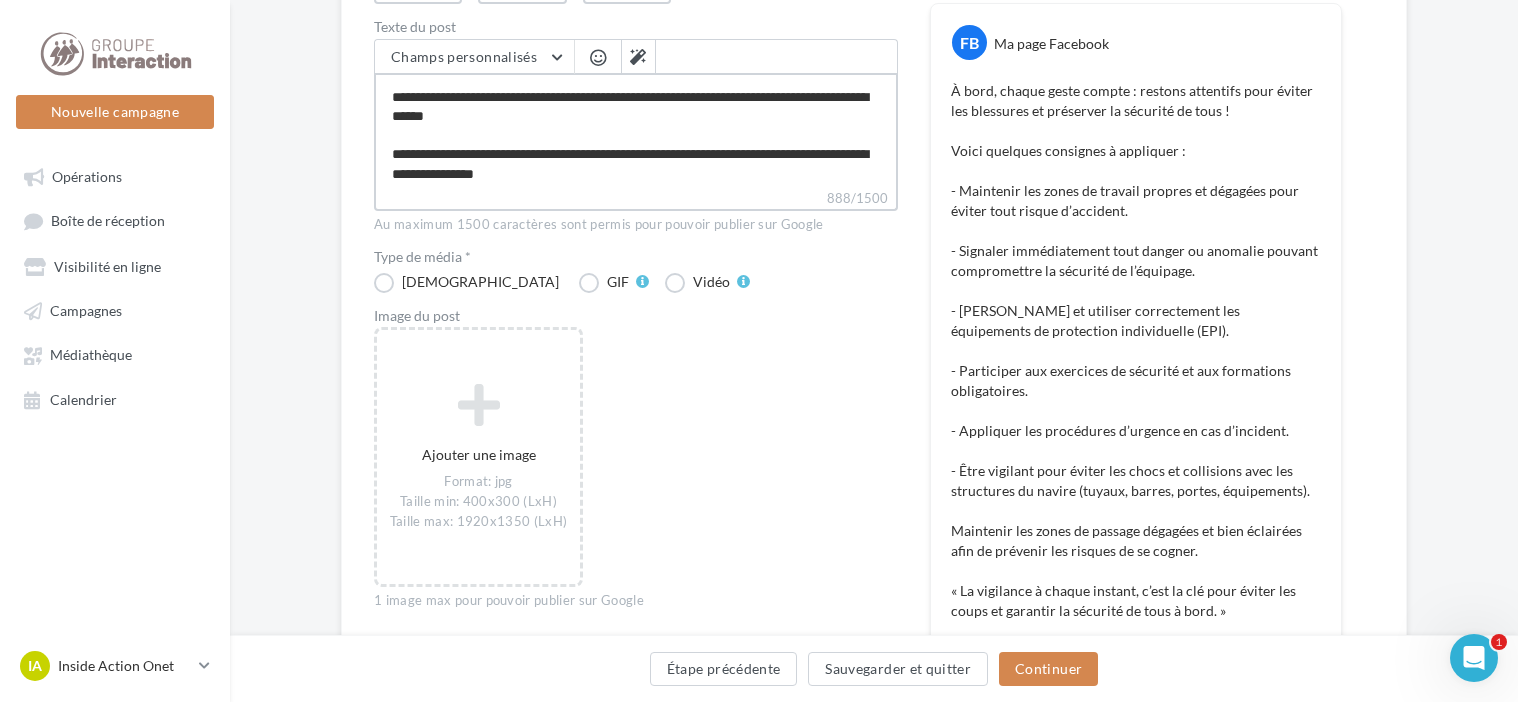 type on "**********" 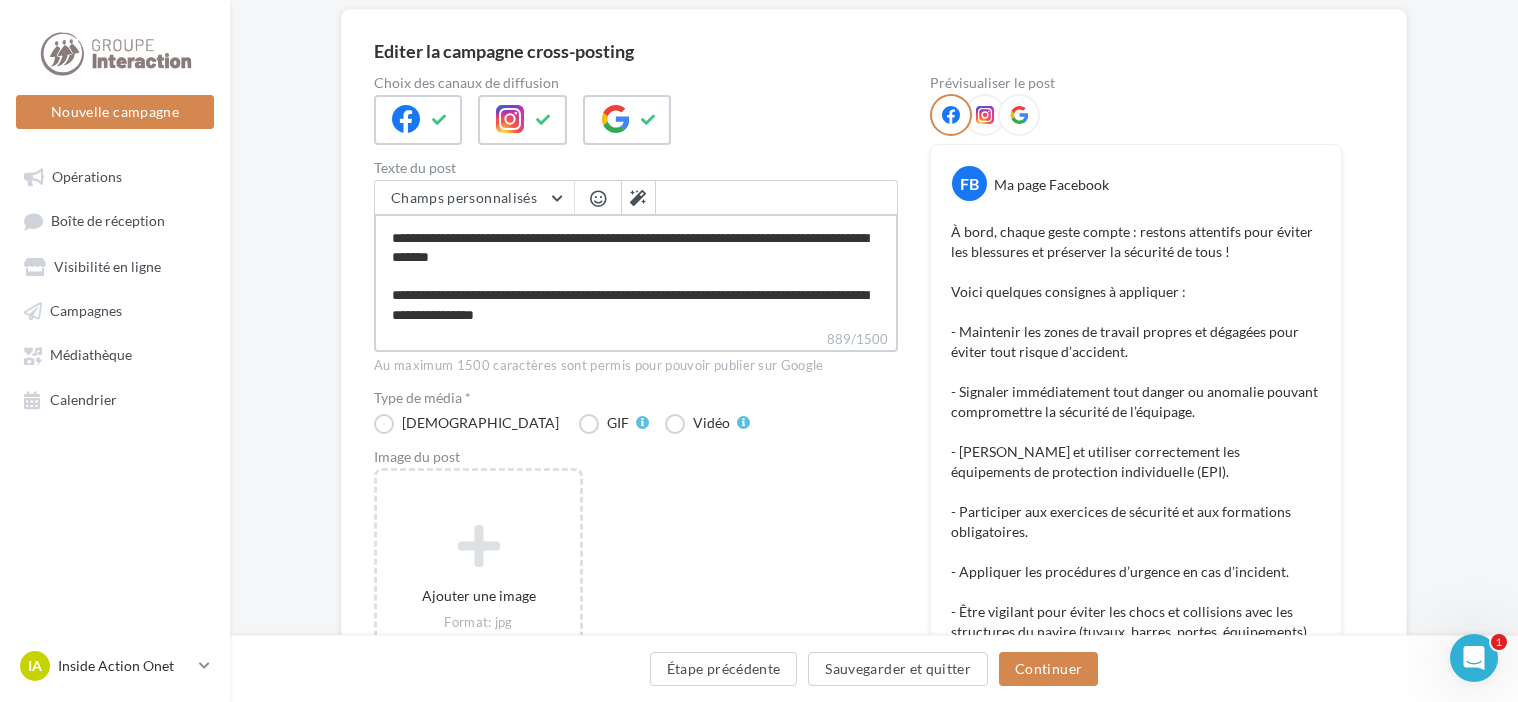 scroll, scrollTop: 259, scrollLeft: 0, axis: vertical 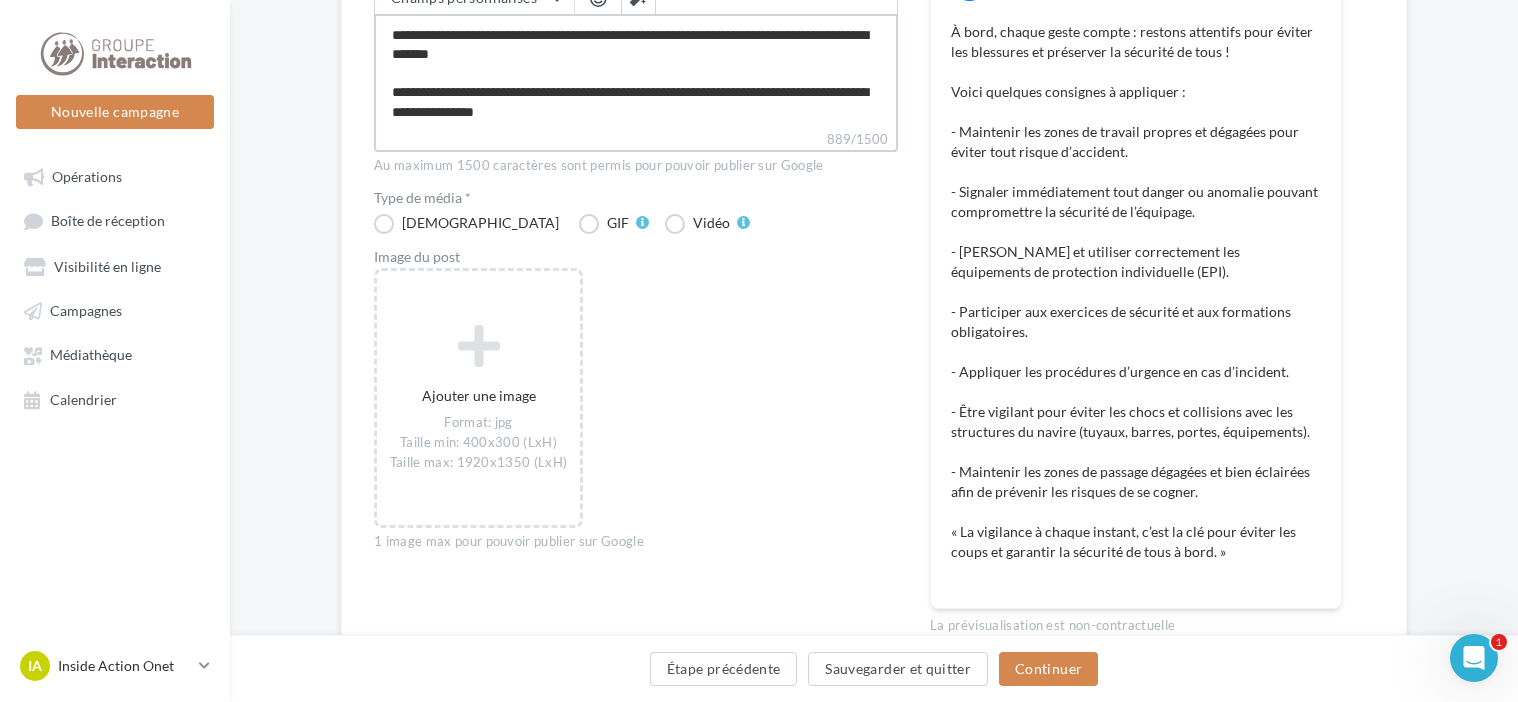 drag, startPoint x: 535, startPoint y: 121, endPoint x: 344, endPoint y: 80, distance: 195.35097 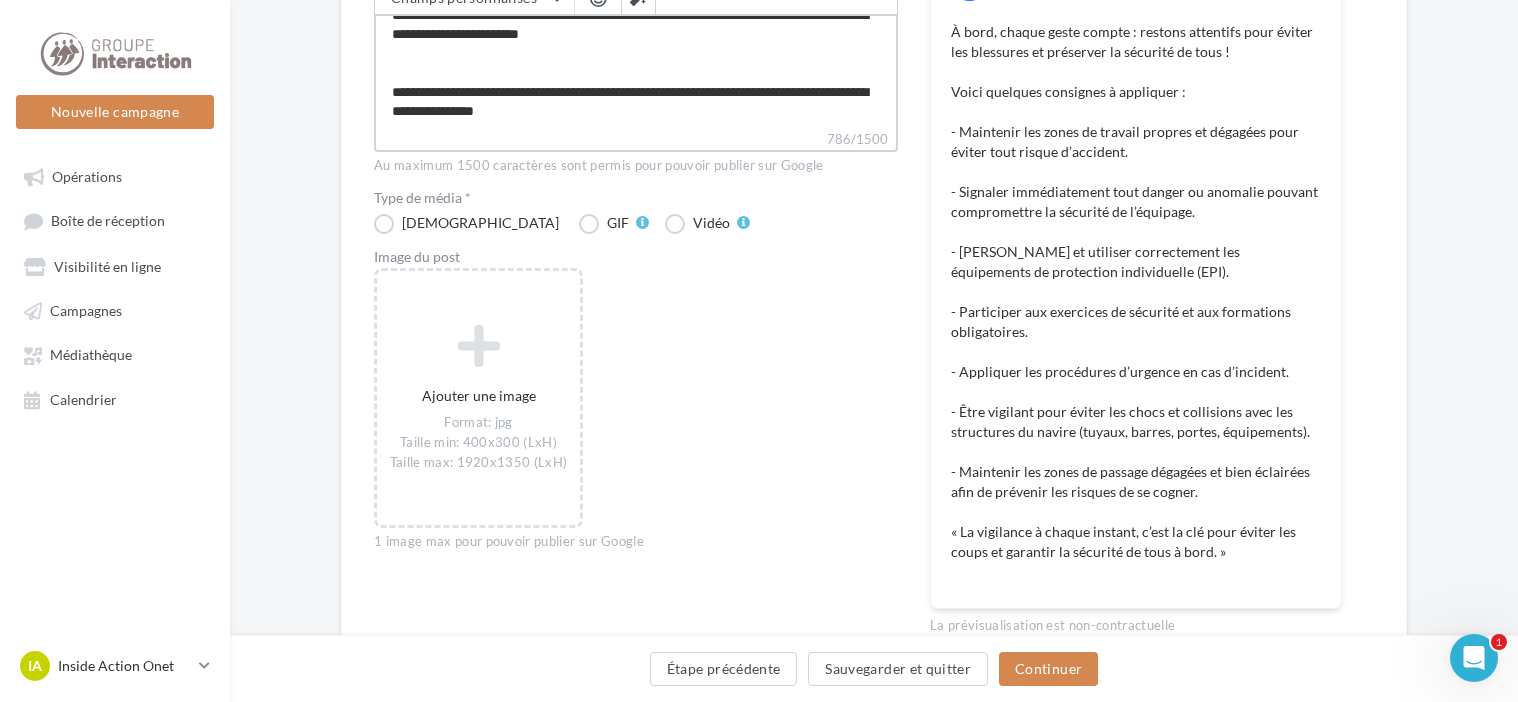 type on "**********" 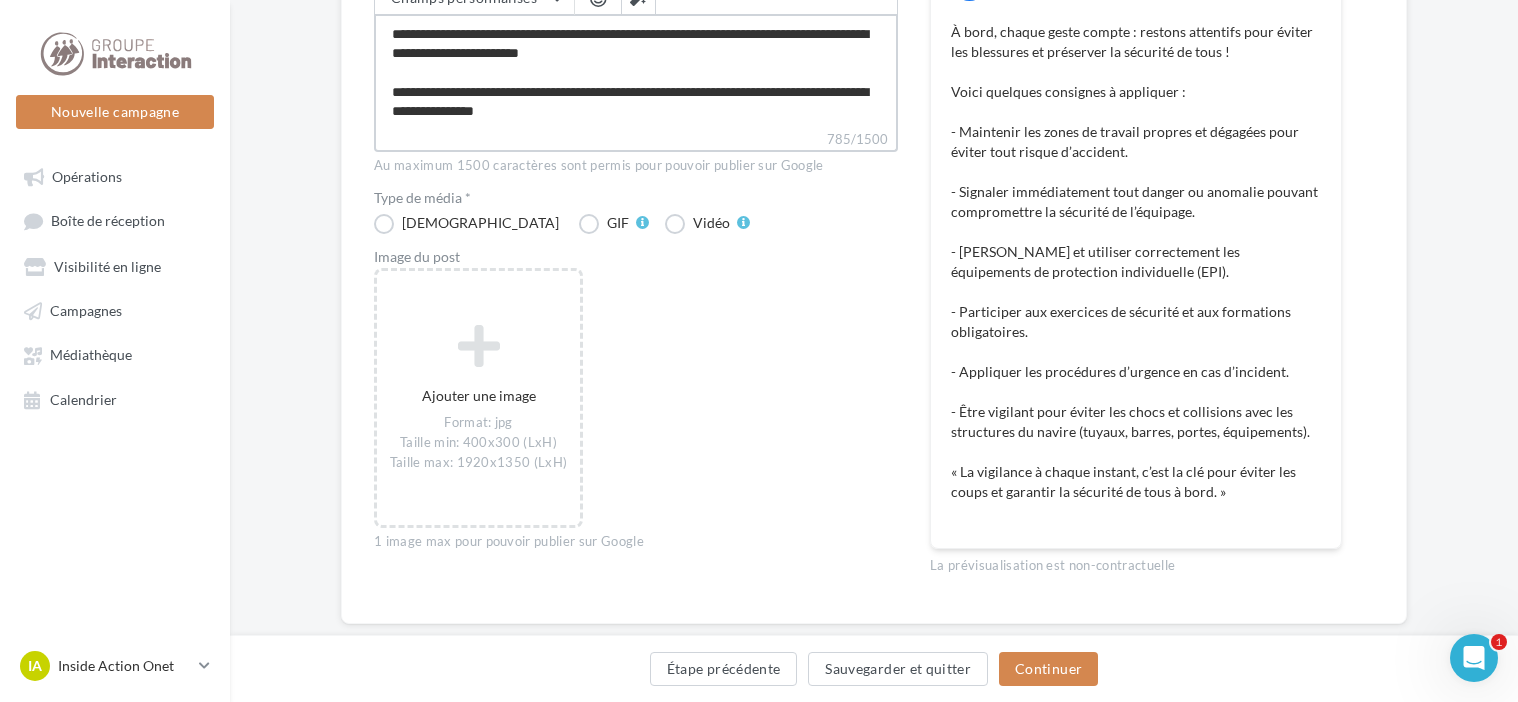 scroll, scrollTop: 284, scrollLeft: 0, axis: vertical 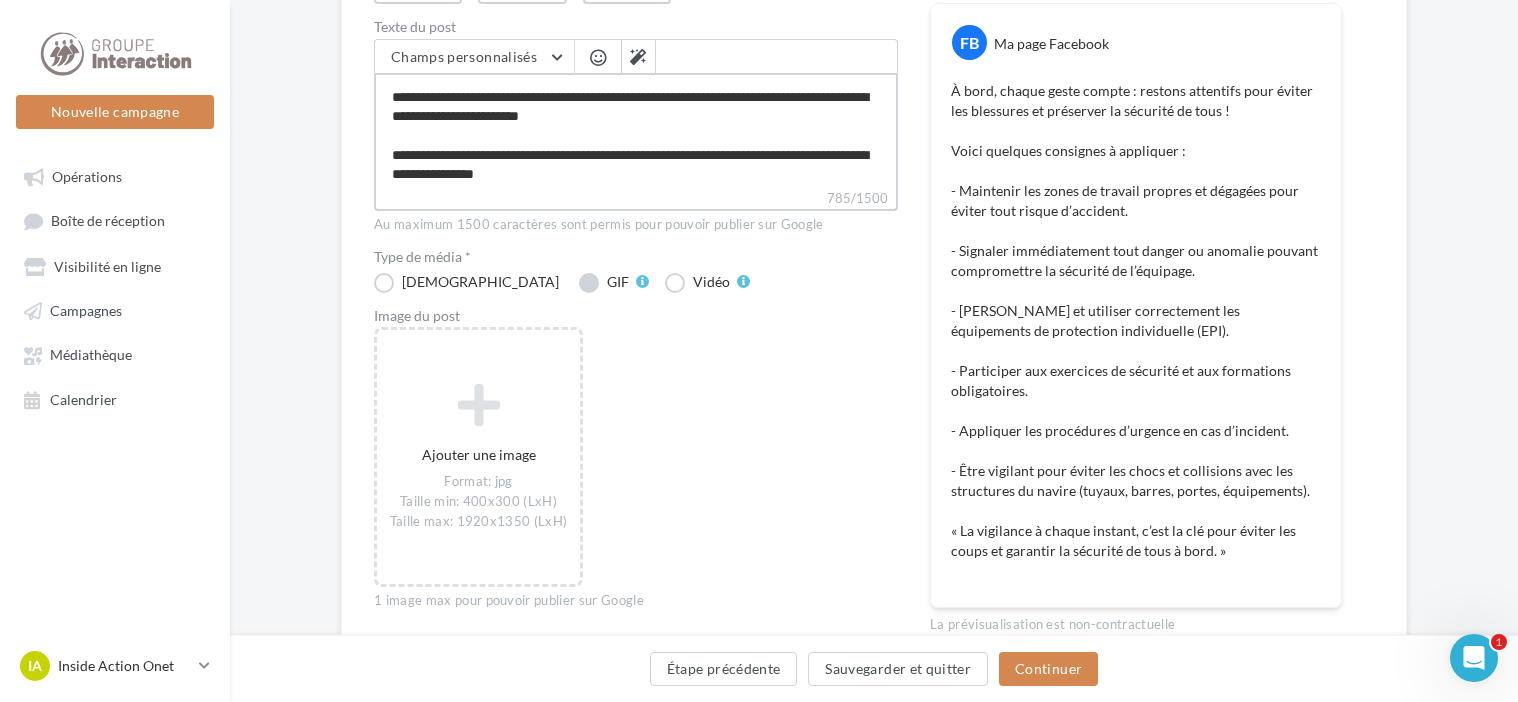 type on "**********" 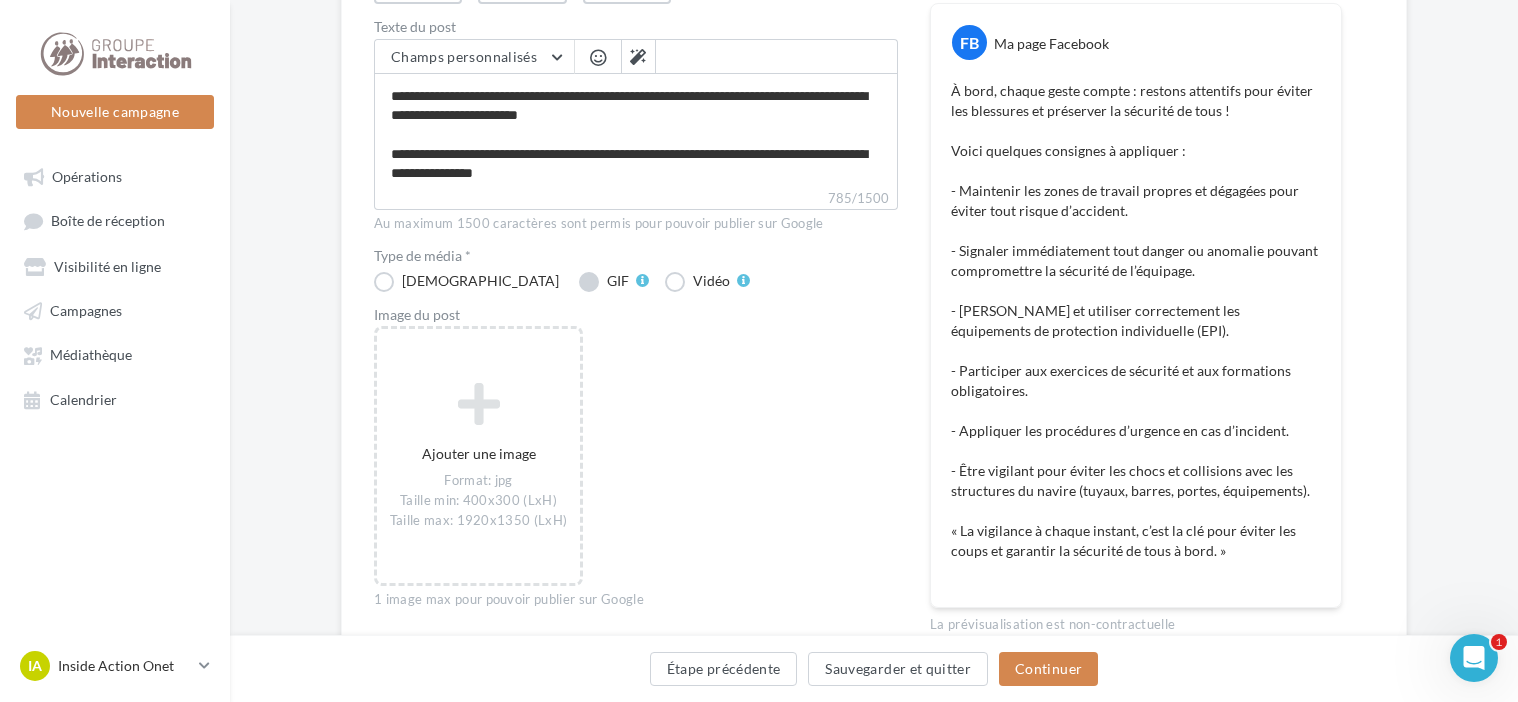 click on "GIF" at bounding box center [614, 282] 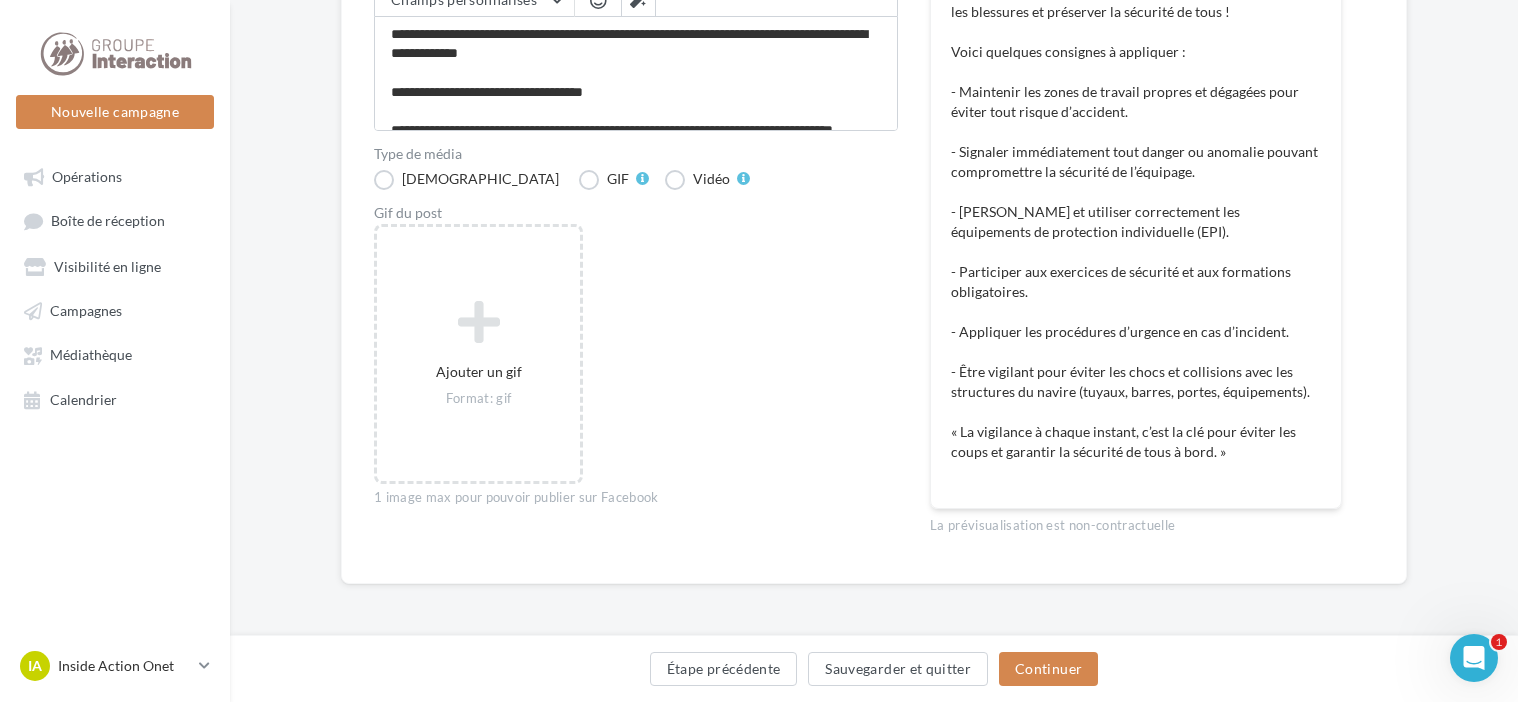 scroll, scrollTop: 0, scrollLeft: 0, axis: both 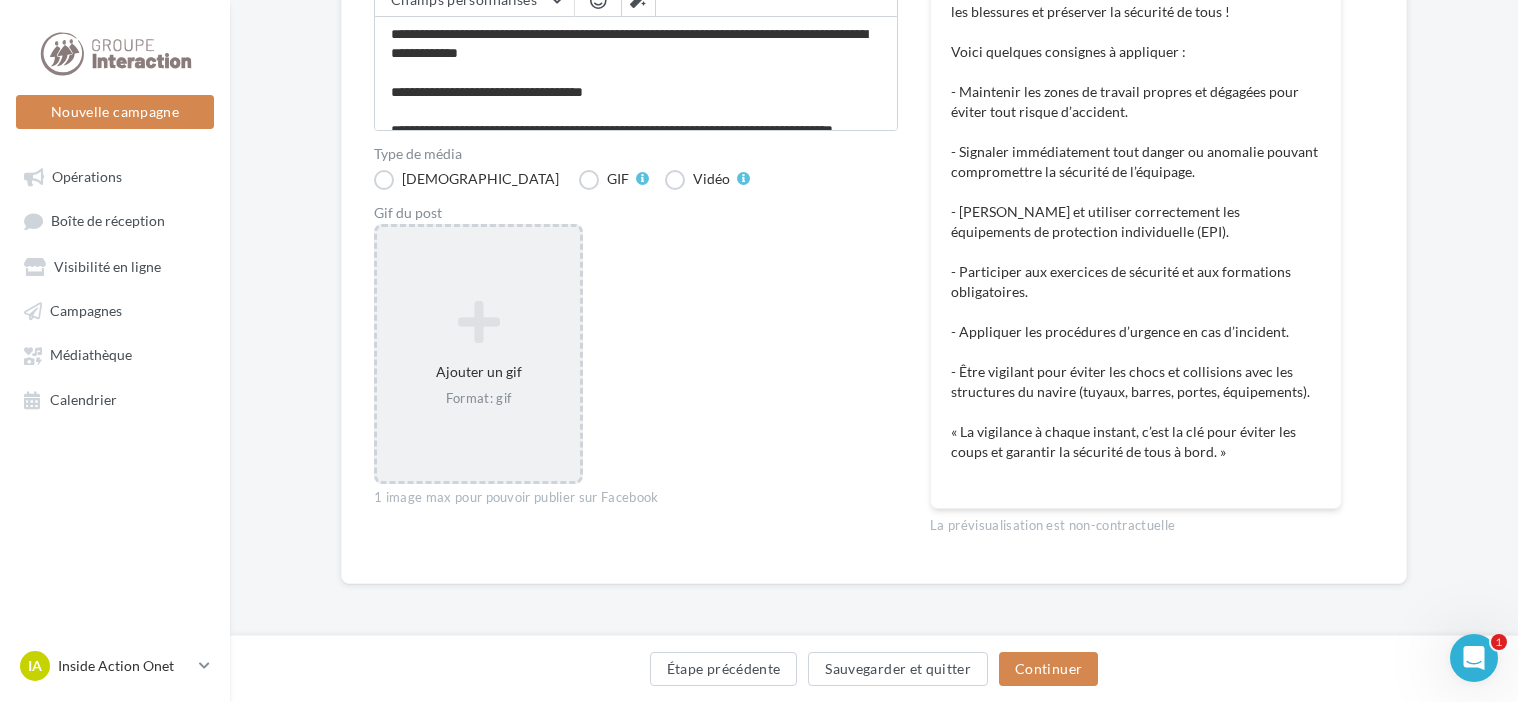 click at bounding box center [478, 322] 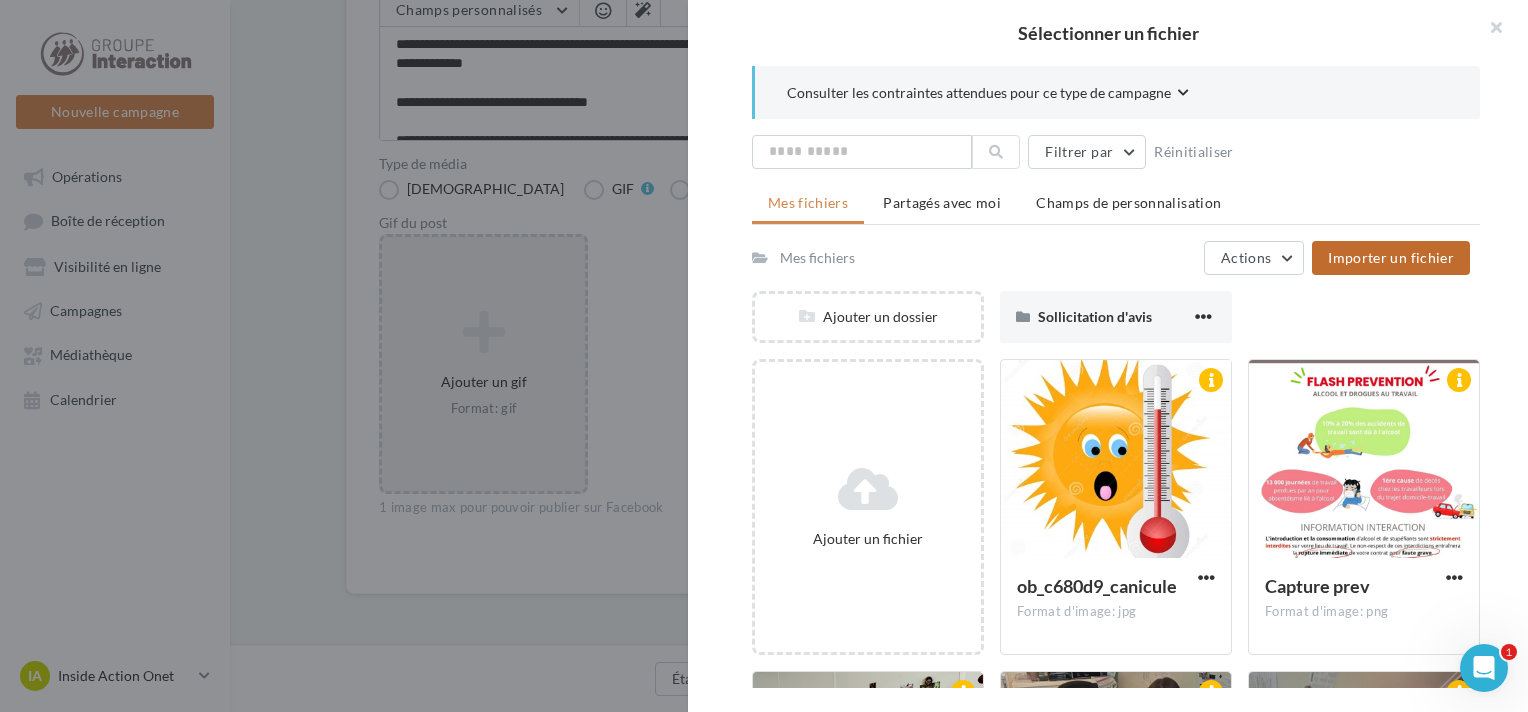 click on "Importer un fichier" at bounding box center (1391, 258) 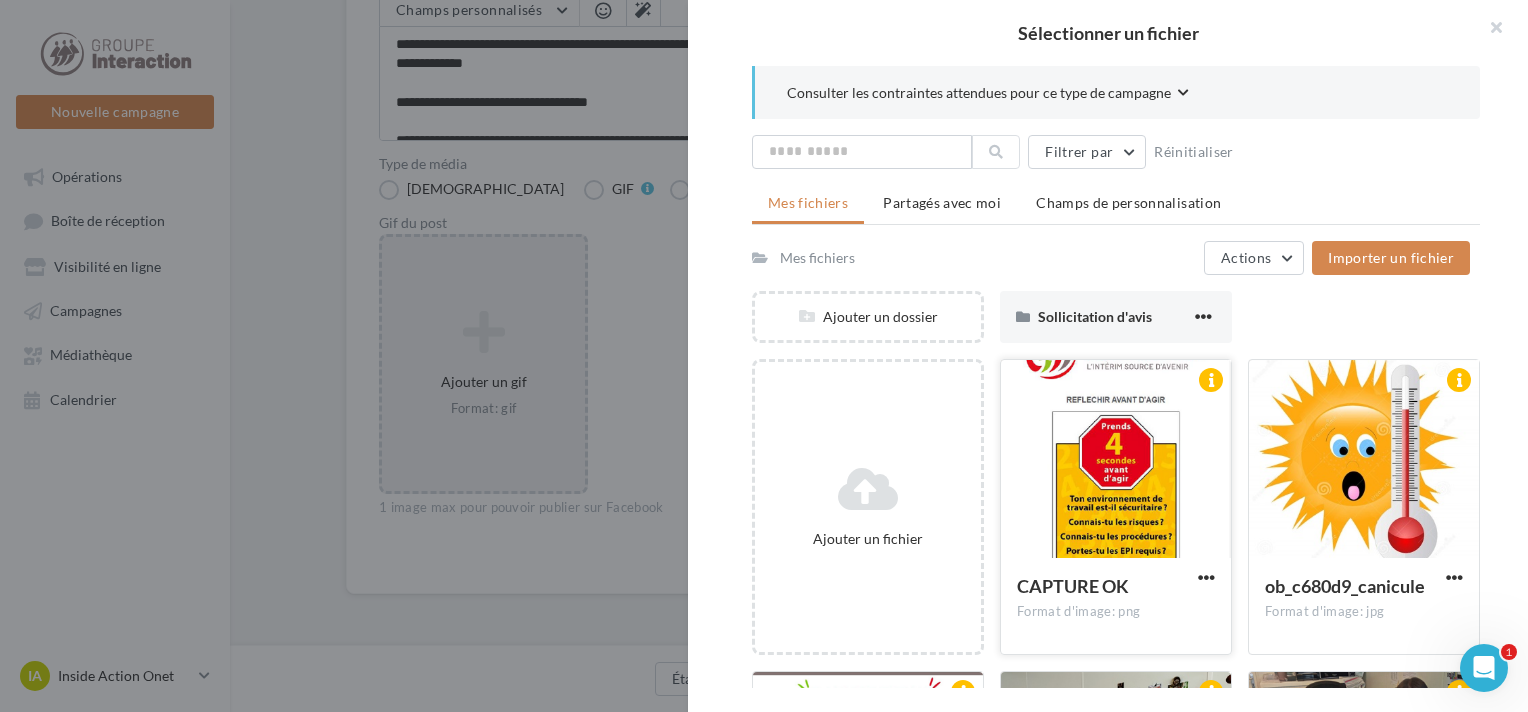 click at bounding box center [1116, 460] 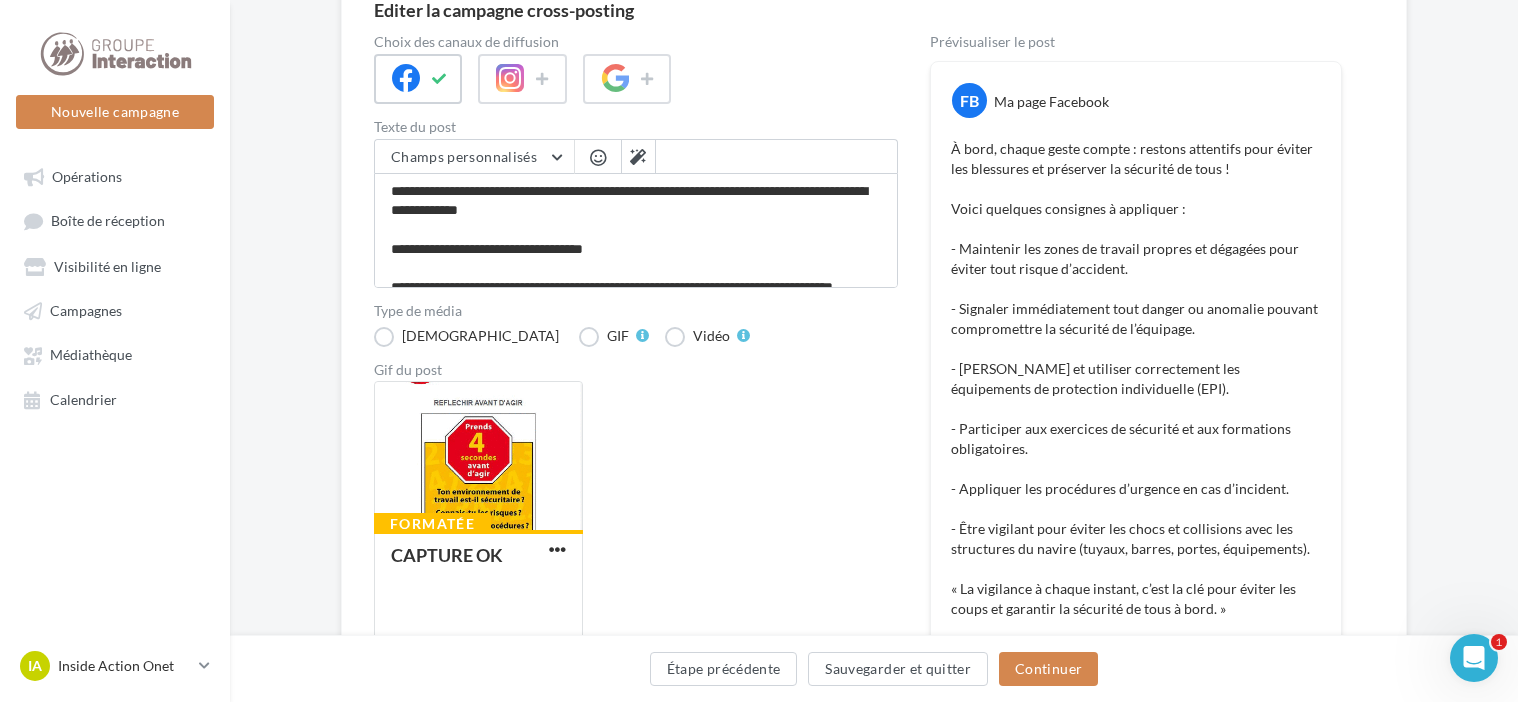 scroll, scrollTop: 0, scrollLeft: 0, axis: both 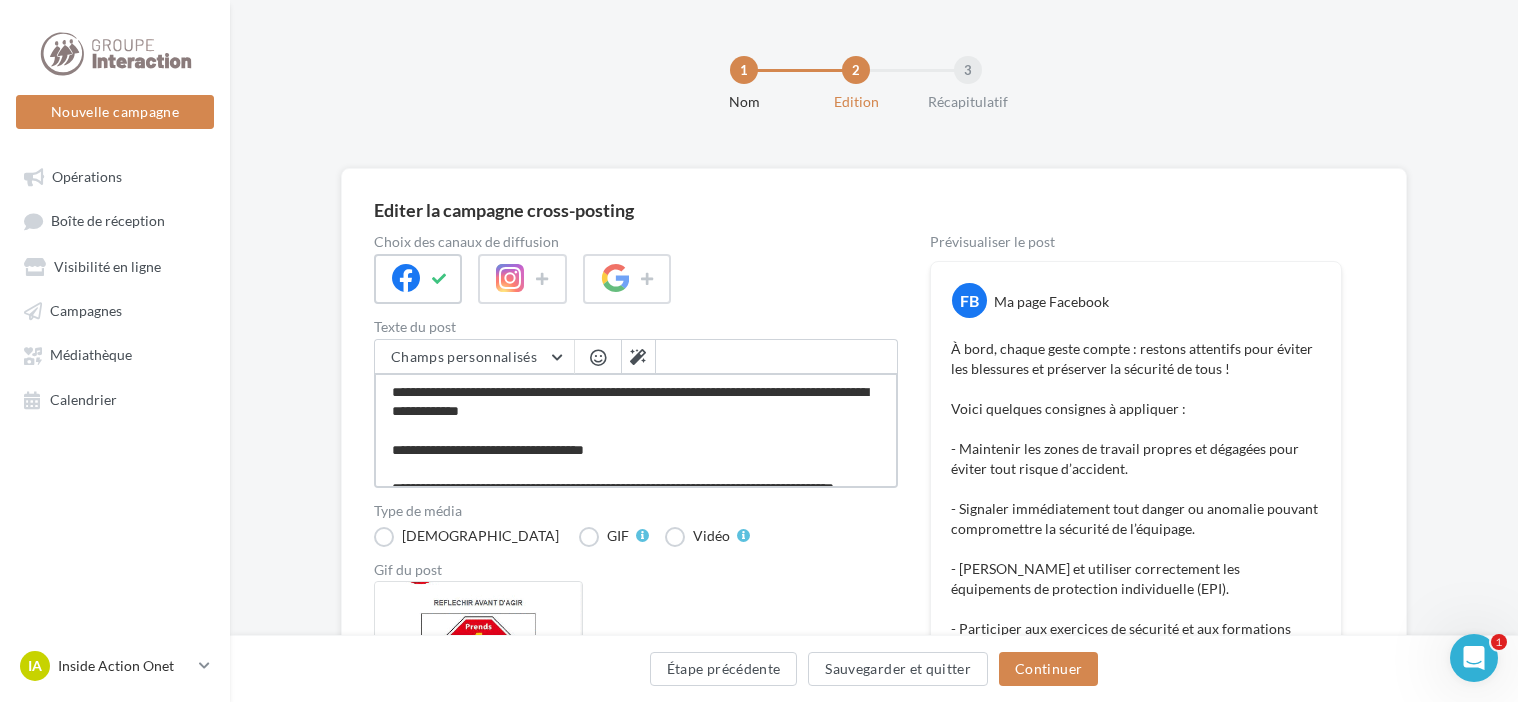 click on "**********" at bounding box center [636, 430] 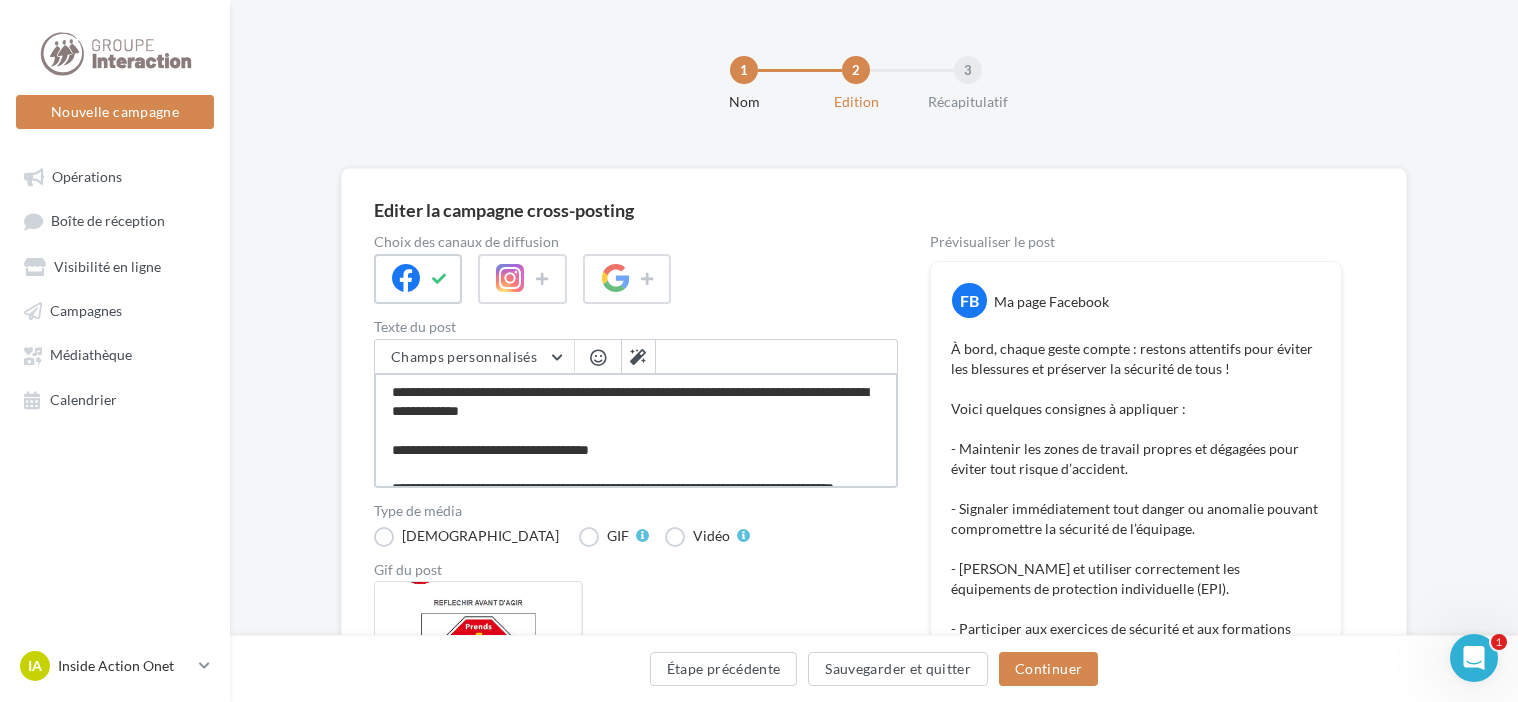 type on "**********" 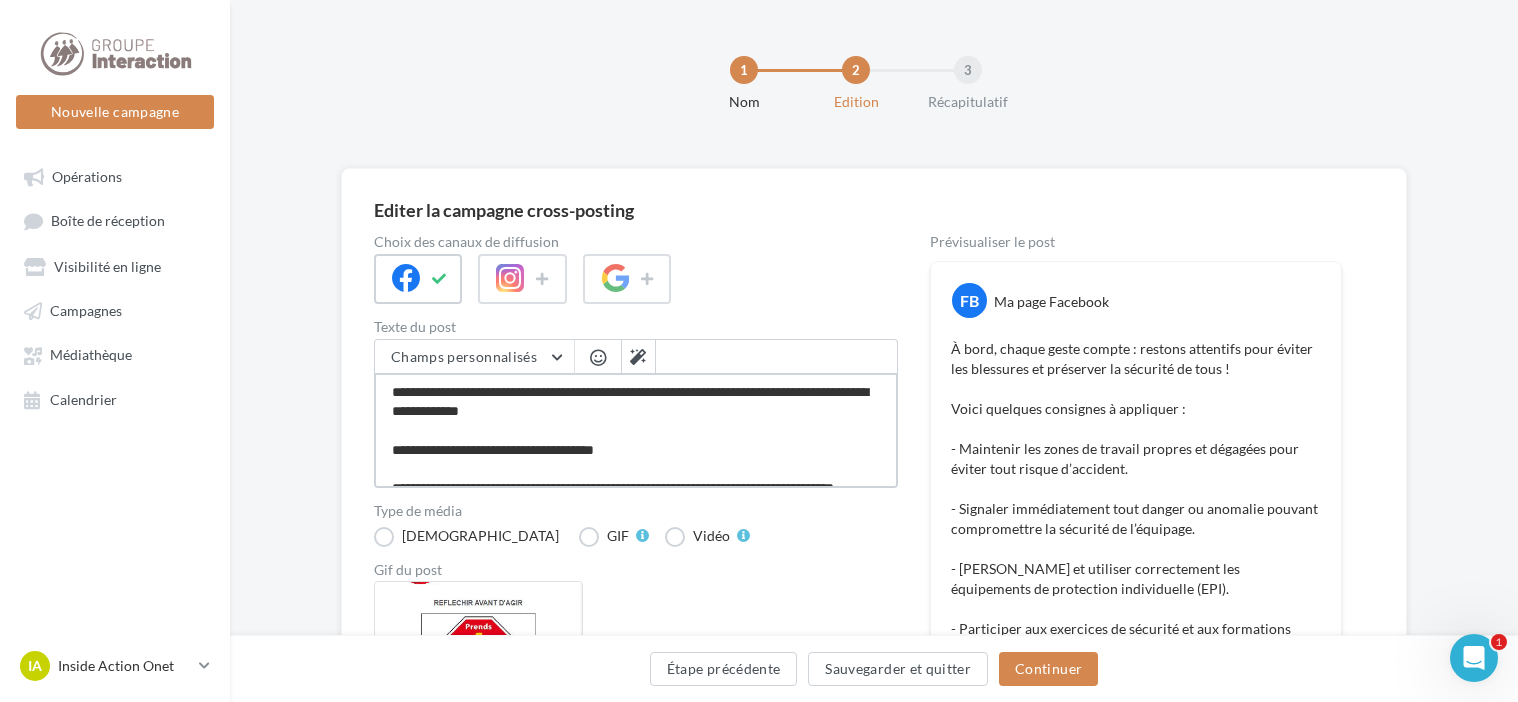 type on "**********" 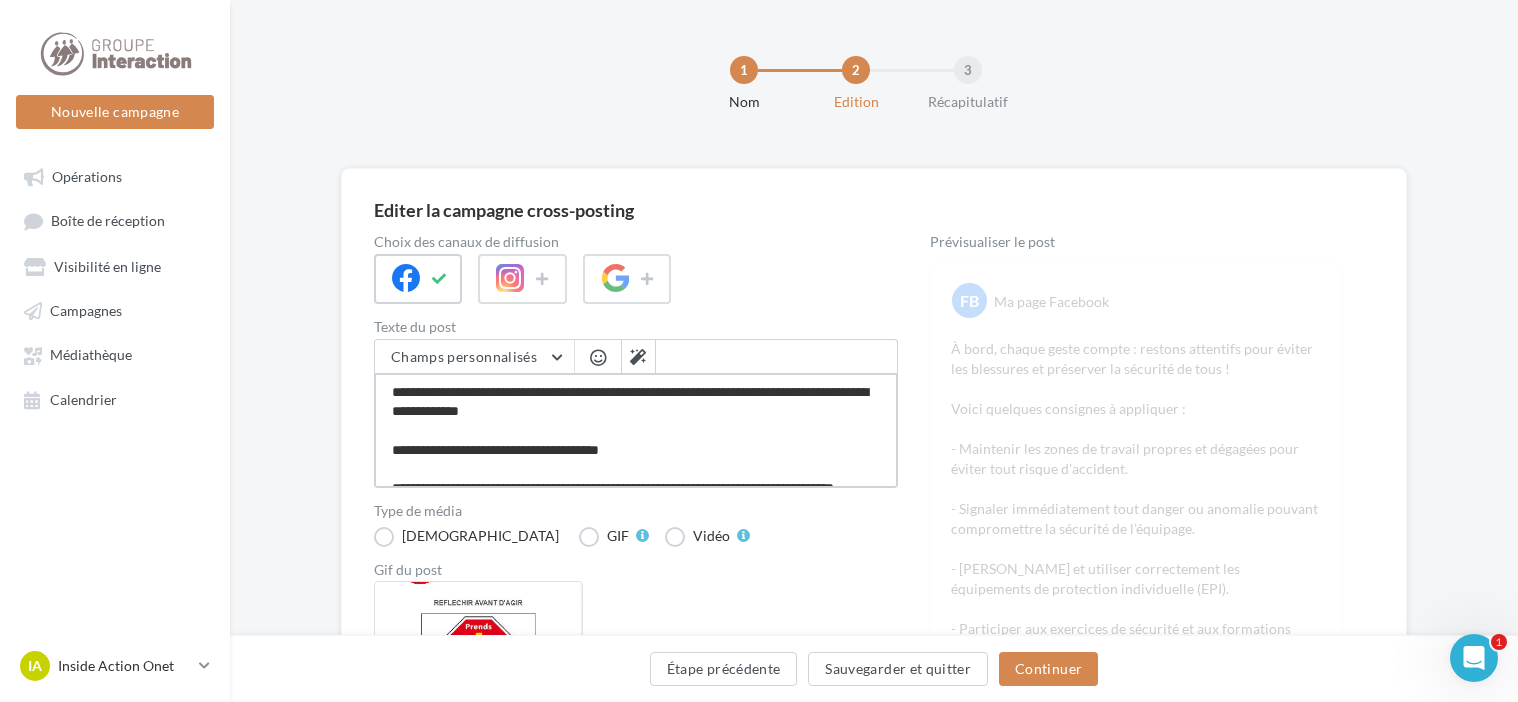 type on "**********" 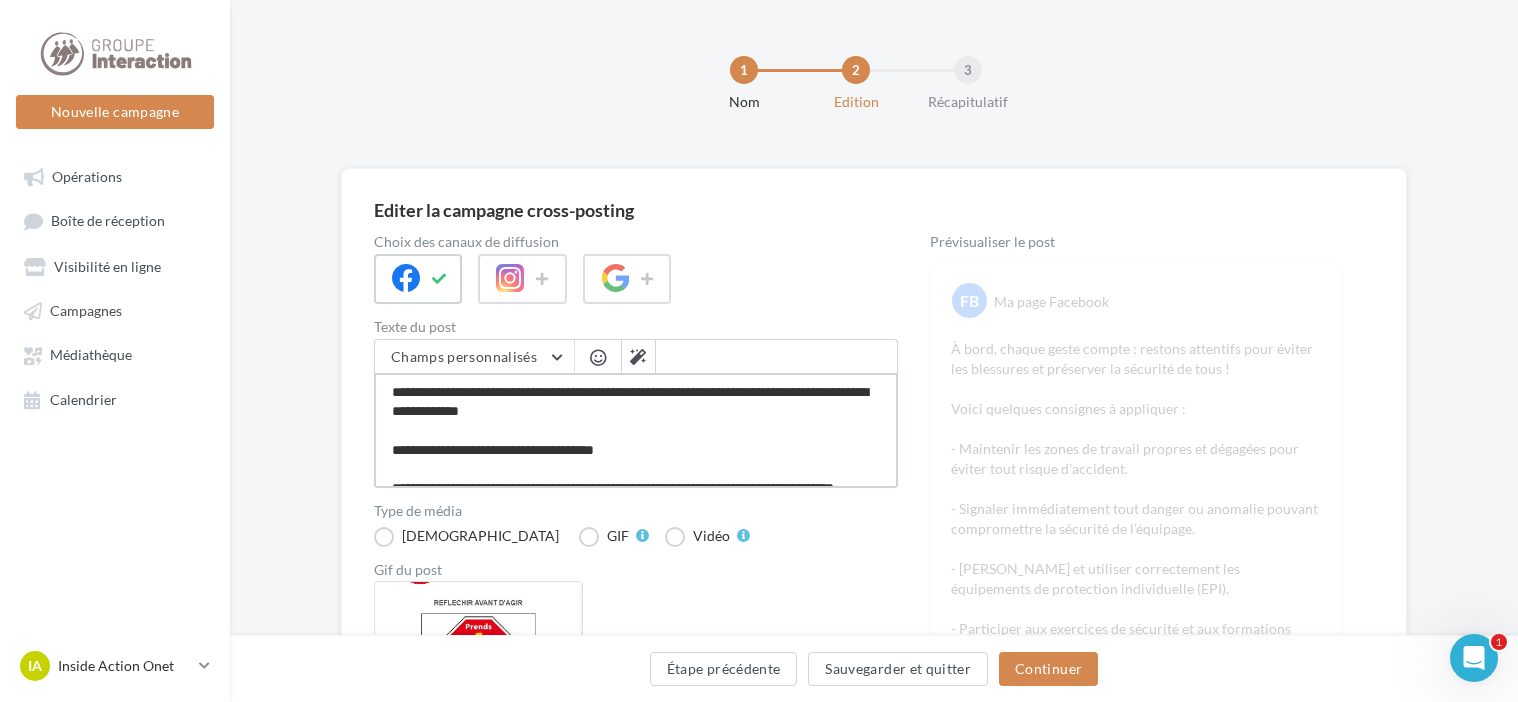 type on "**********" 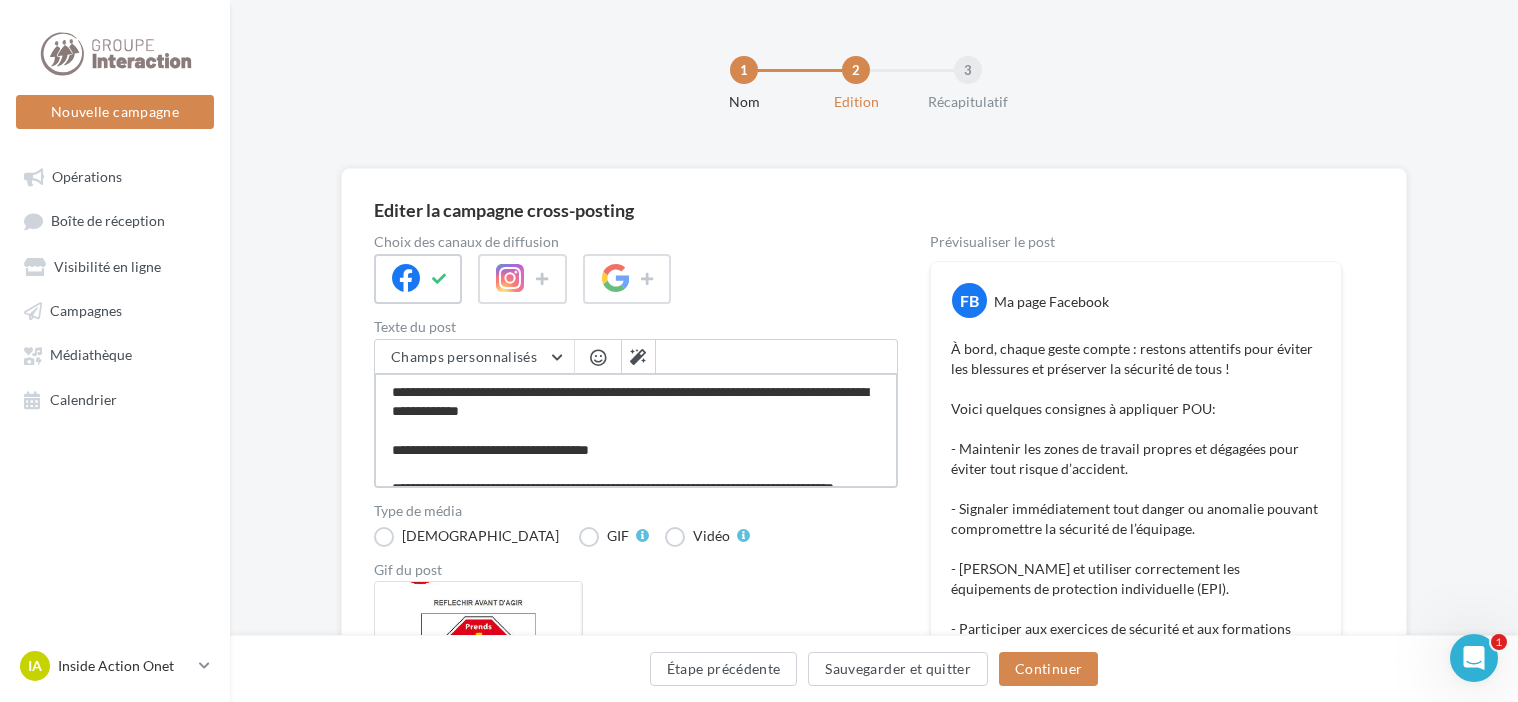 type on "**********" 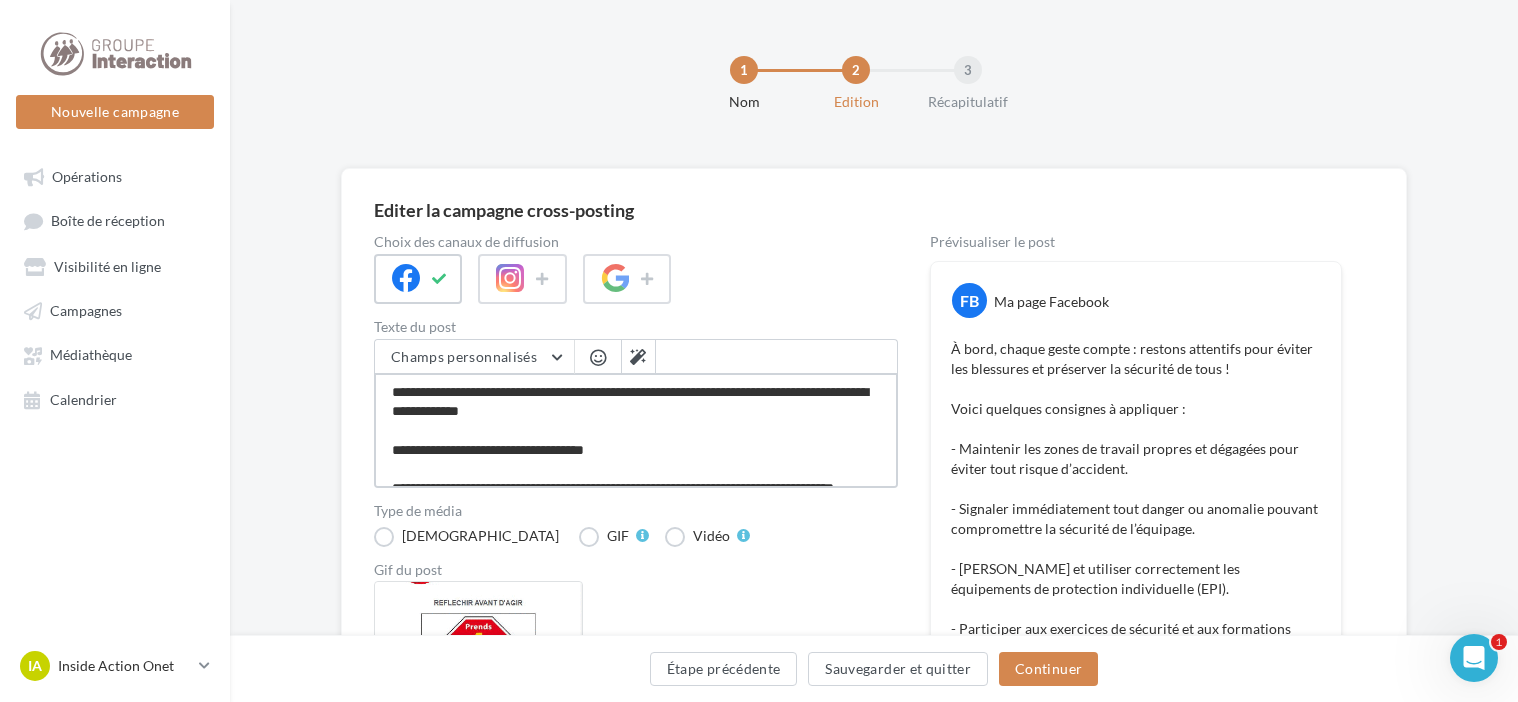 type on "**********" 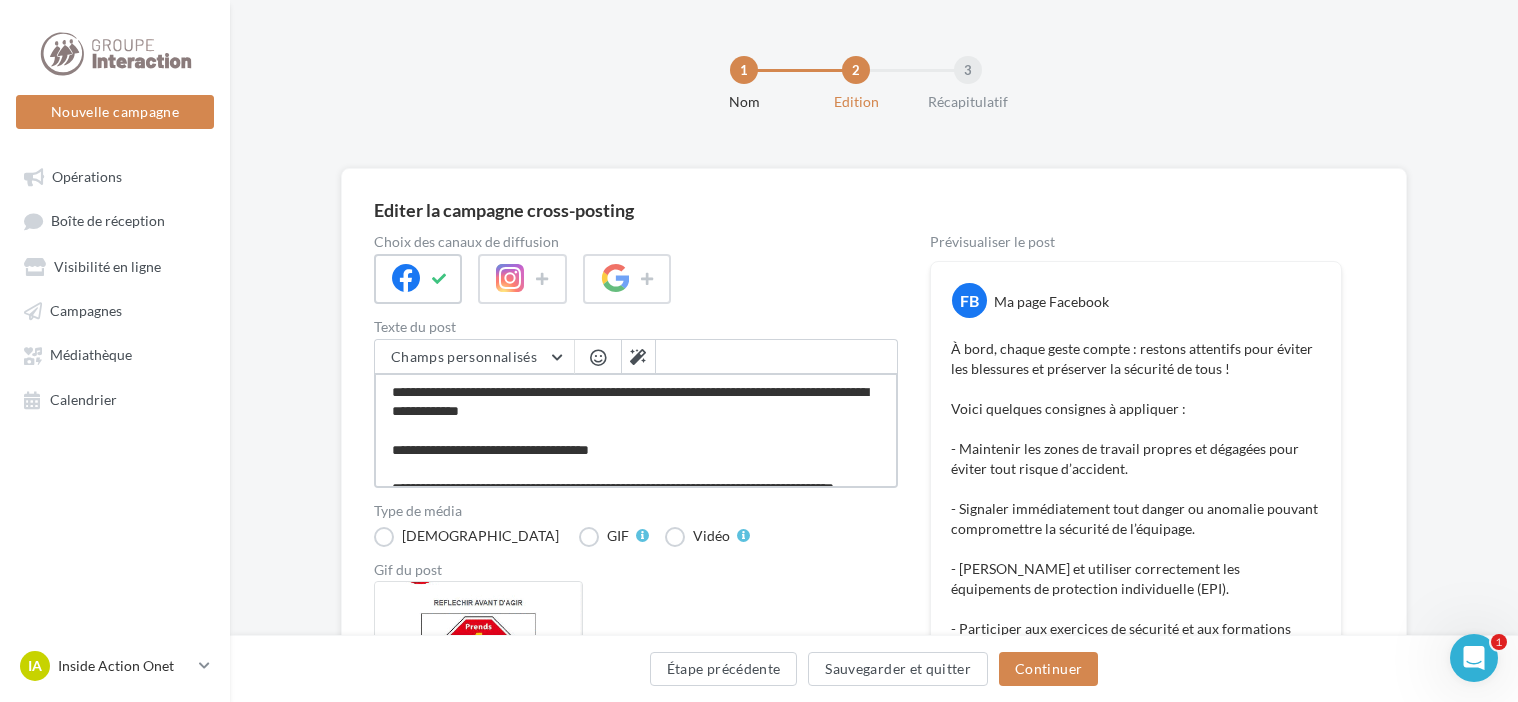 type on "**********" 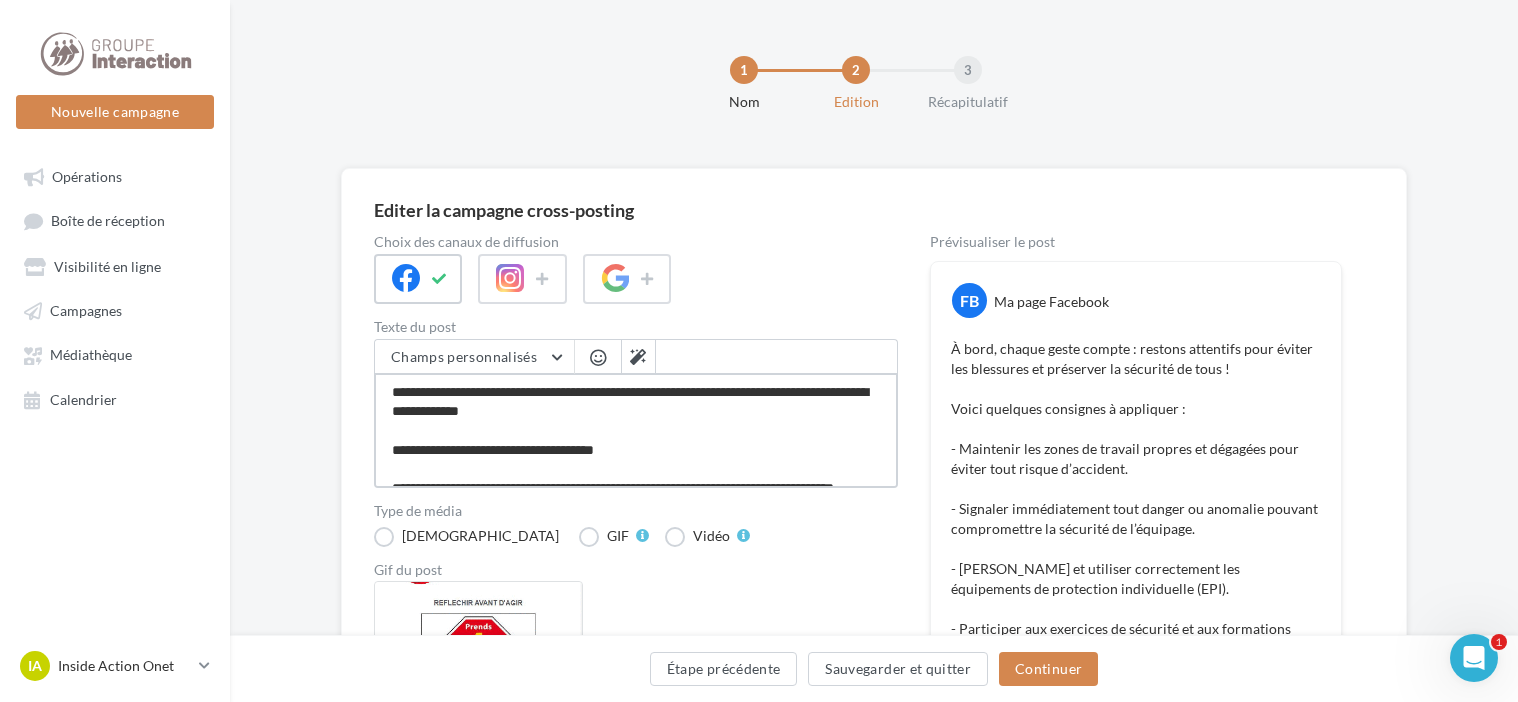 type on "**********" 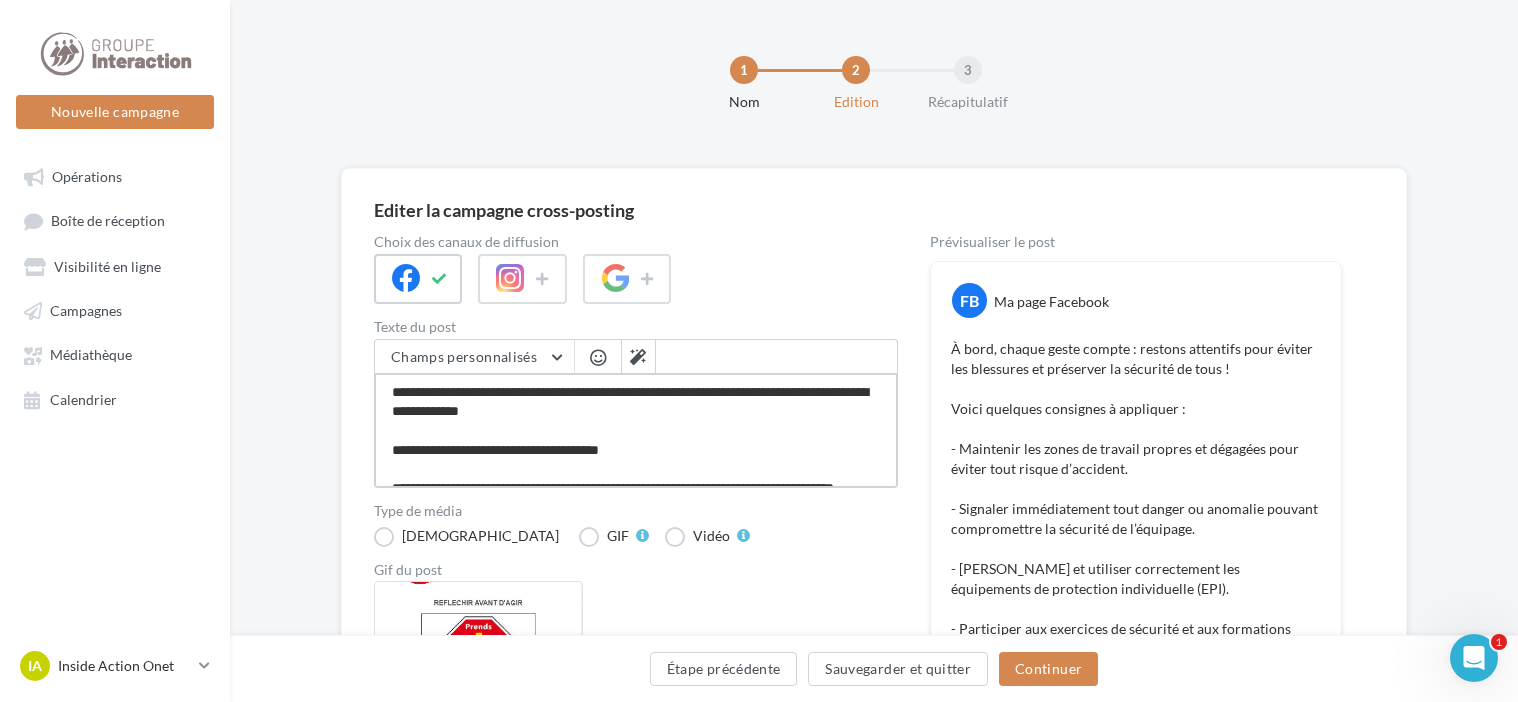 type on "**********" 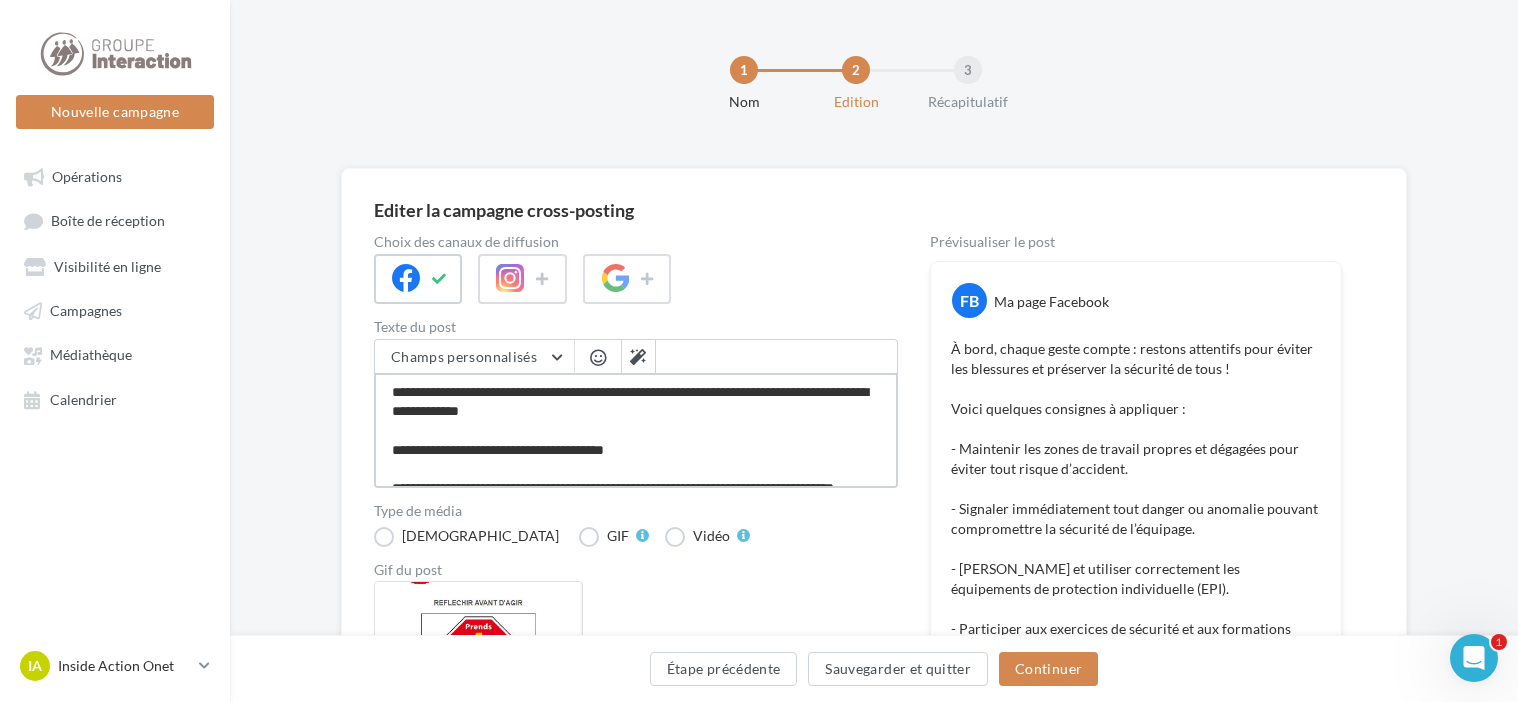 type on "**********" 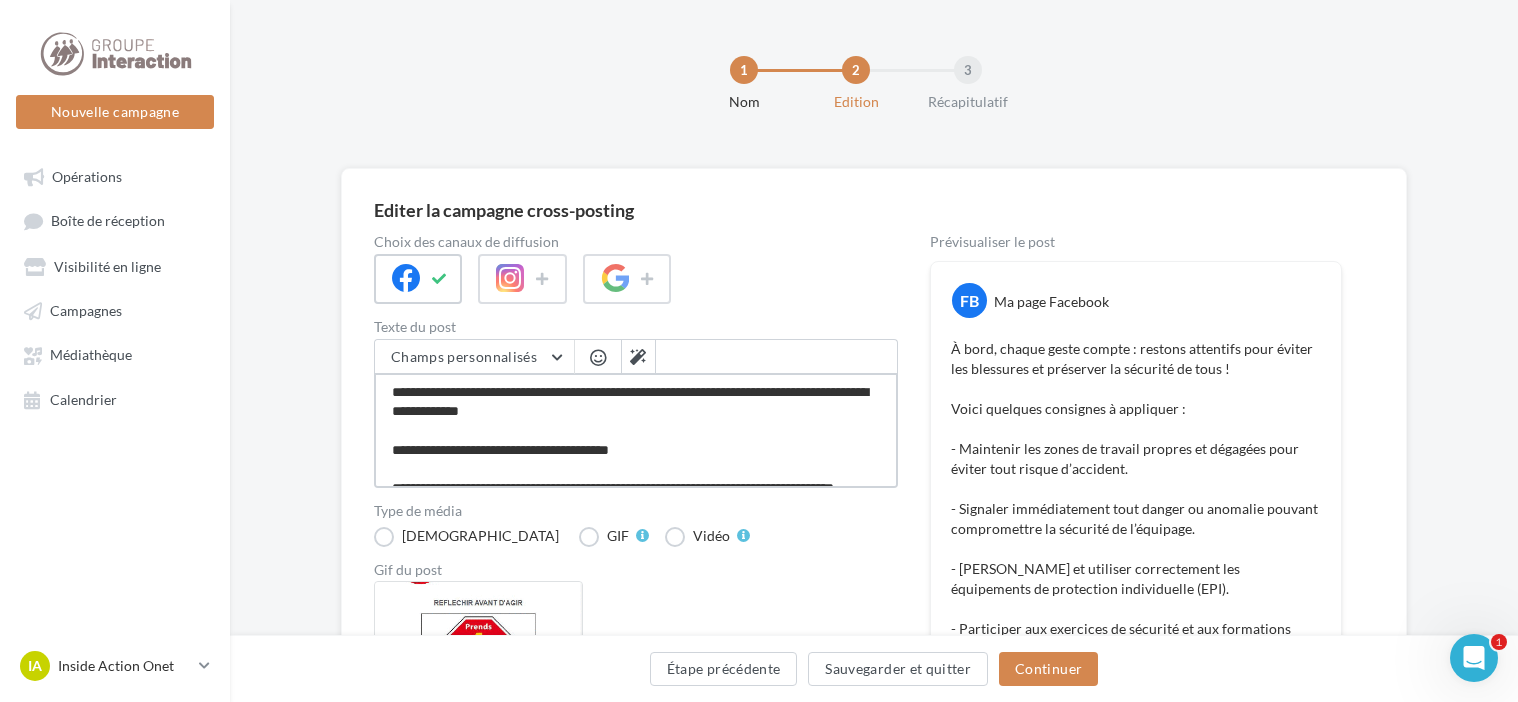 type on "**********" 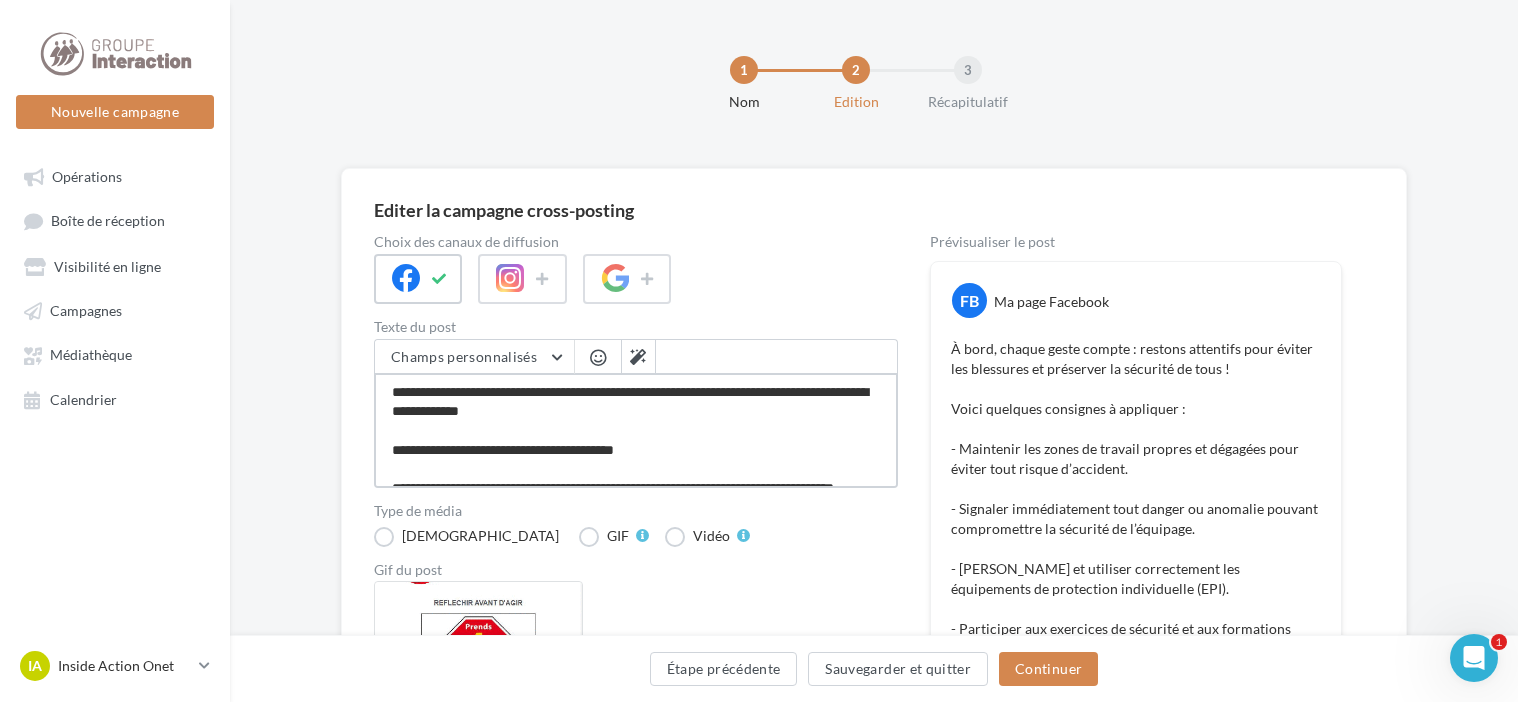 type on "**********" 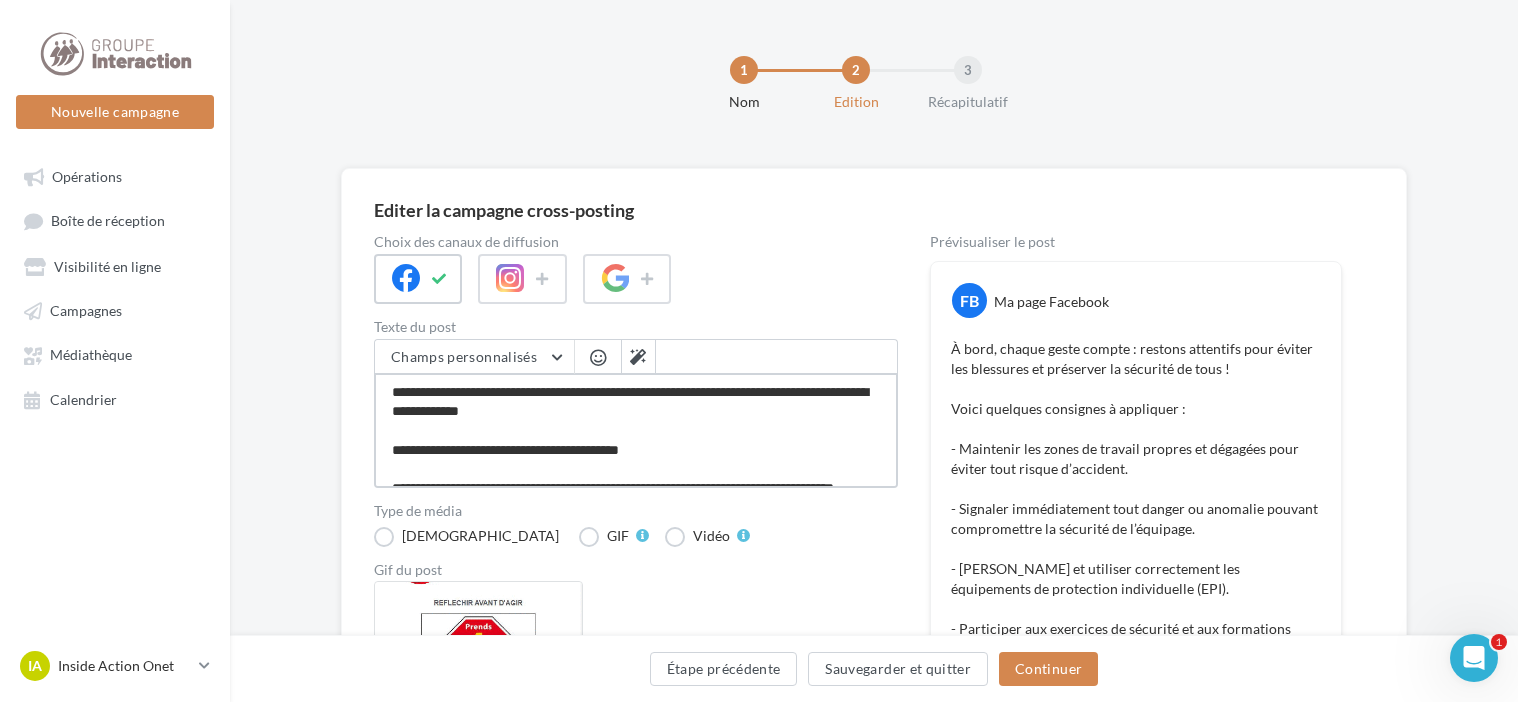 type on "**********" 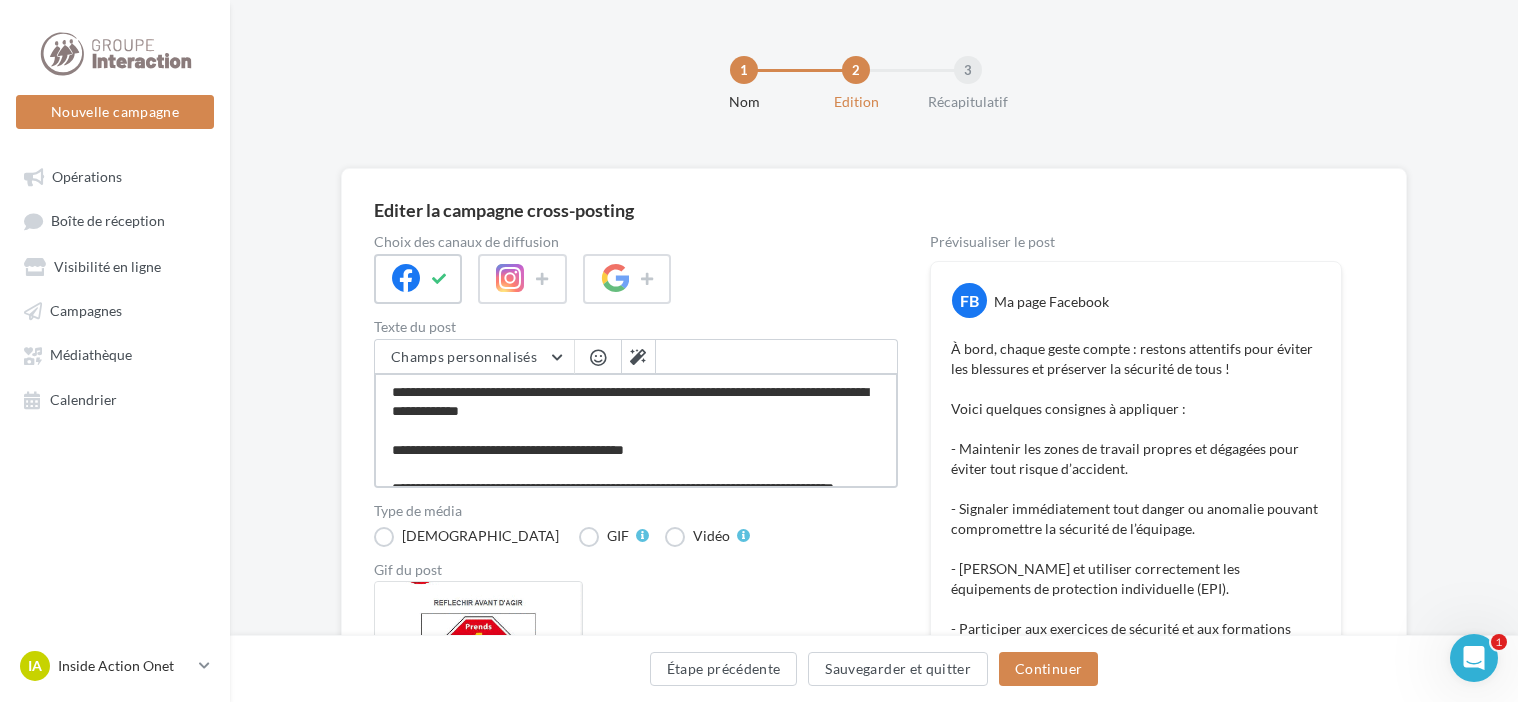 type on "**********" 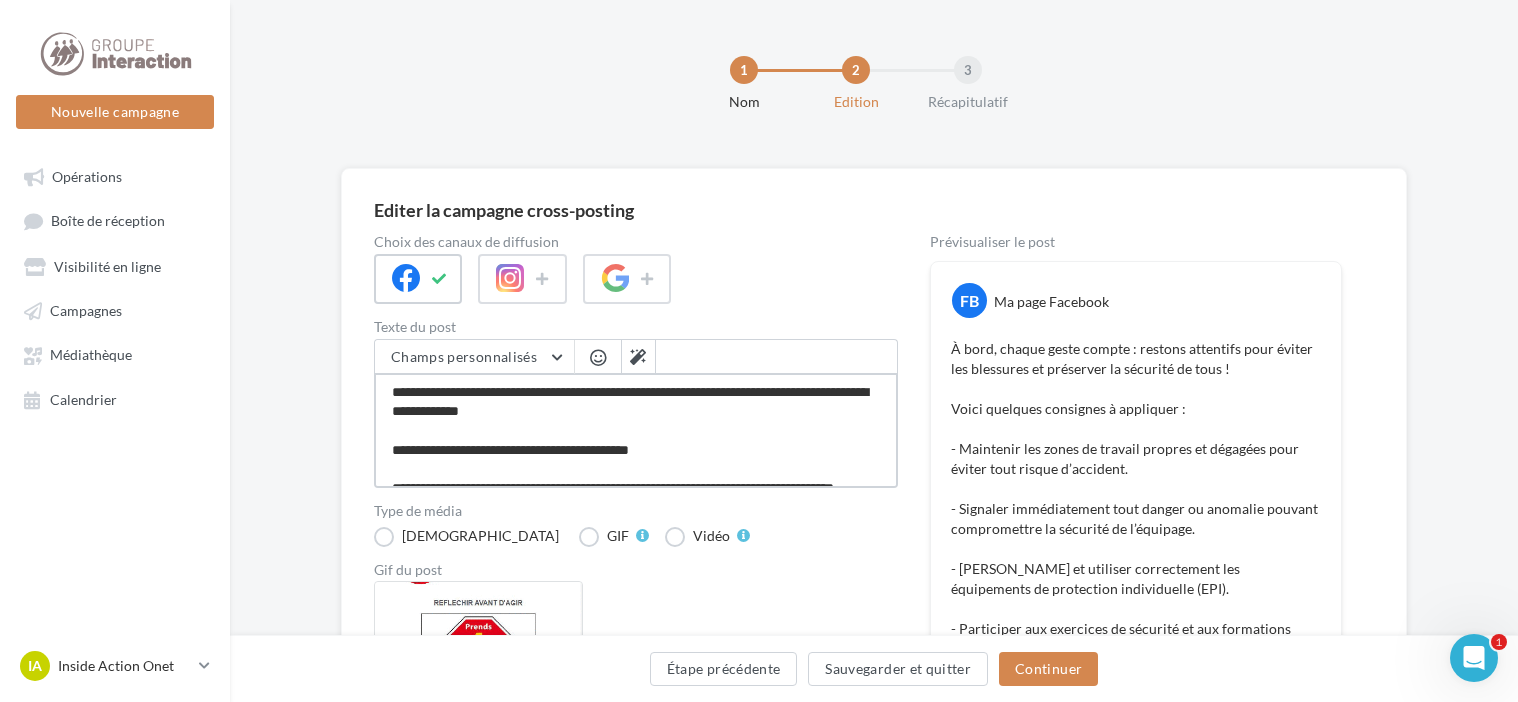 type on "**********" 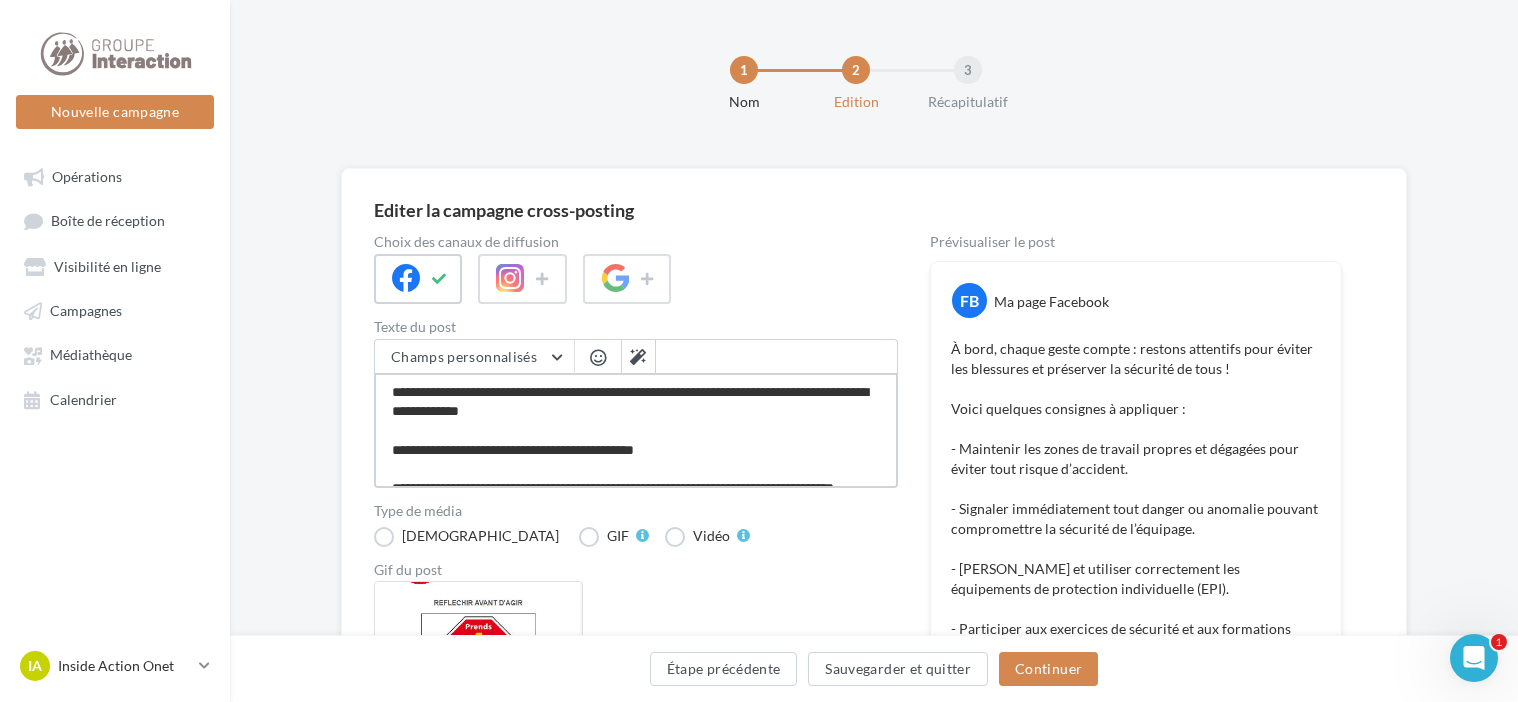 type on "**********" 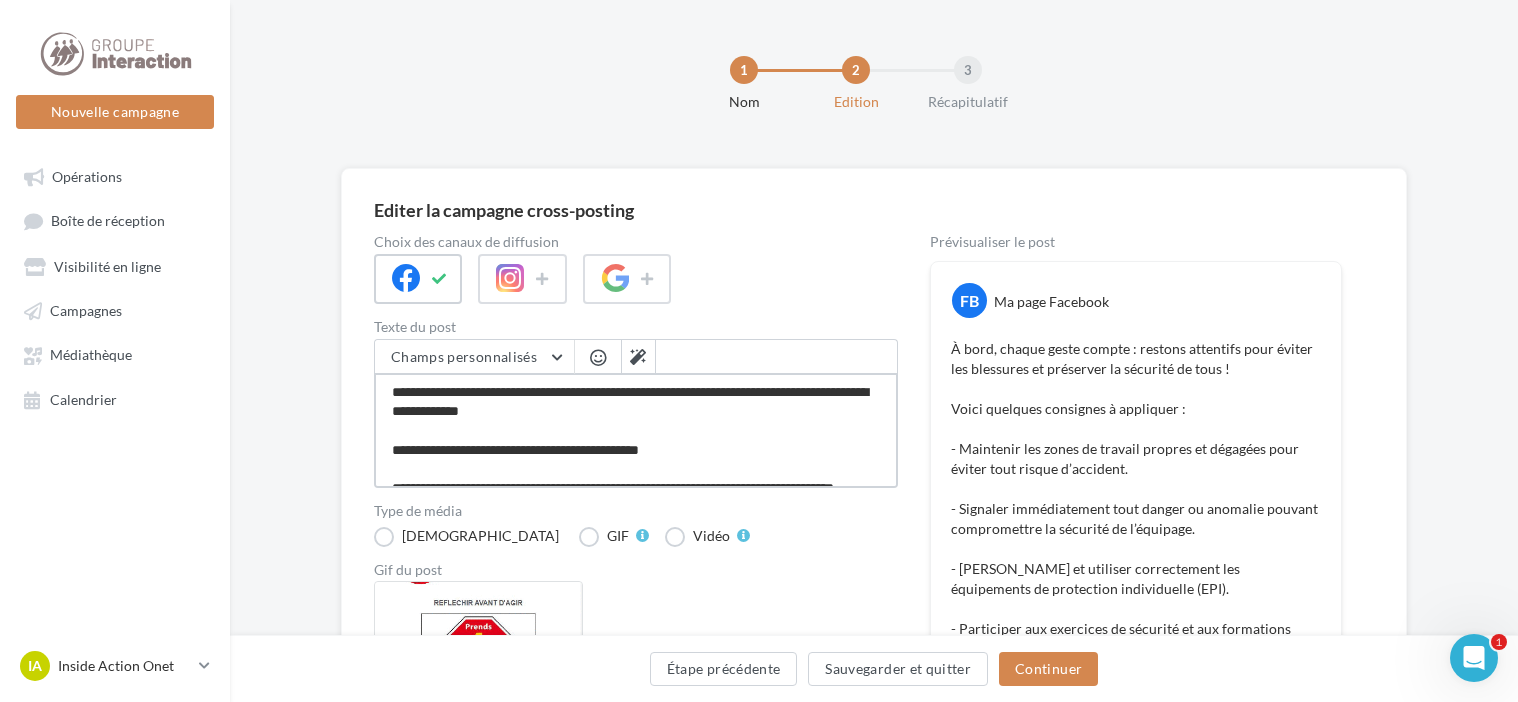 type on "**********" 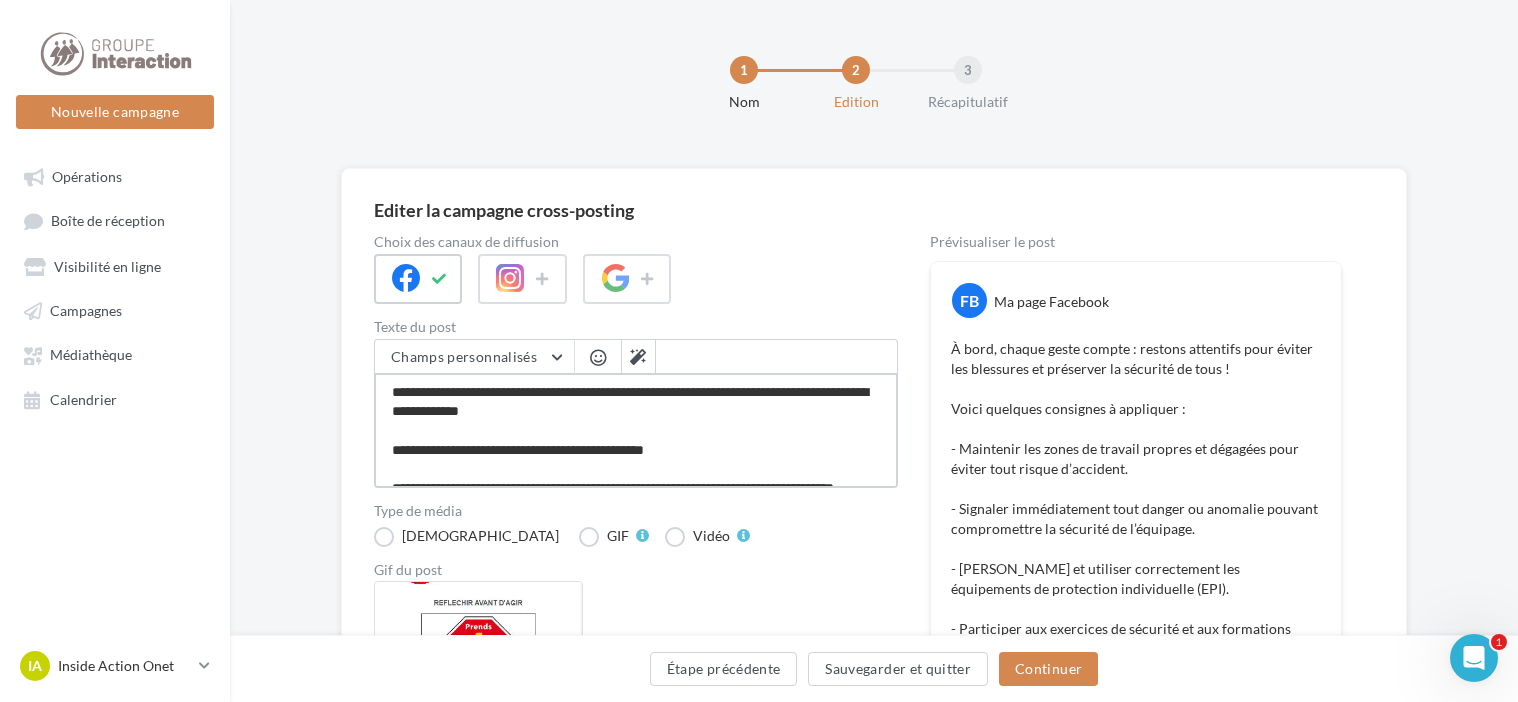 type on "**********" 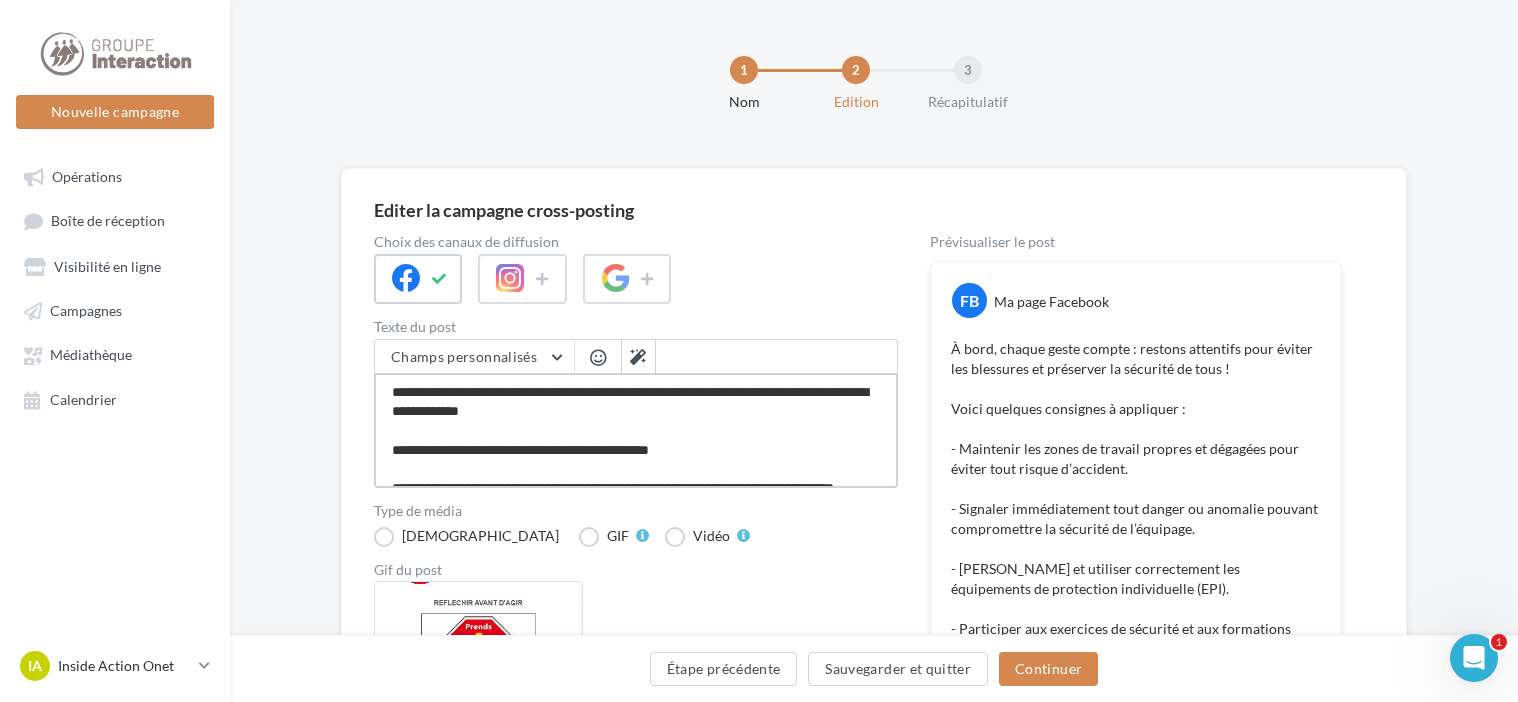 type on "**********" 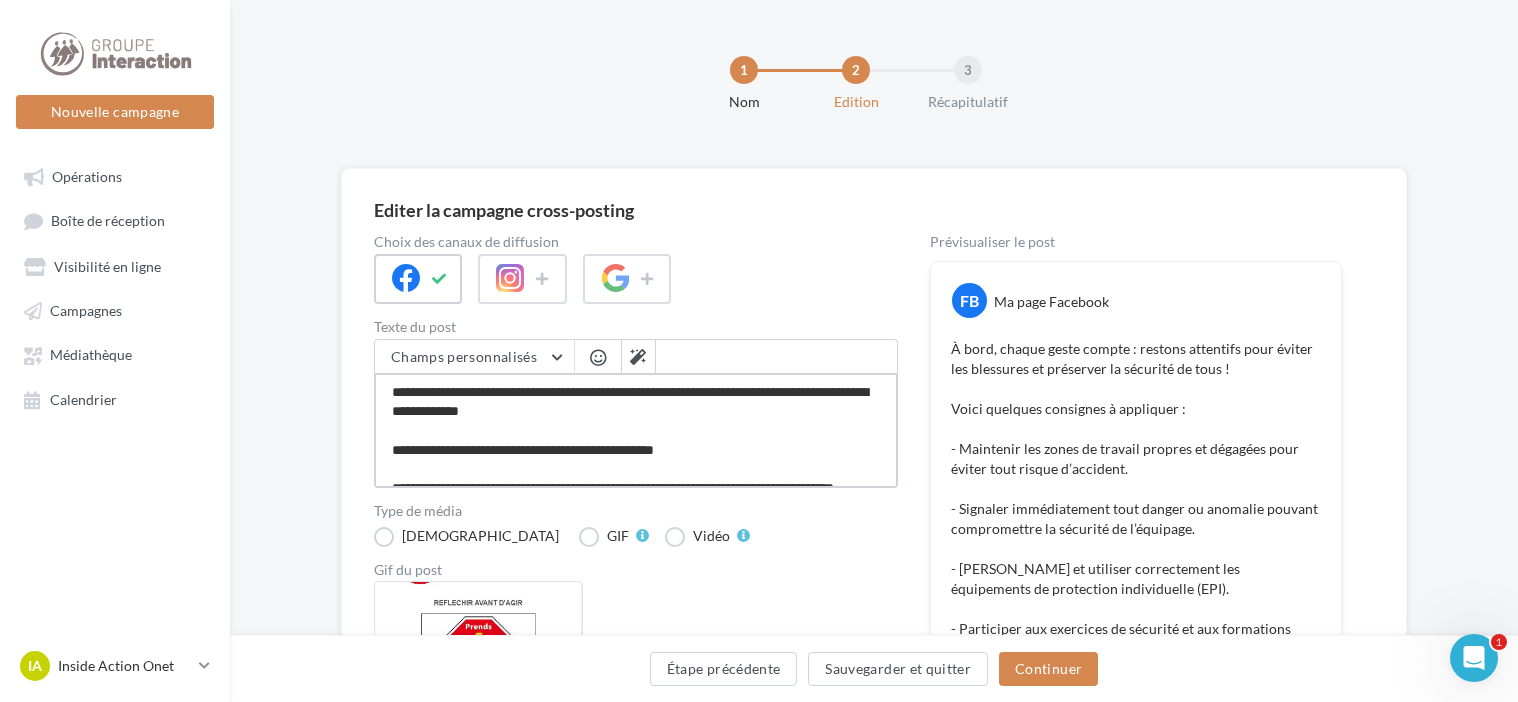 type on "**********" 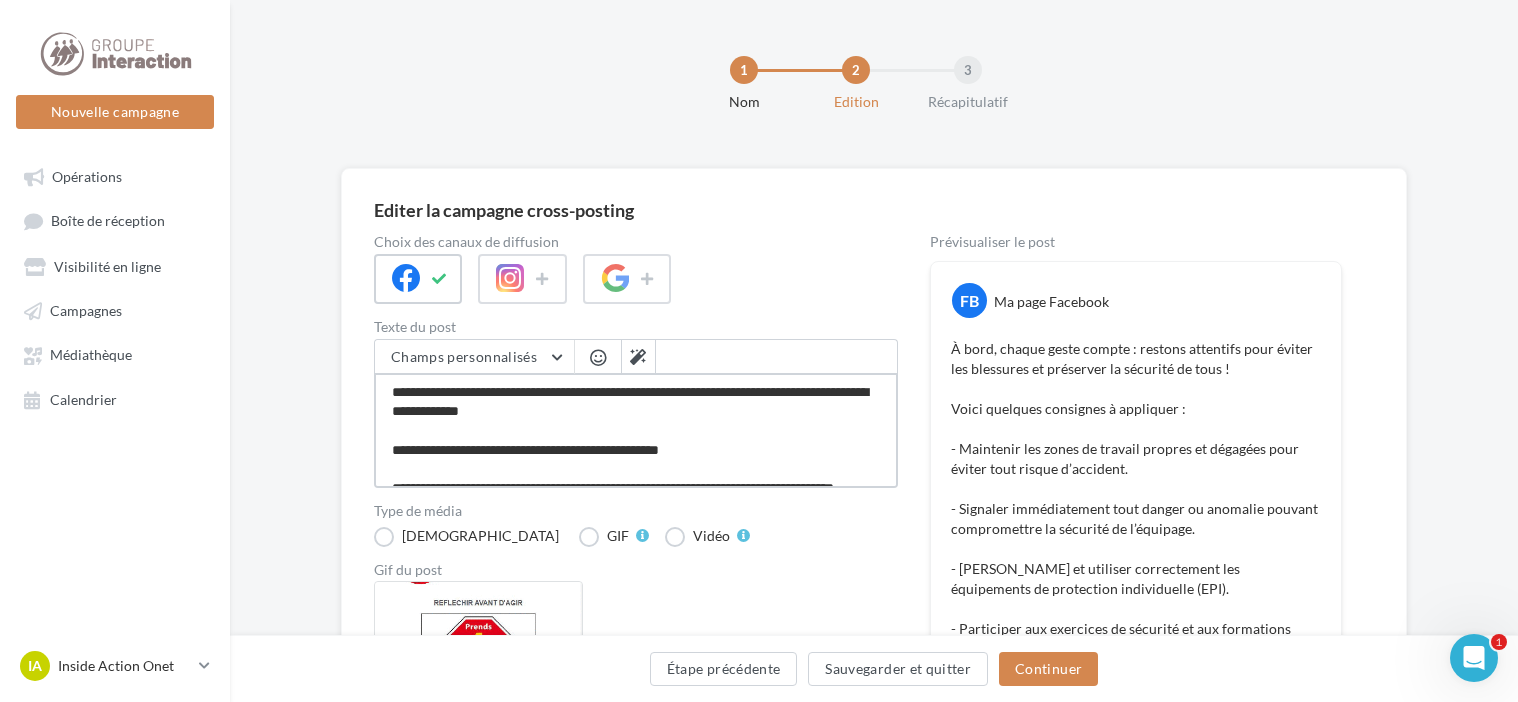 type on "**********" 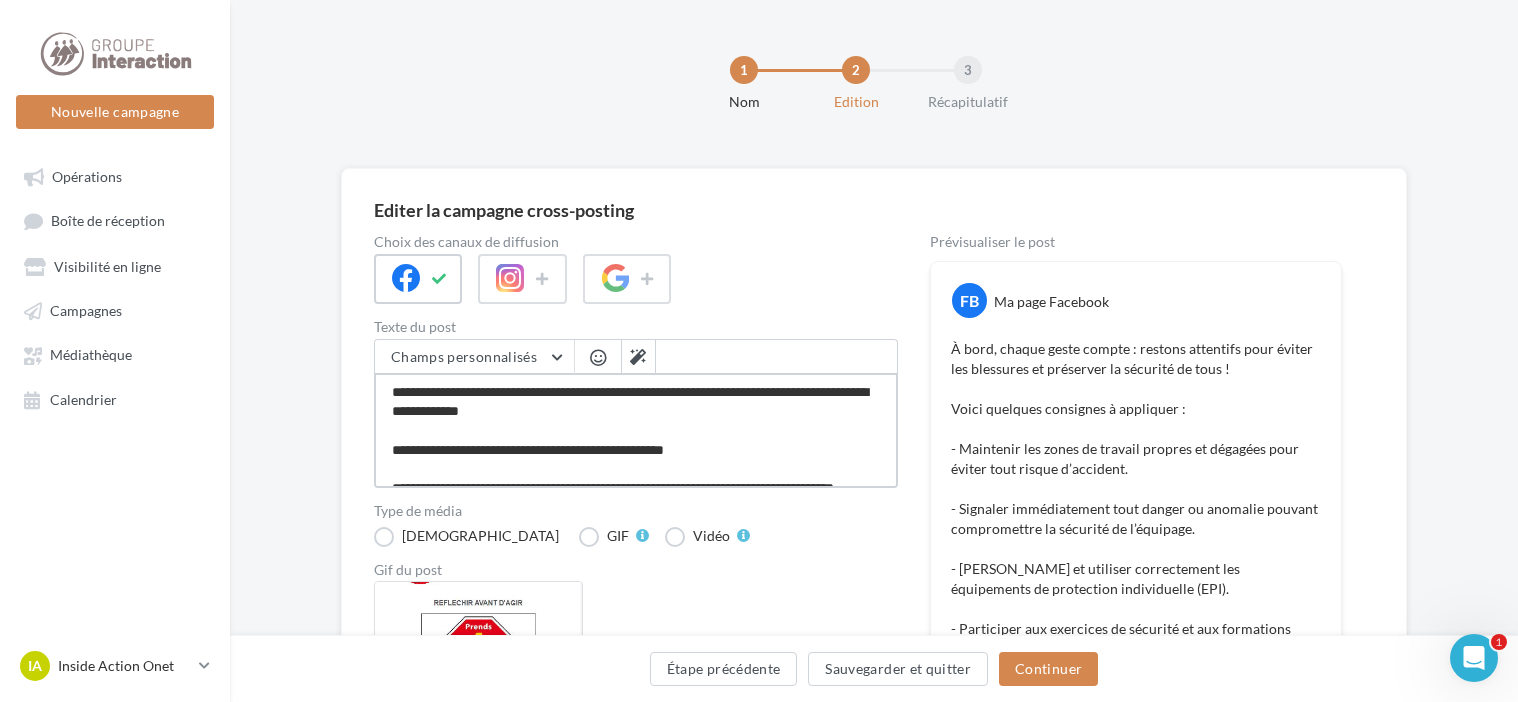 type on "**********" 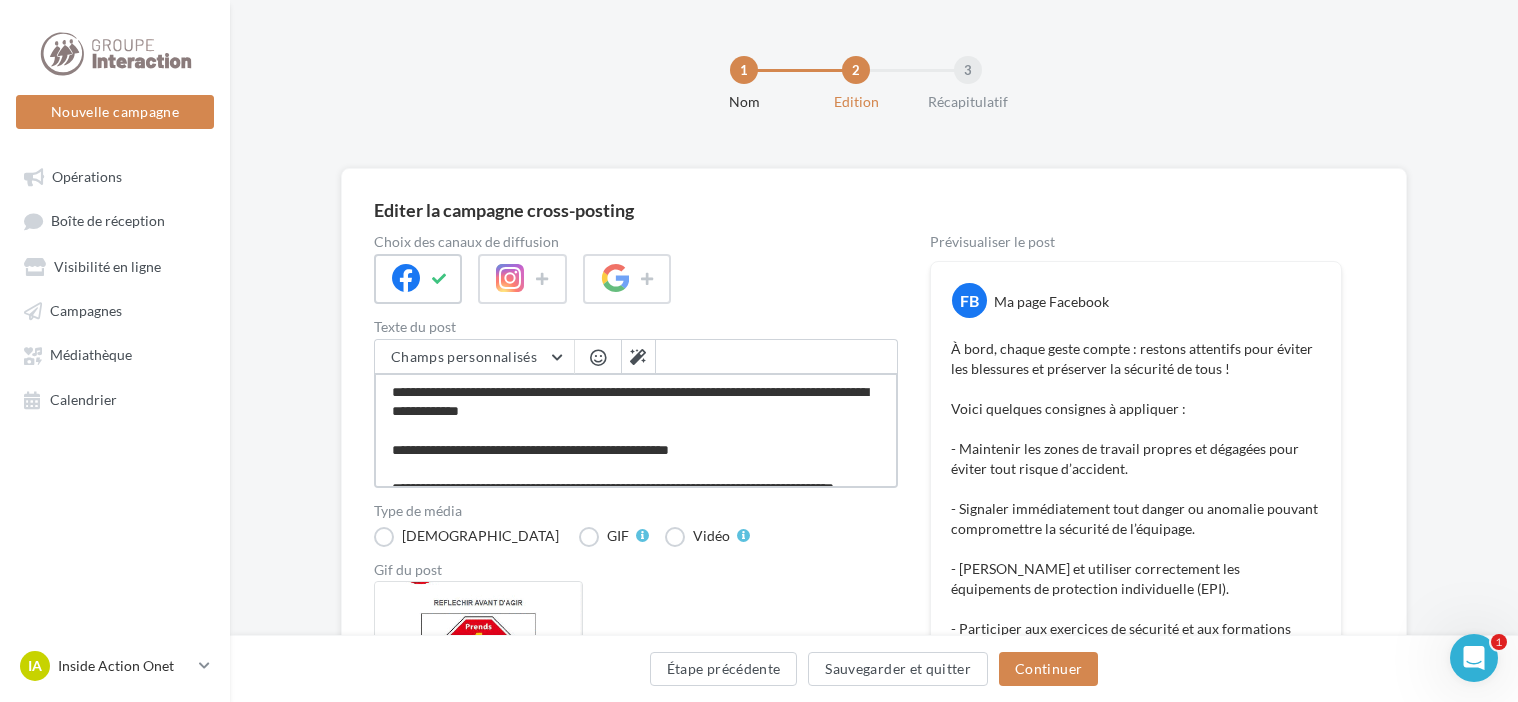 type on "**********" 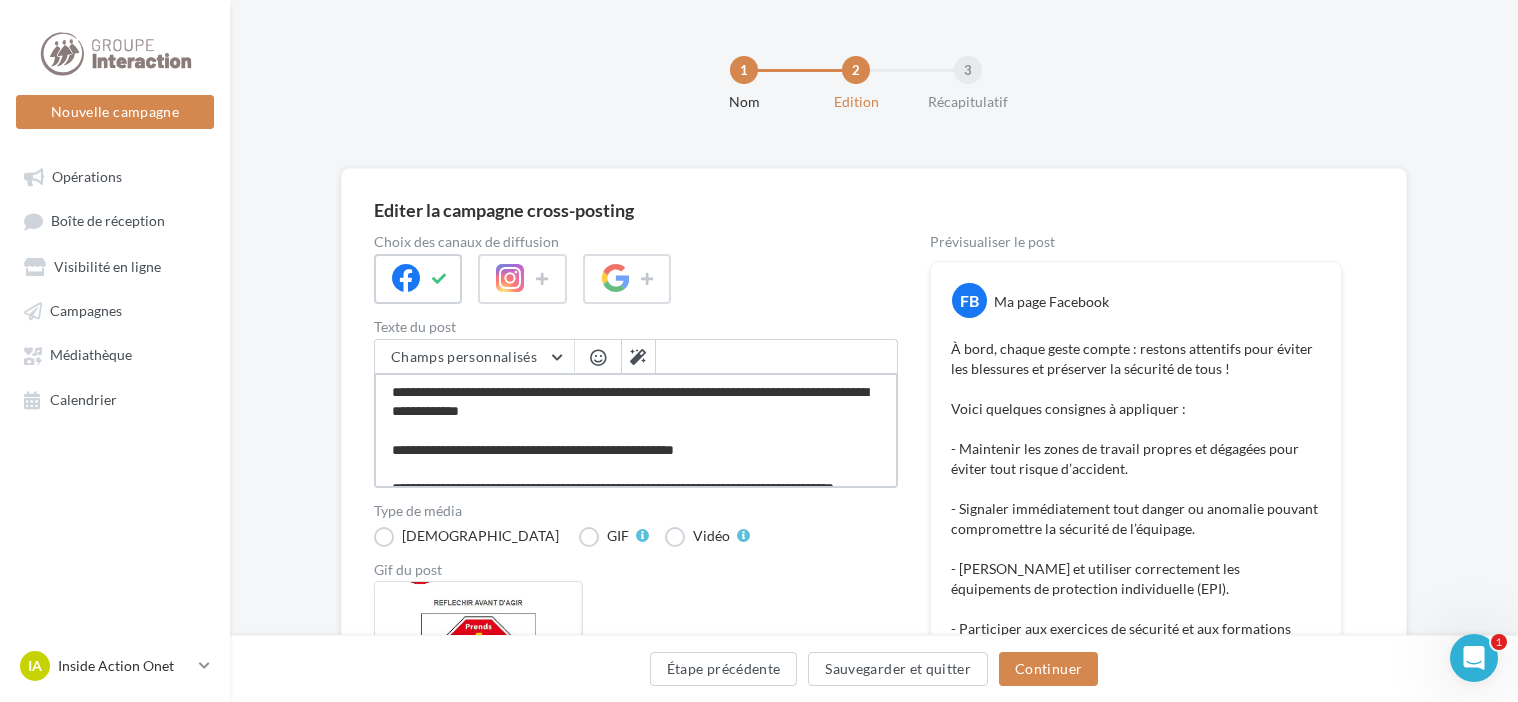 type on "**********" 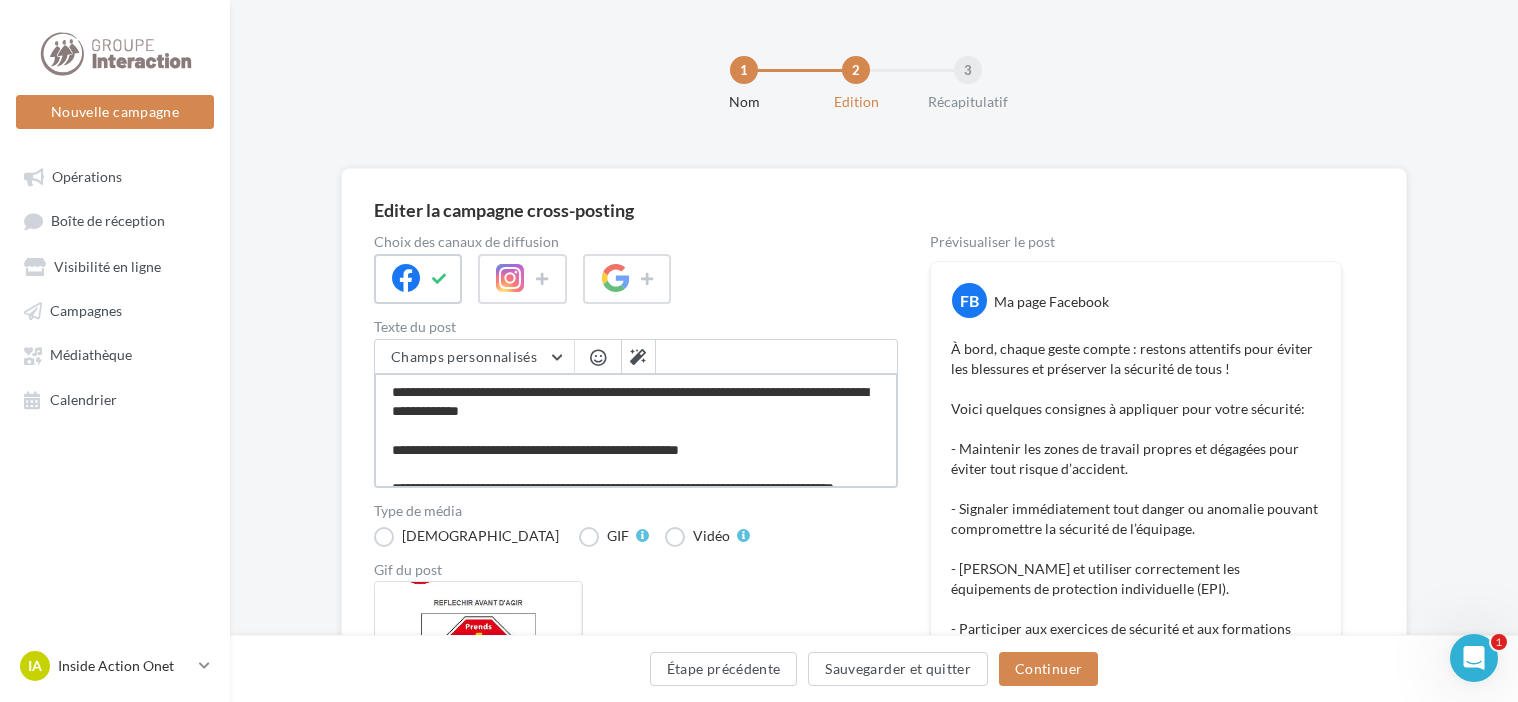 type on "**********" 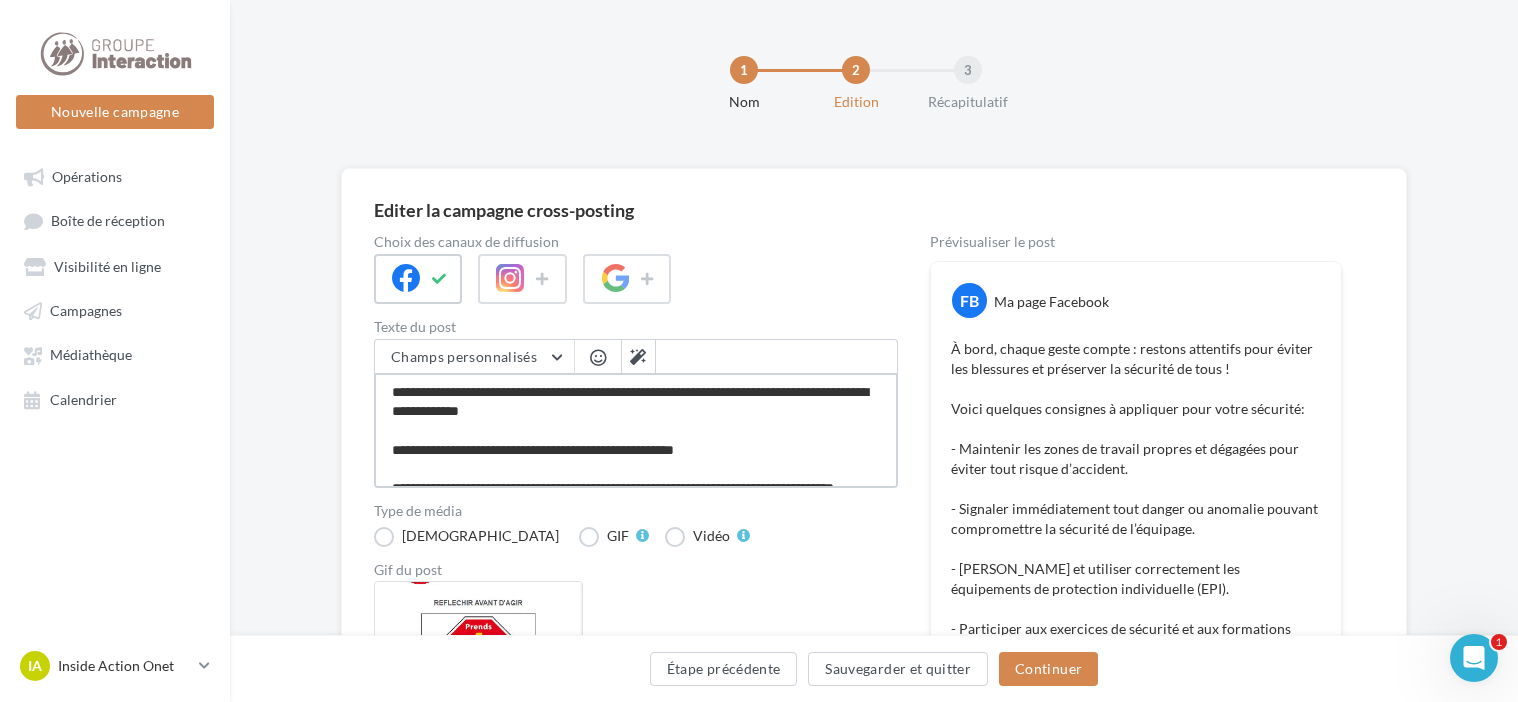 type on "**********" 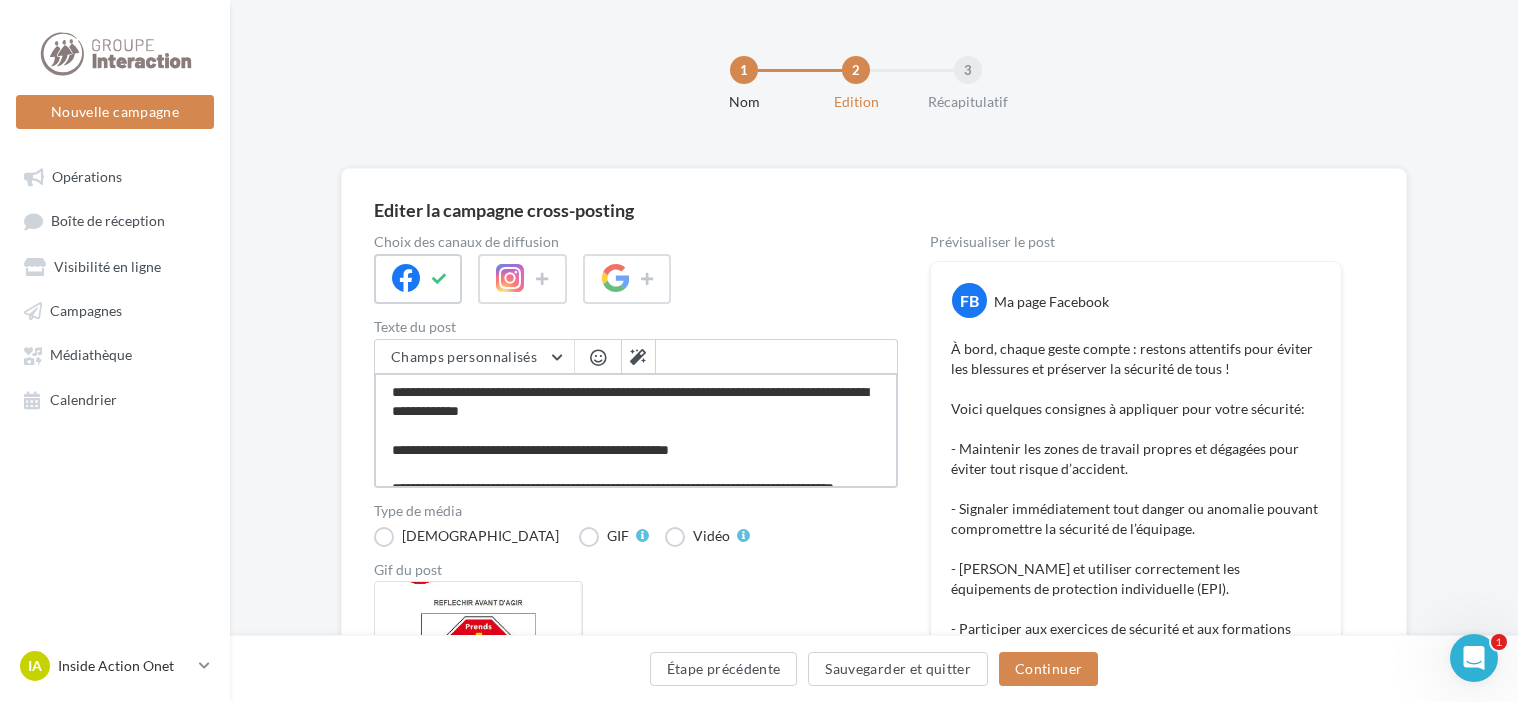 type on "**********" 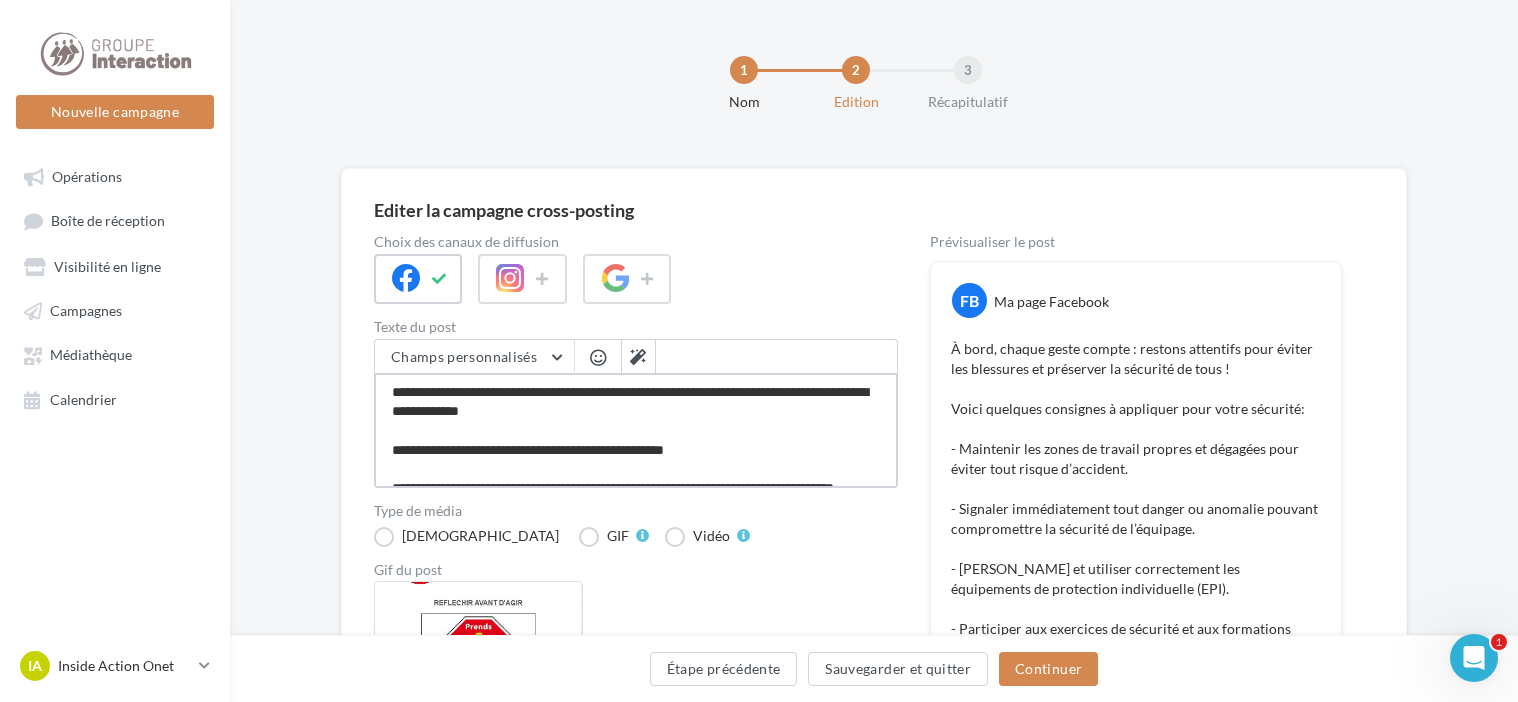 type on "**********" 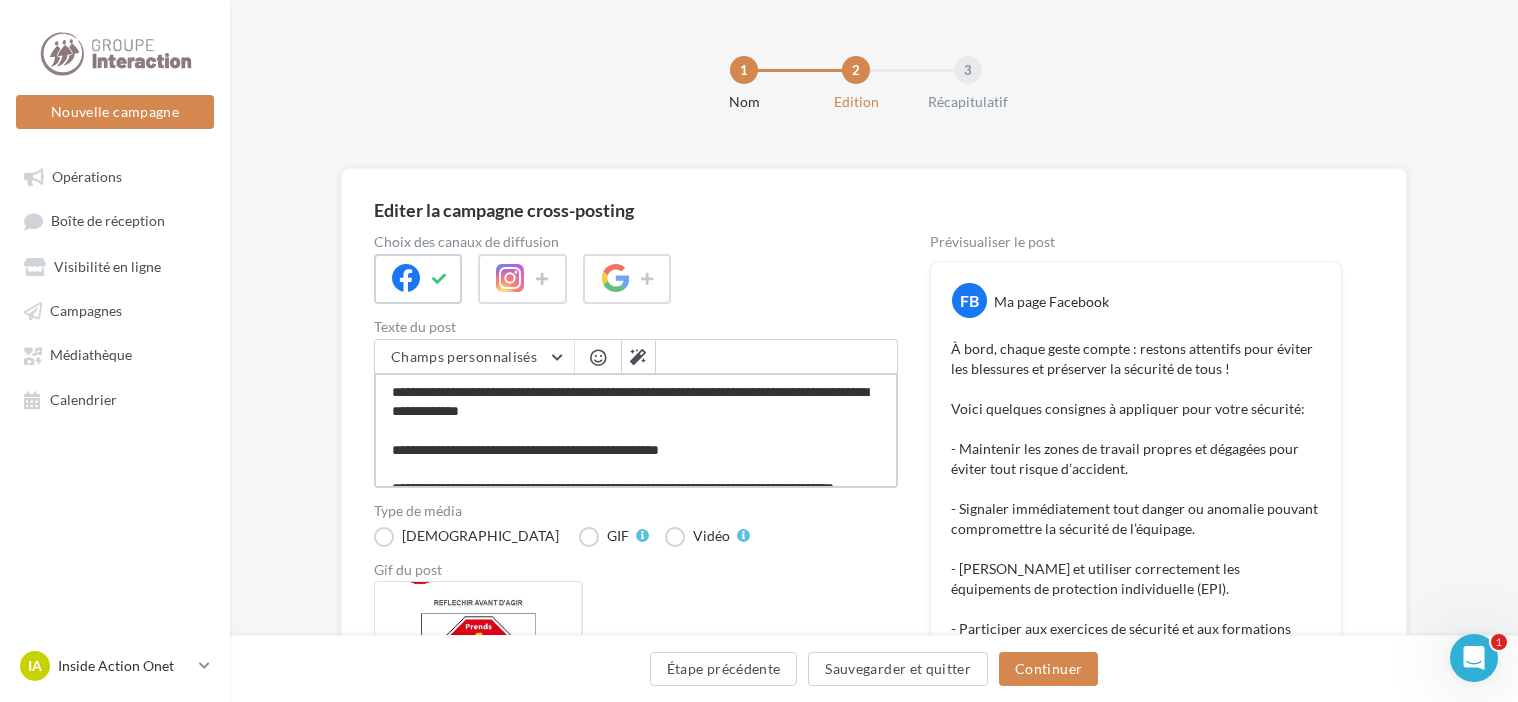 type on "**********" 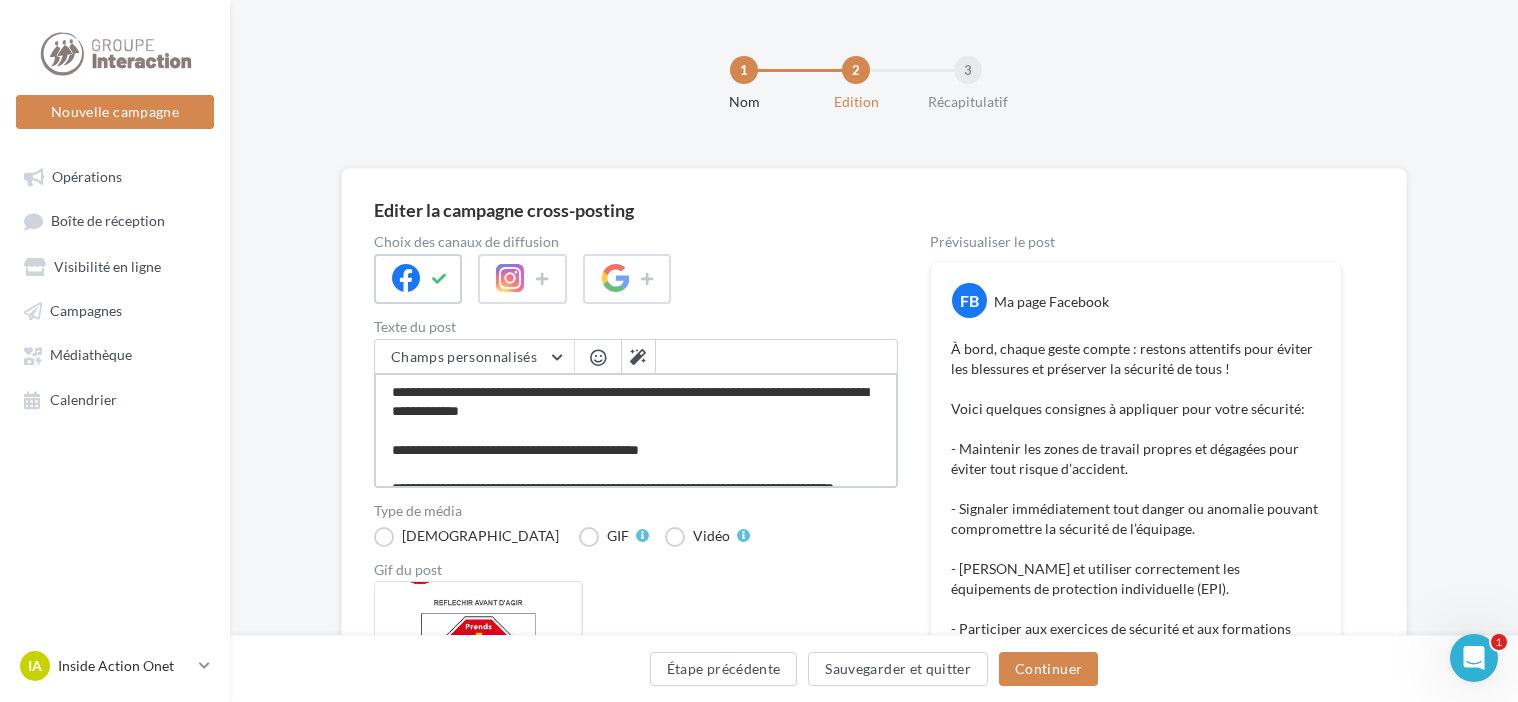 type on "**********" 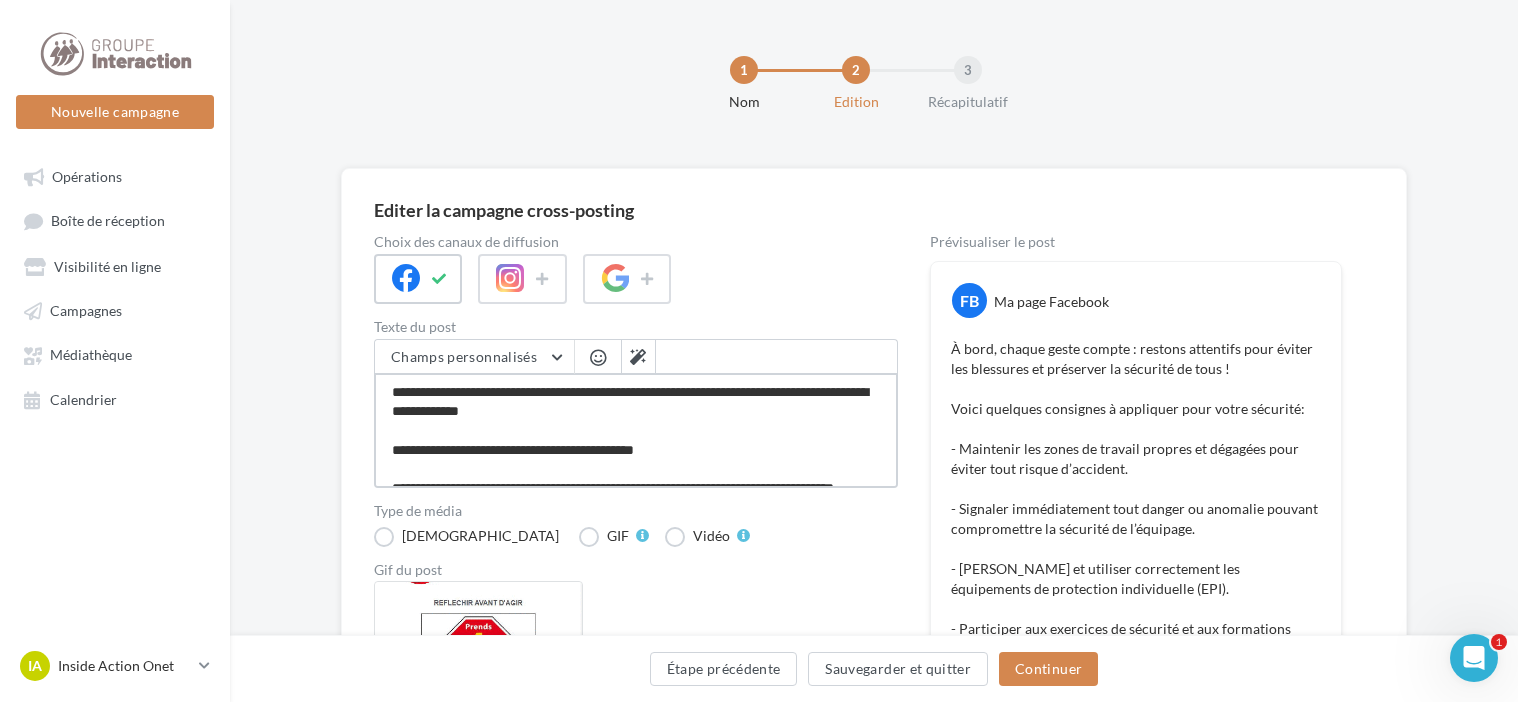 type on "**********" 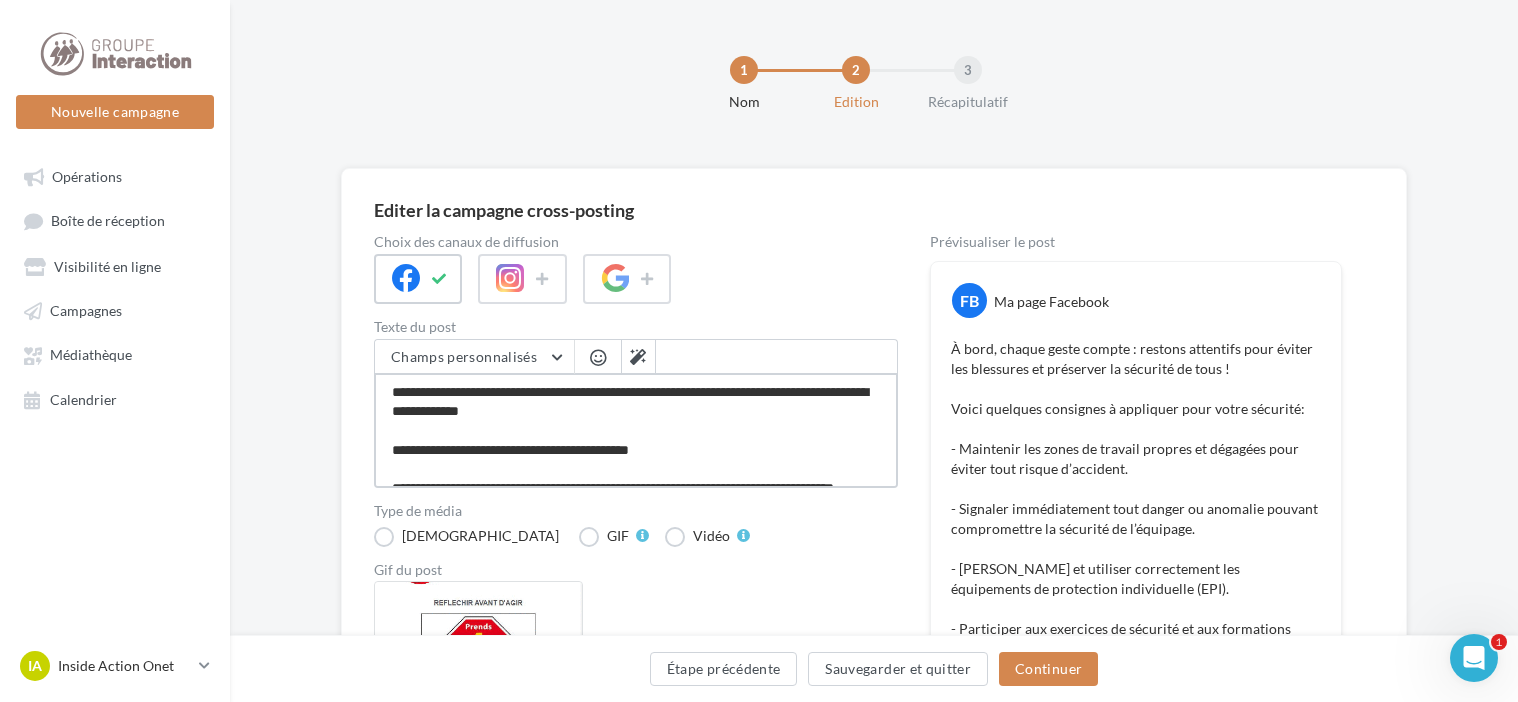 type on "**********" 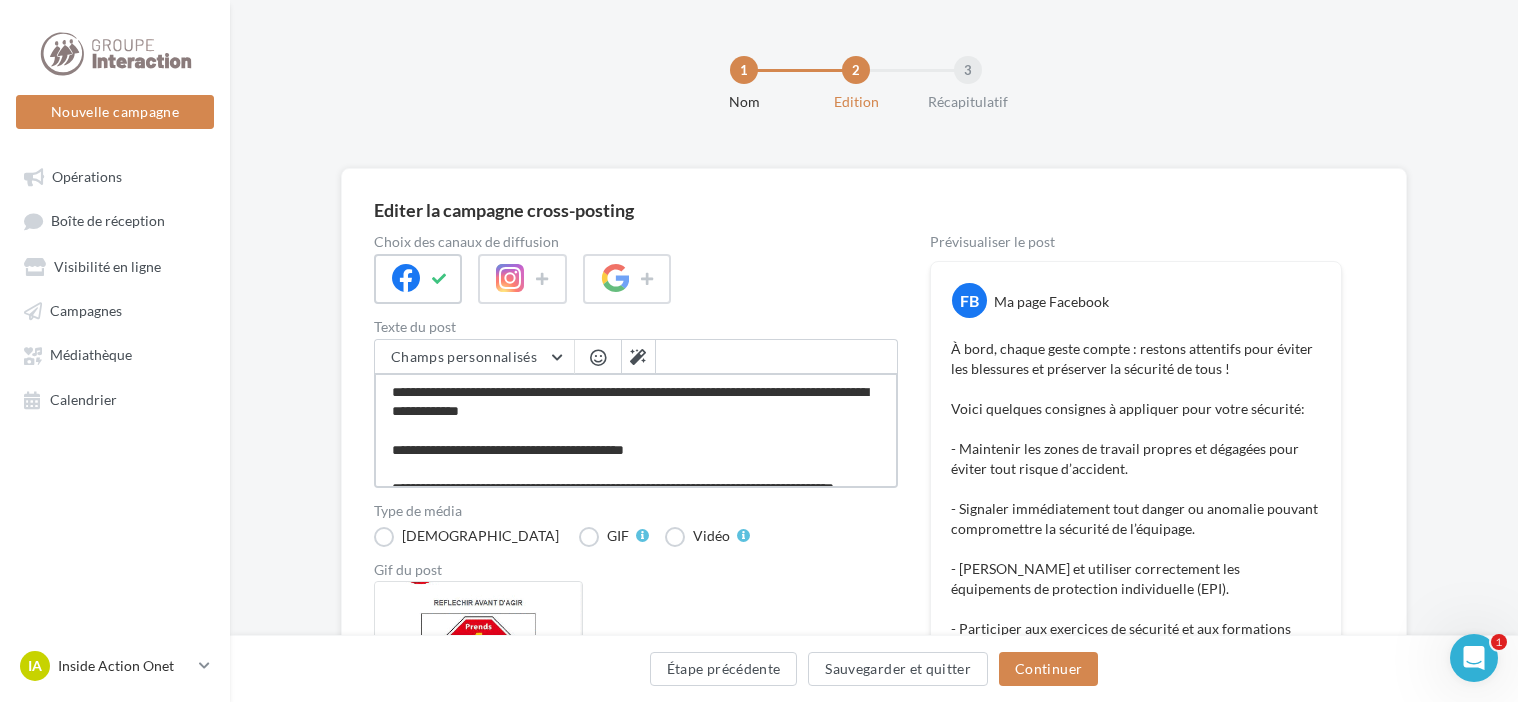 type on "**********" 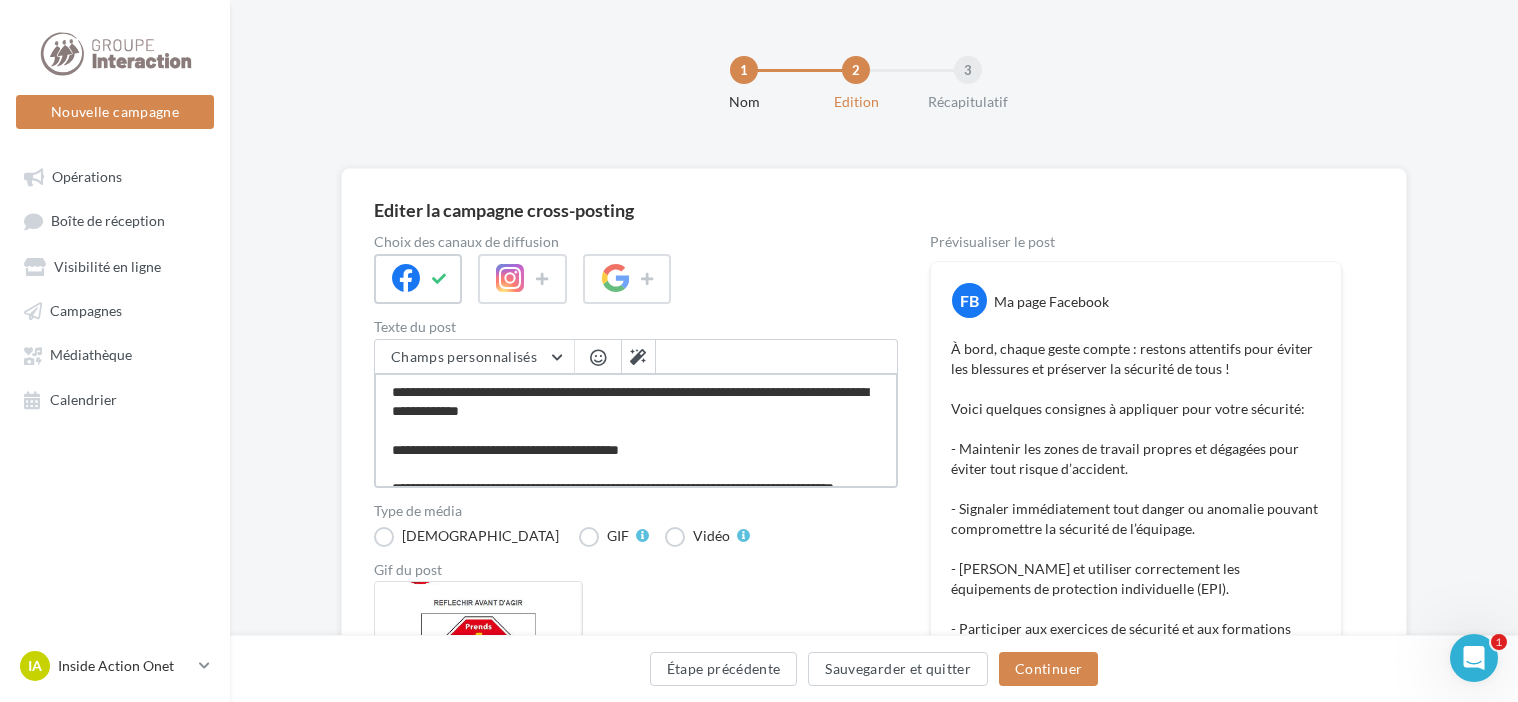 type on "**********" 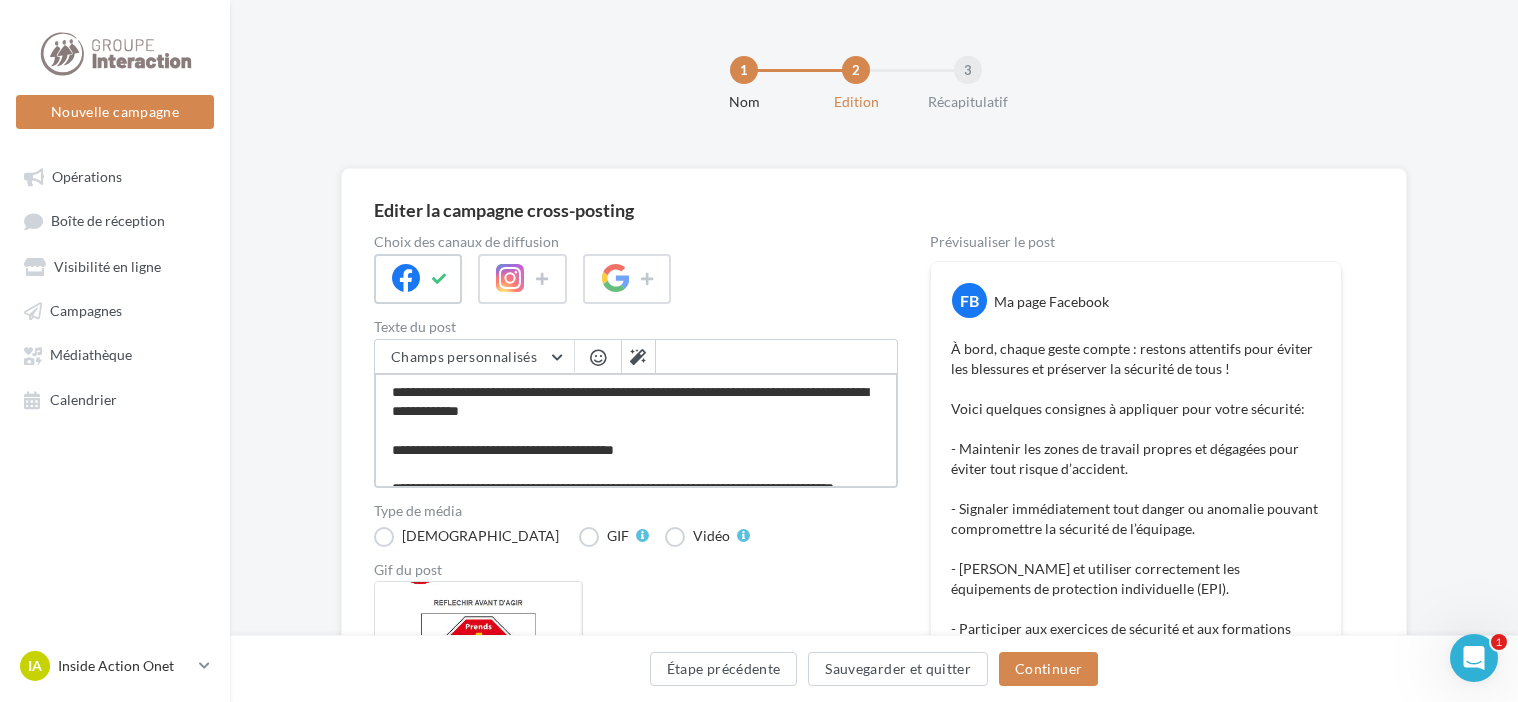 type on "**********" 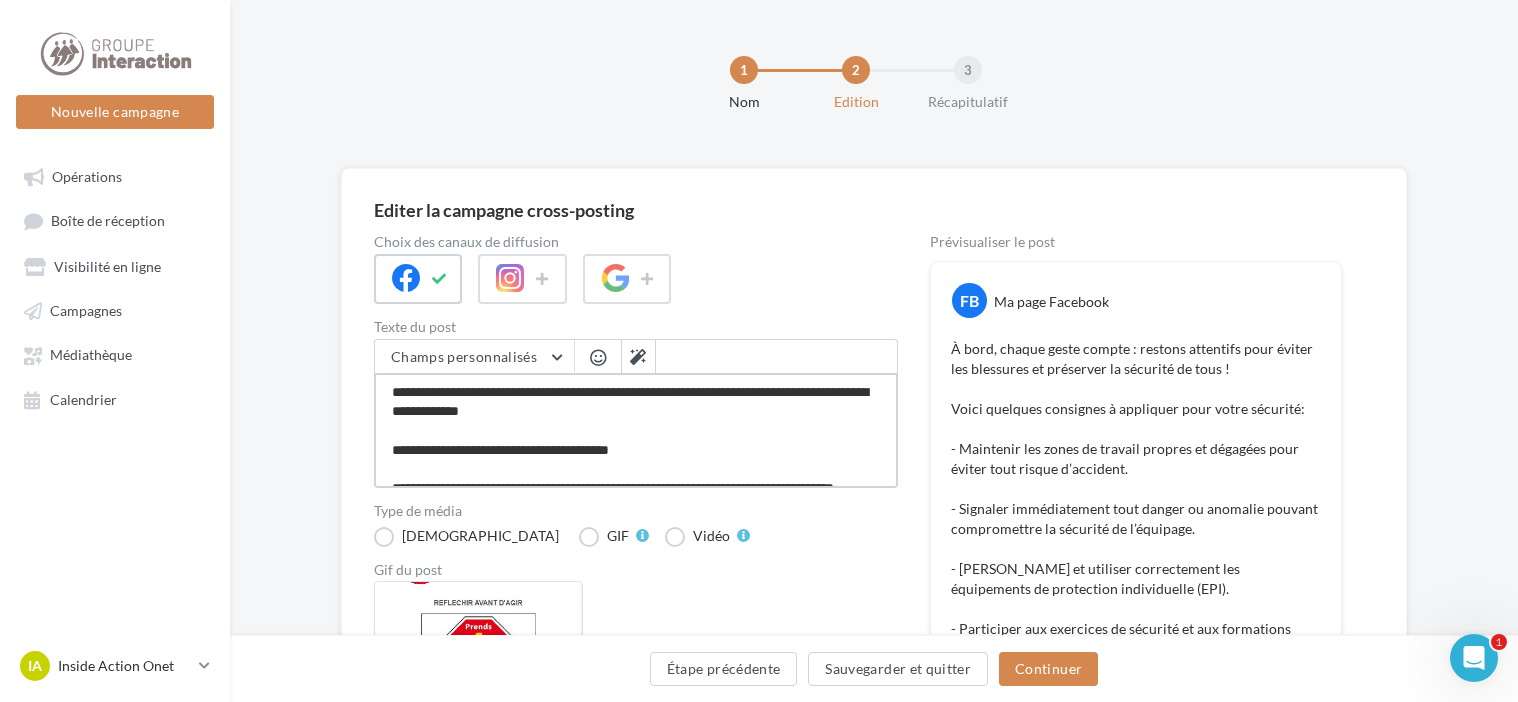 type on "**********" 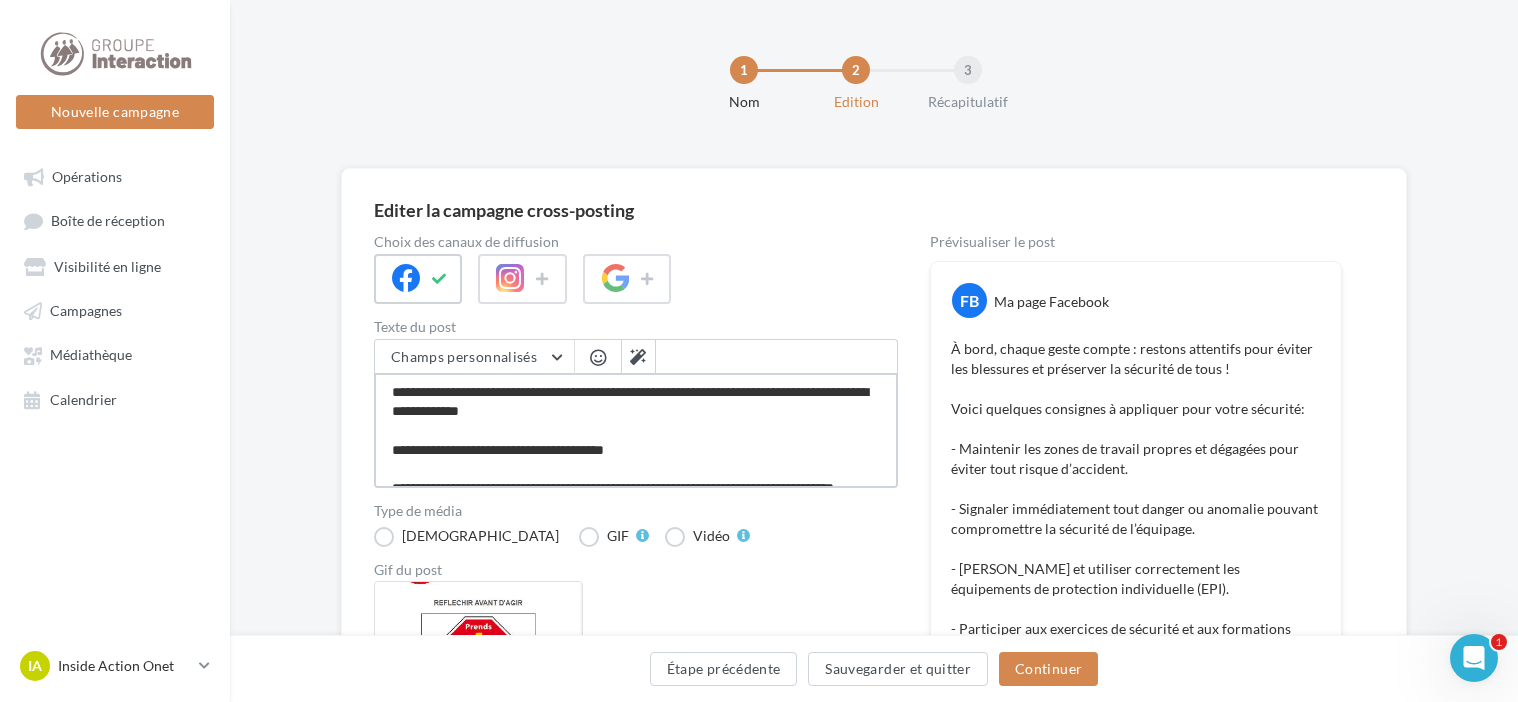 type on "**********" 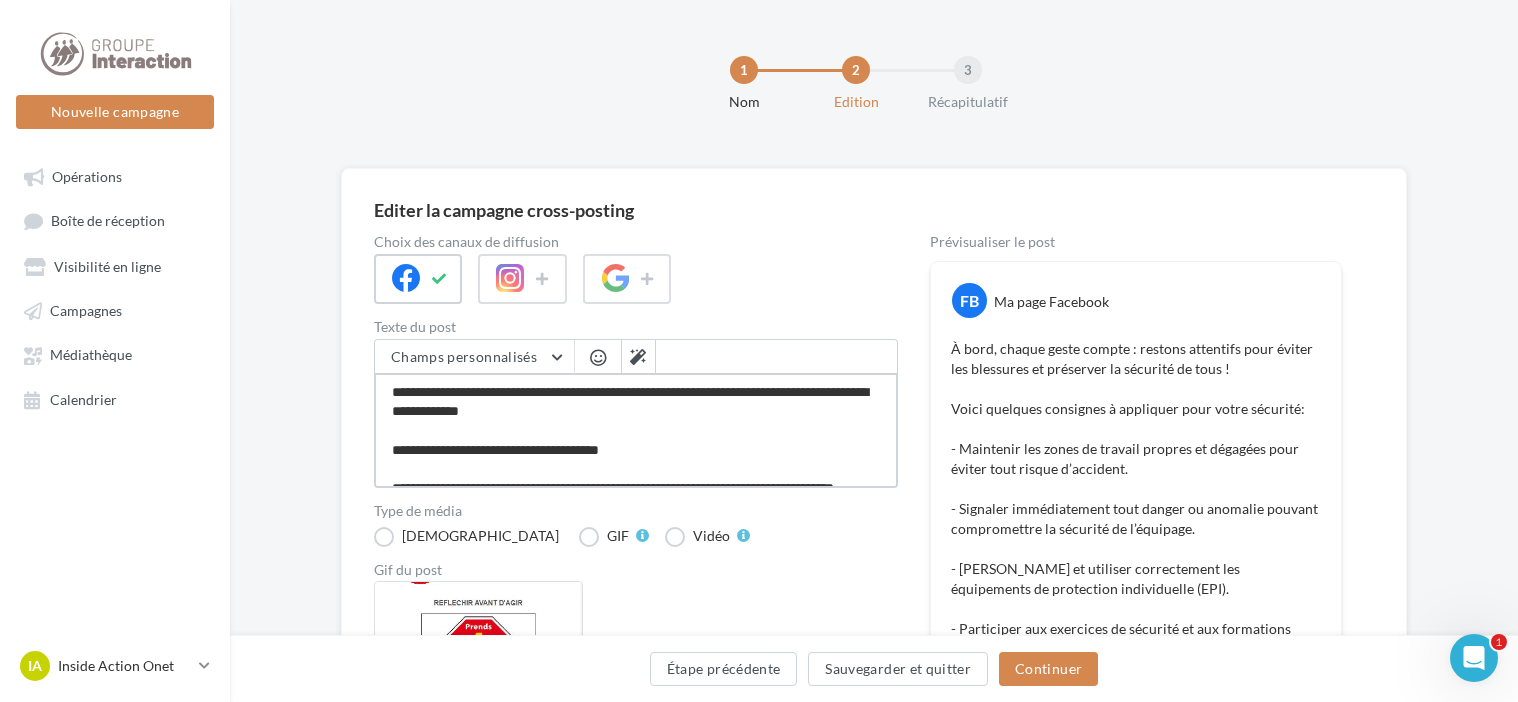 type on "**********" 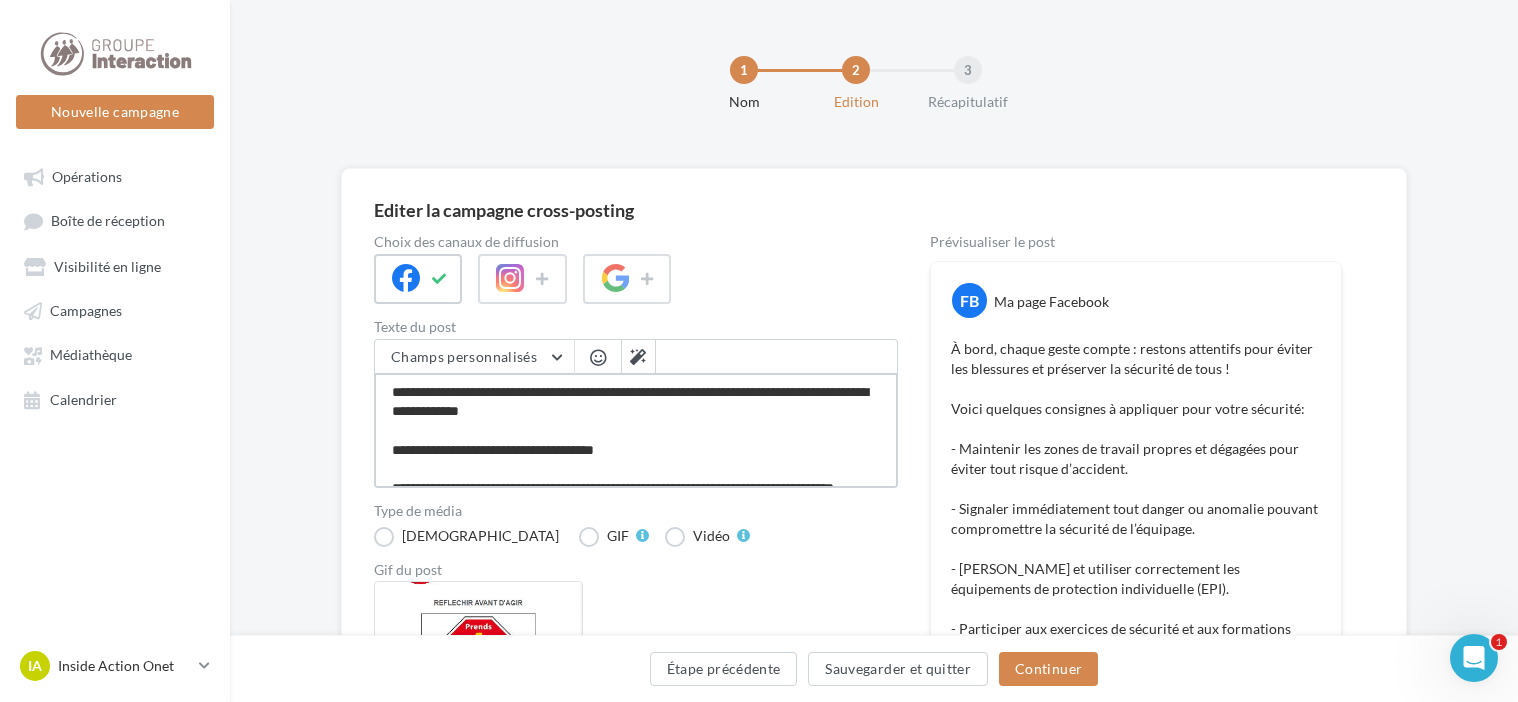 type on "**********" 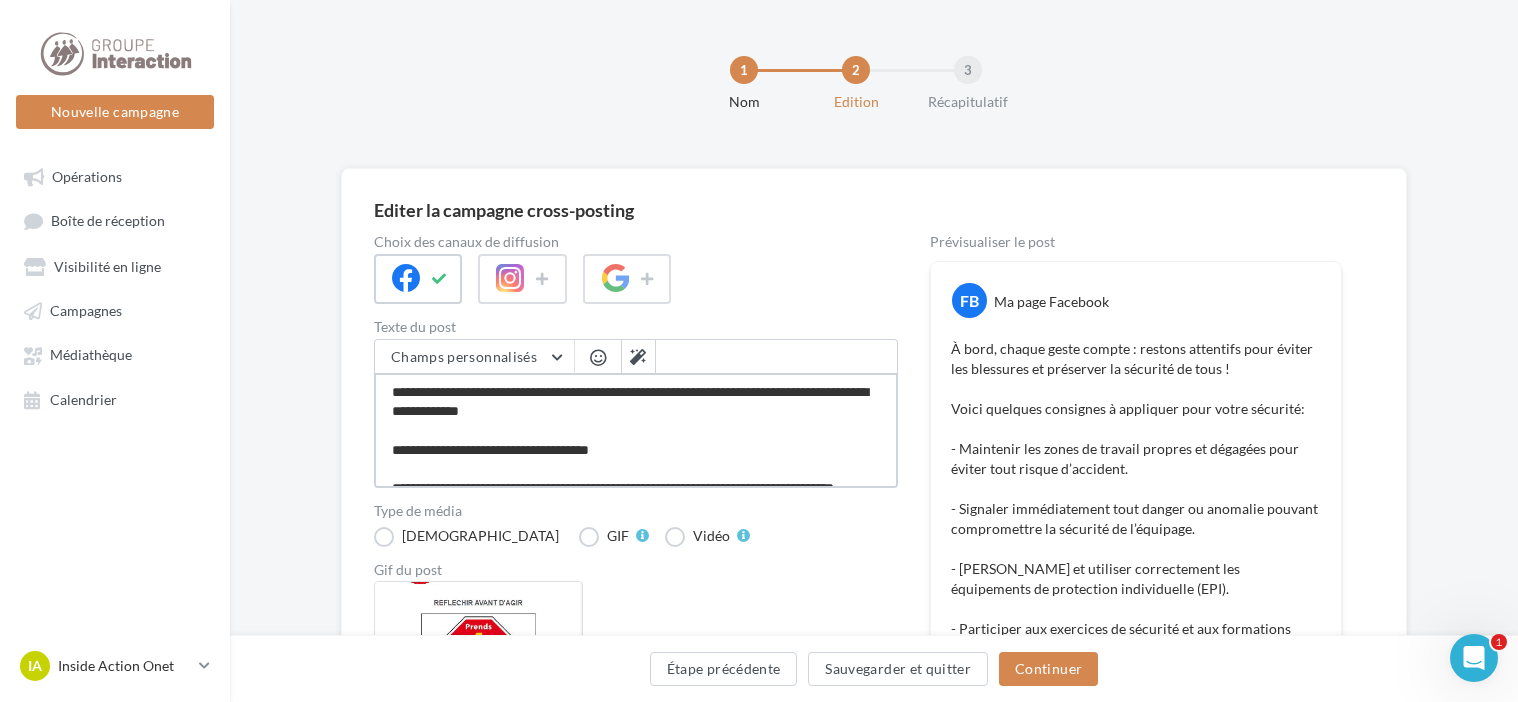 type on "**********" 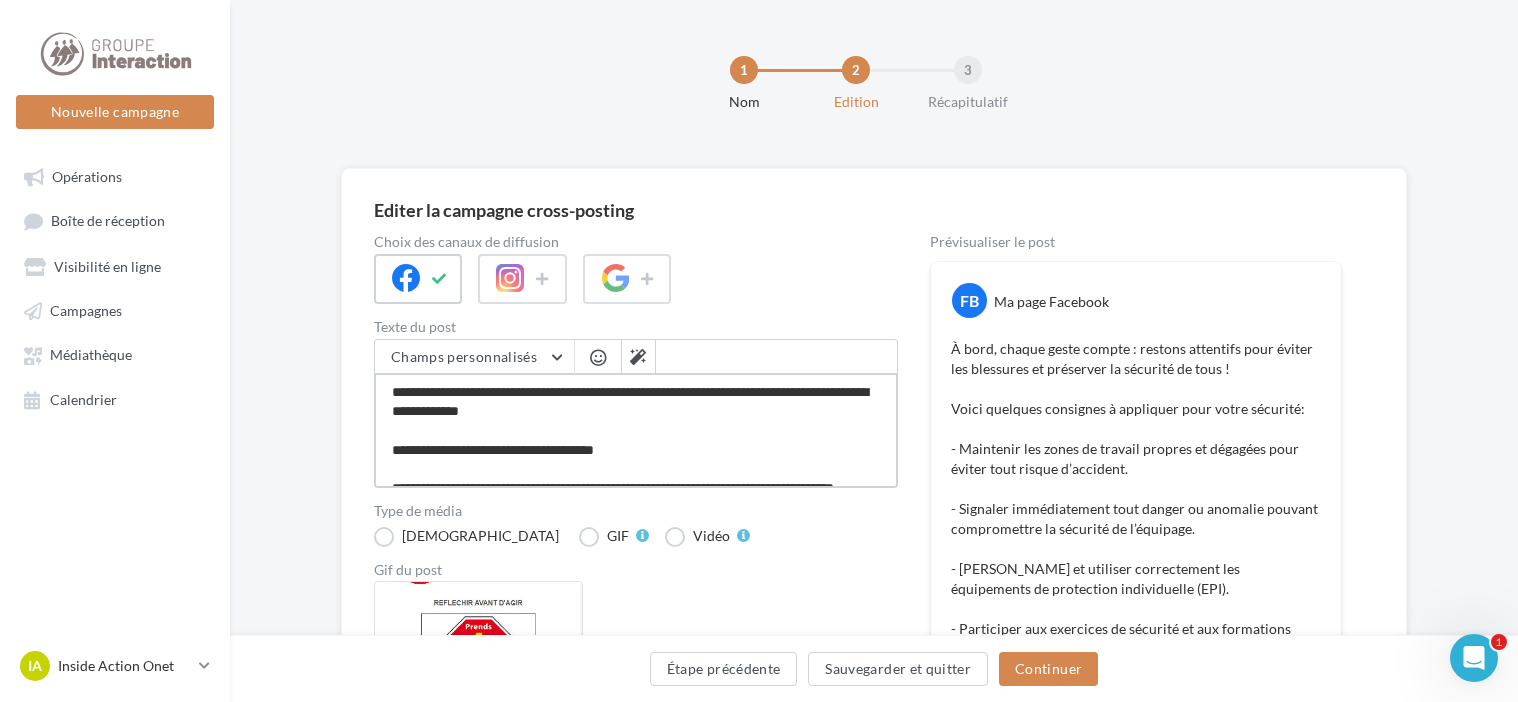 type on "**********" 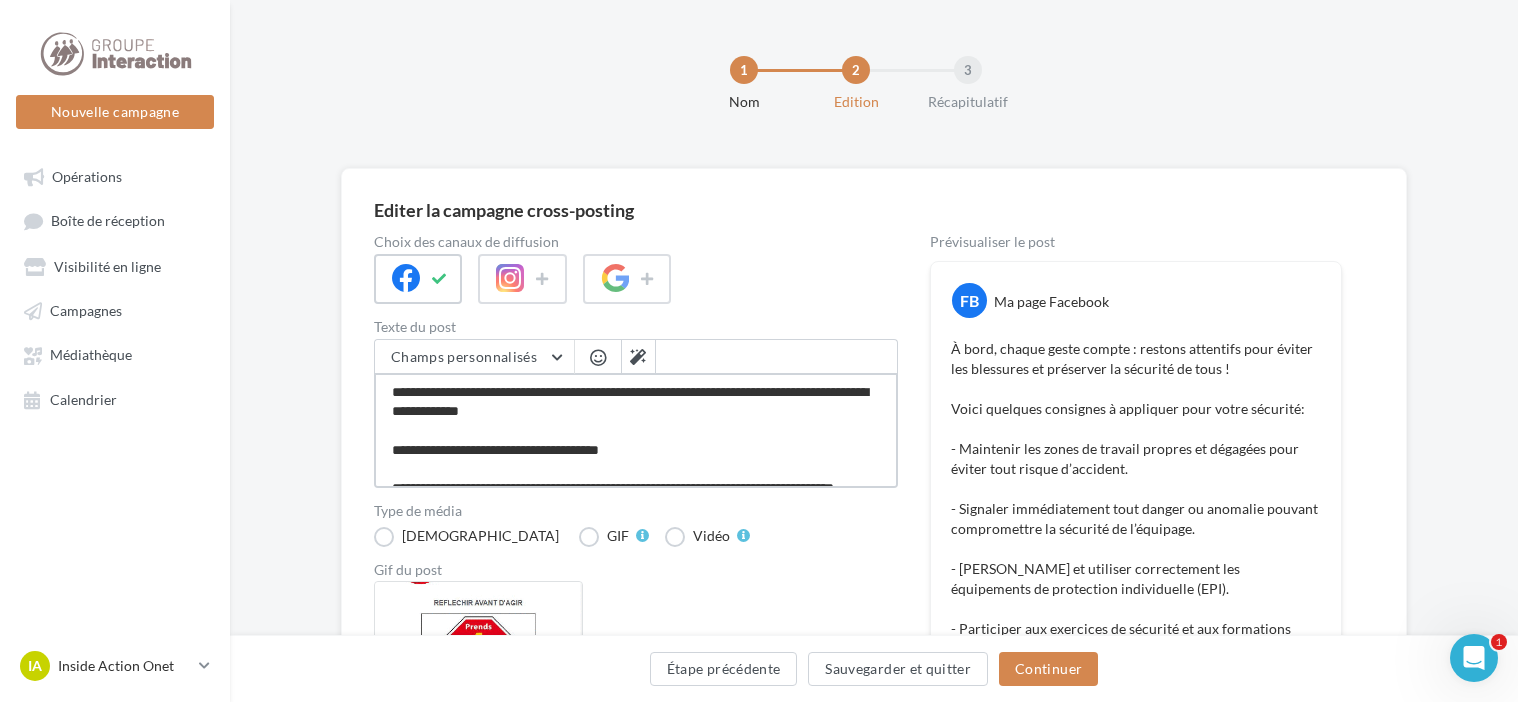 type 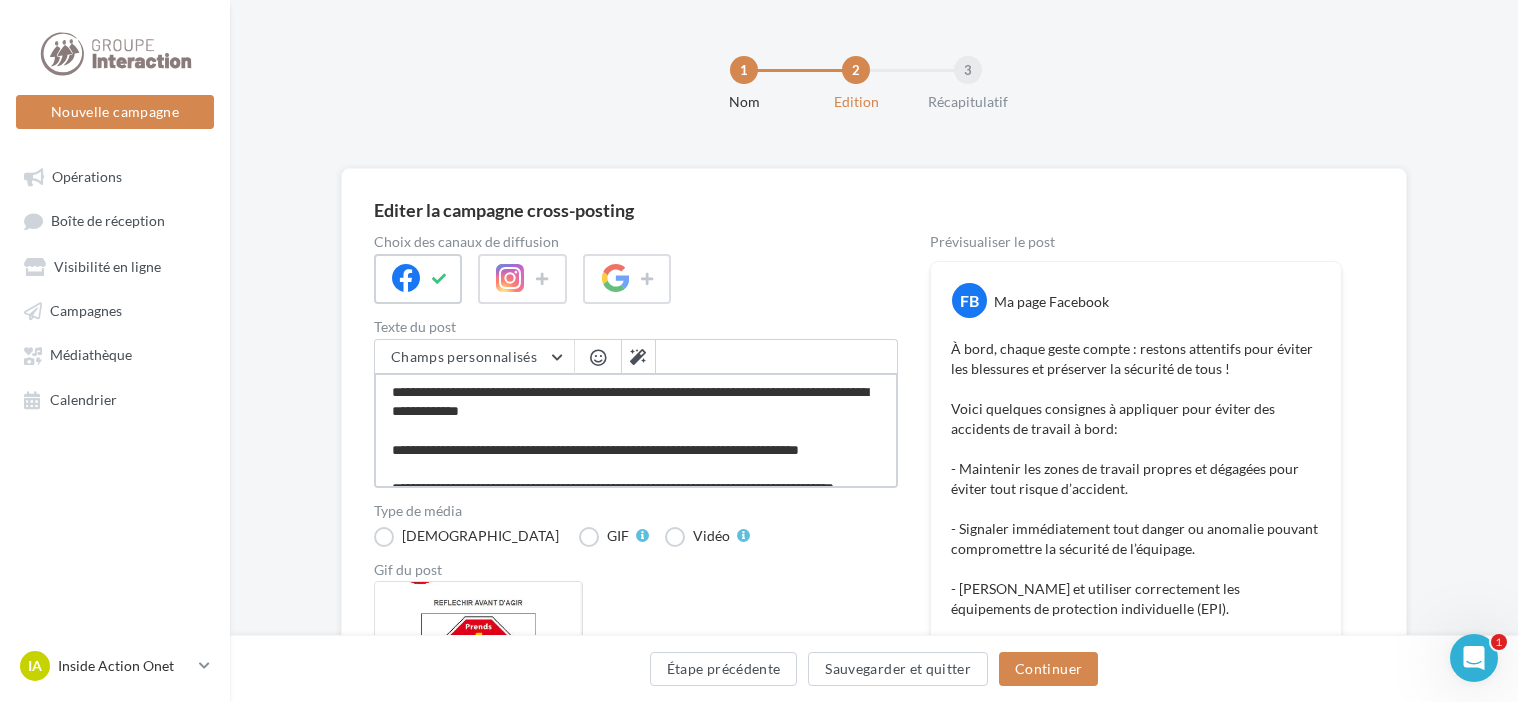 scroll, scrollTop: 15, scrollLeft: 0, axis: vertical 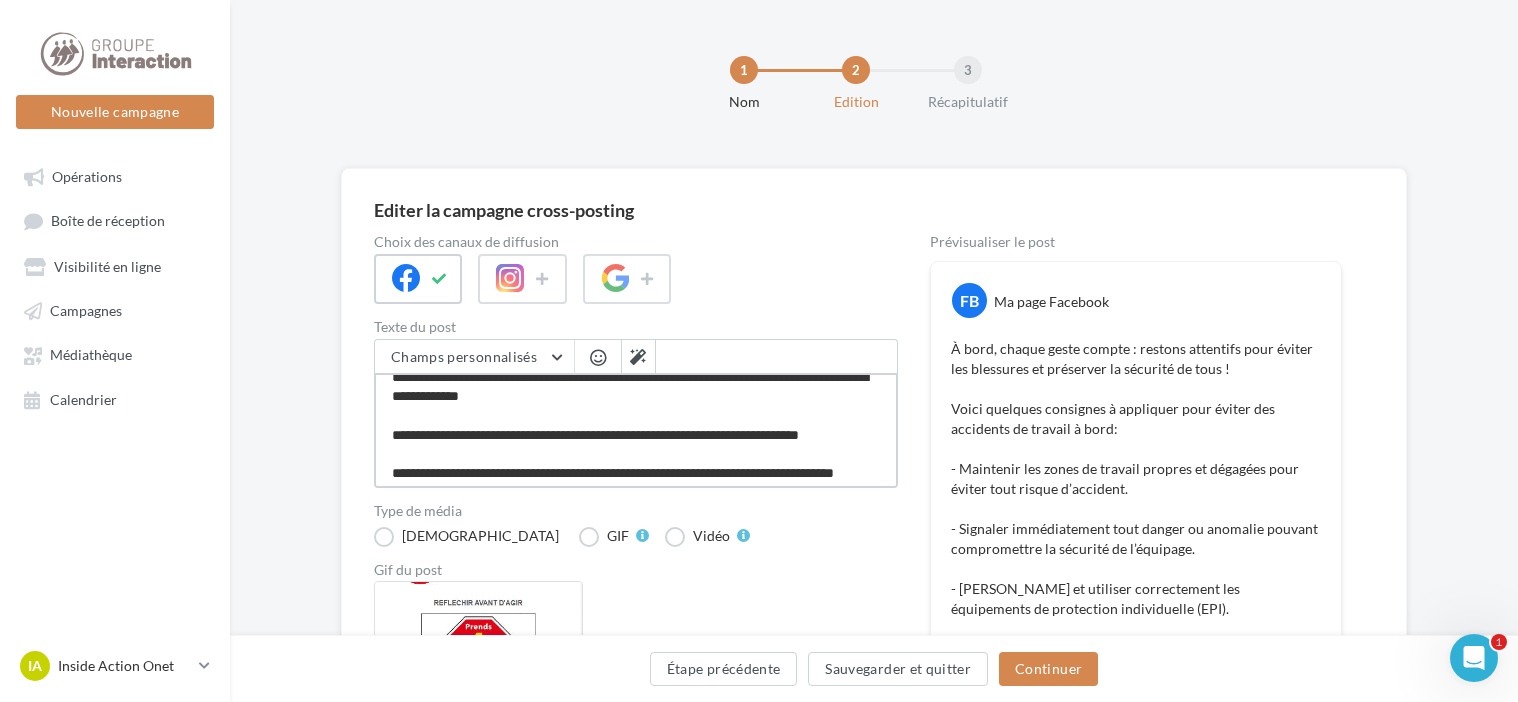drag, startPoint x: 419, startPoint y: 468, endPoint x: 616, endPoint y: 438, distance: 199.27118 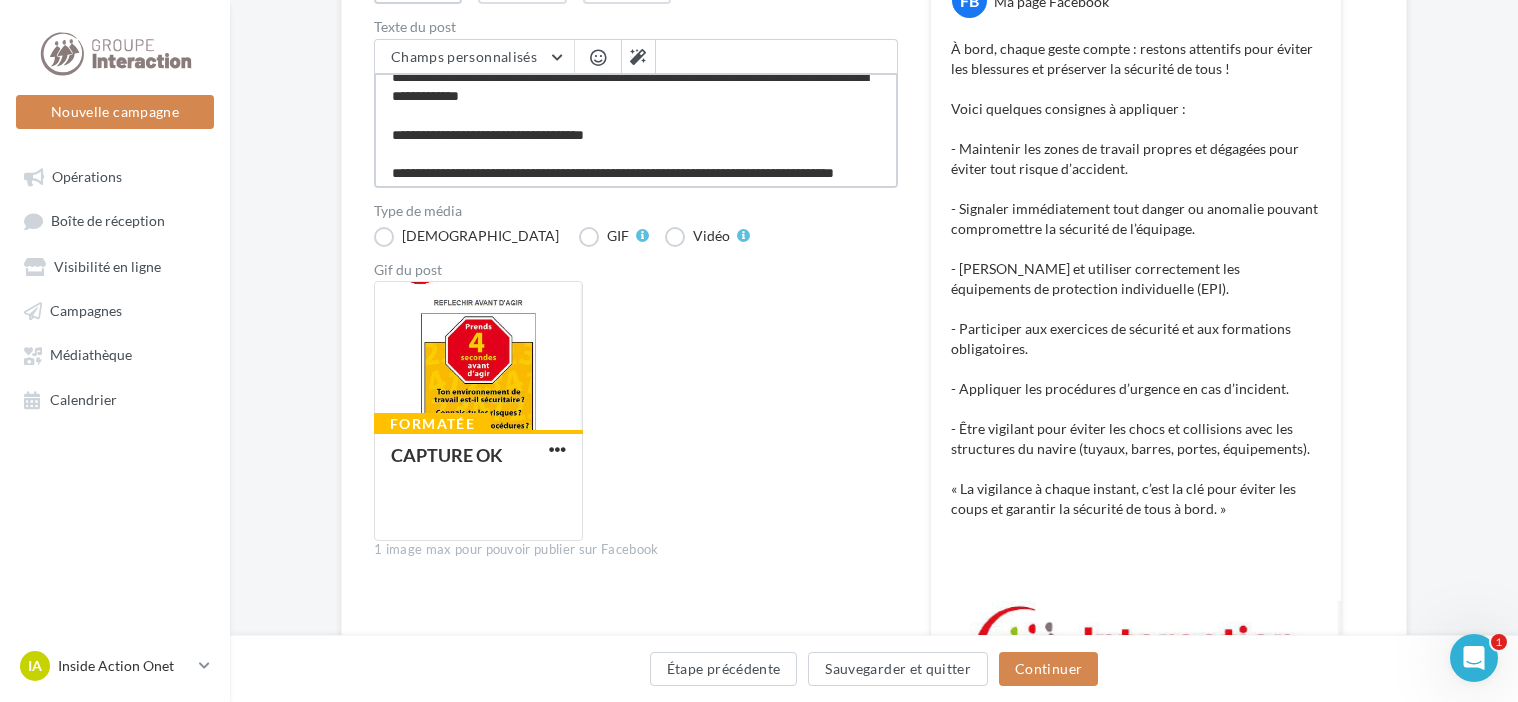 scroll, scrollTop: 200, scrollLeft: 0, axis: vertical 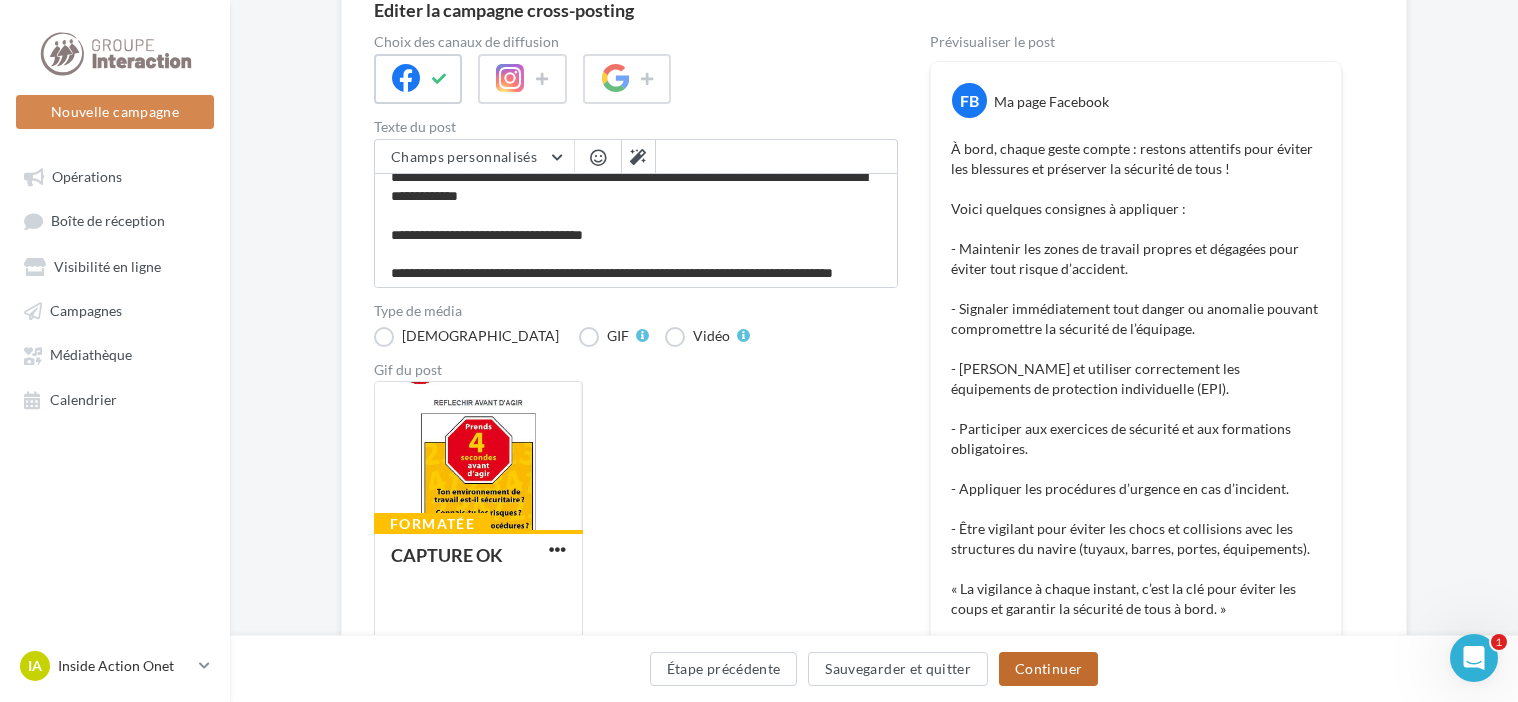 click on "Continuer" at bounding box center [1048, 669] 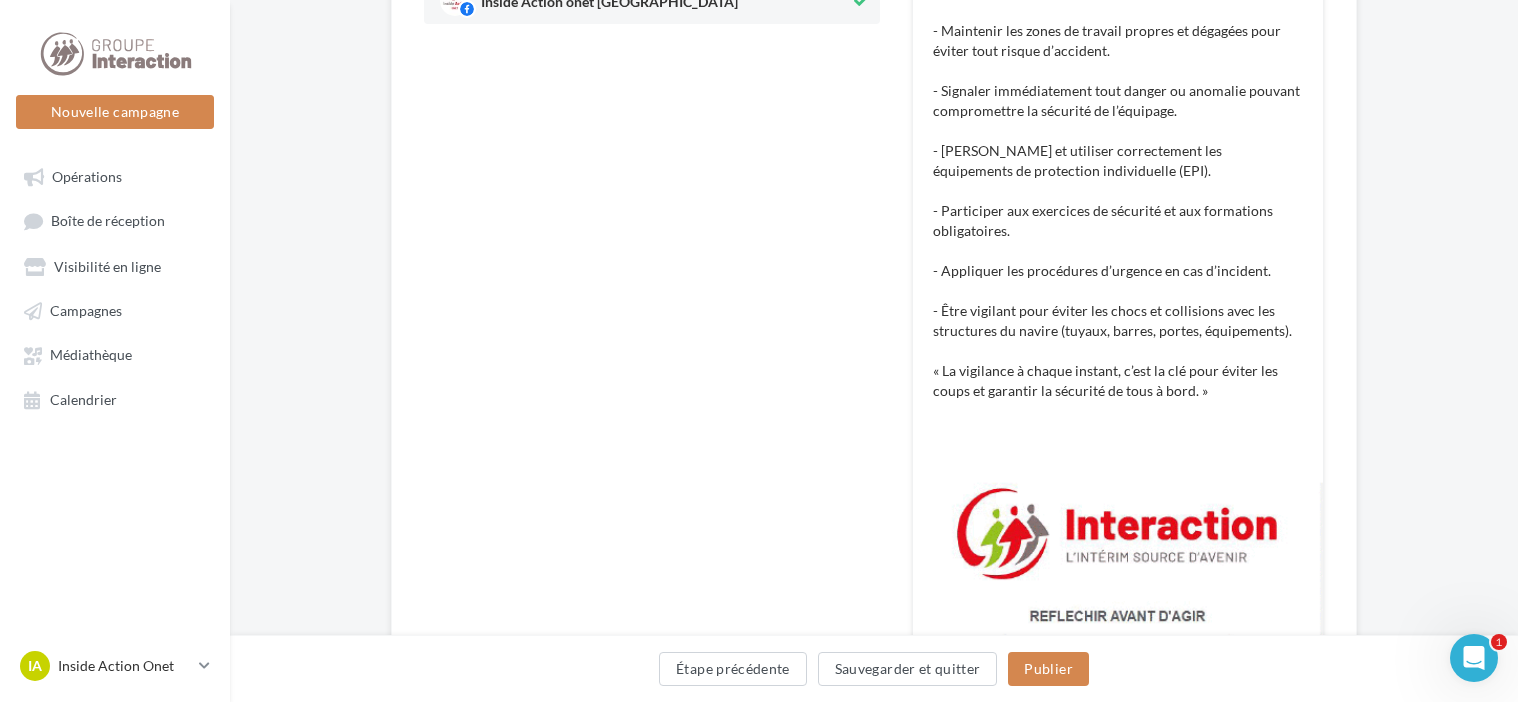 scroll, scrollTop: 875, scrollLeft: 0, axis: vertical 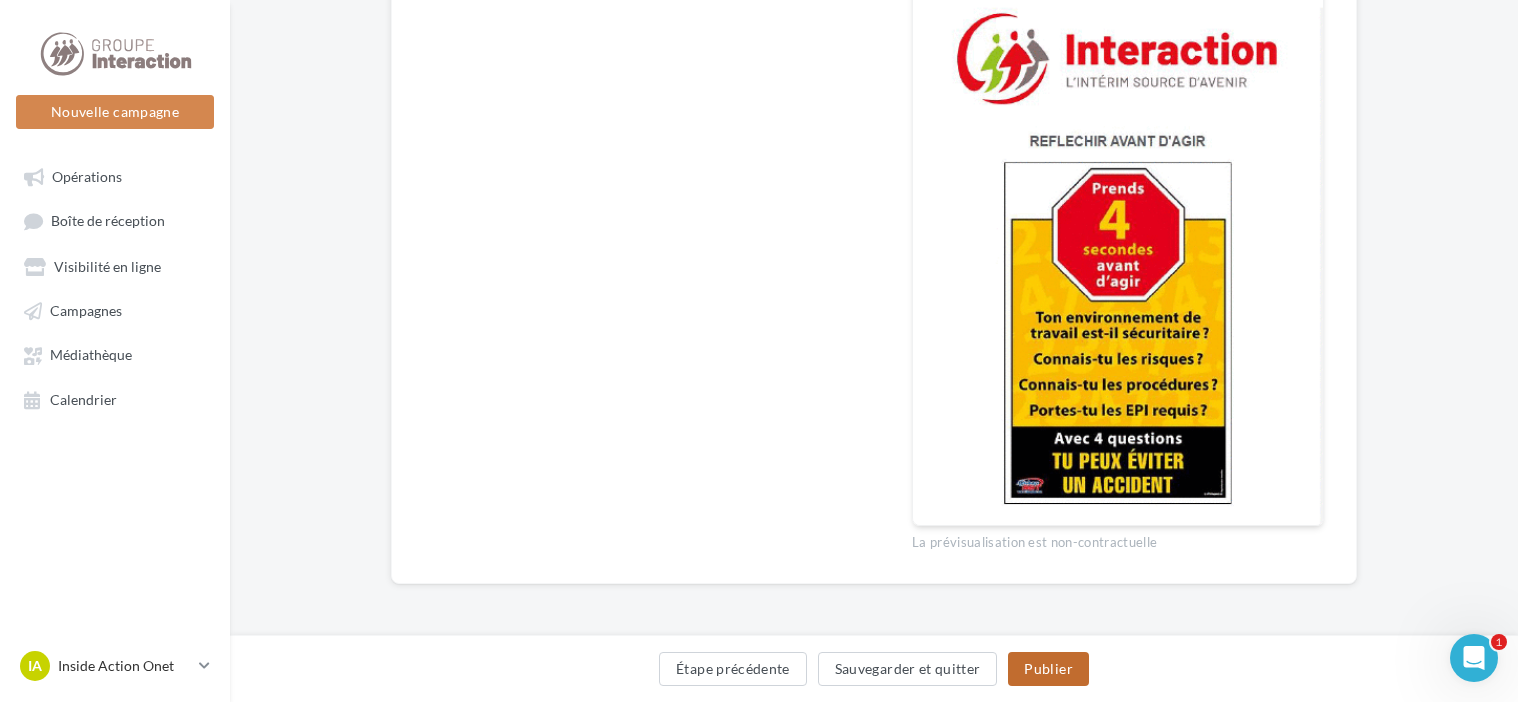 click on "Publier" at bounding box center (1048, 669) 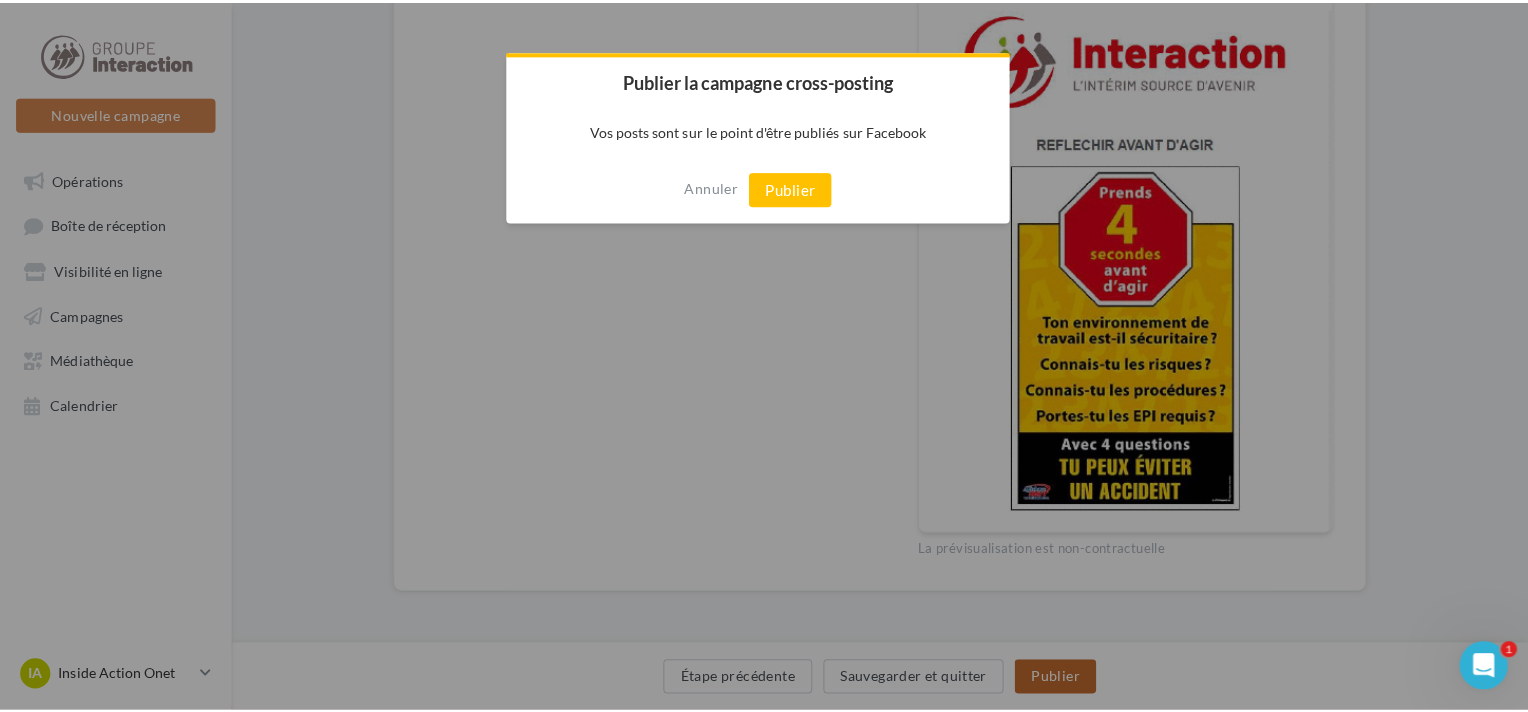 scroll, scrollTop: 865, scrollLeft: 0, axis: vertical 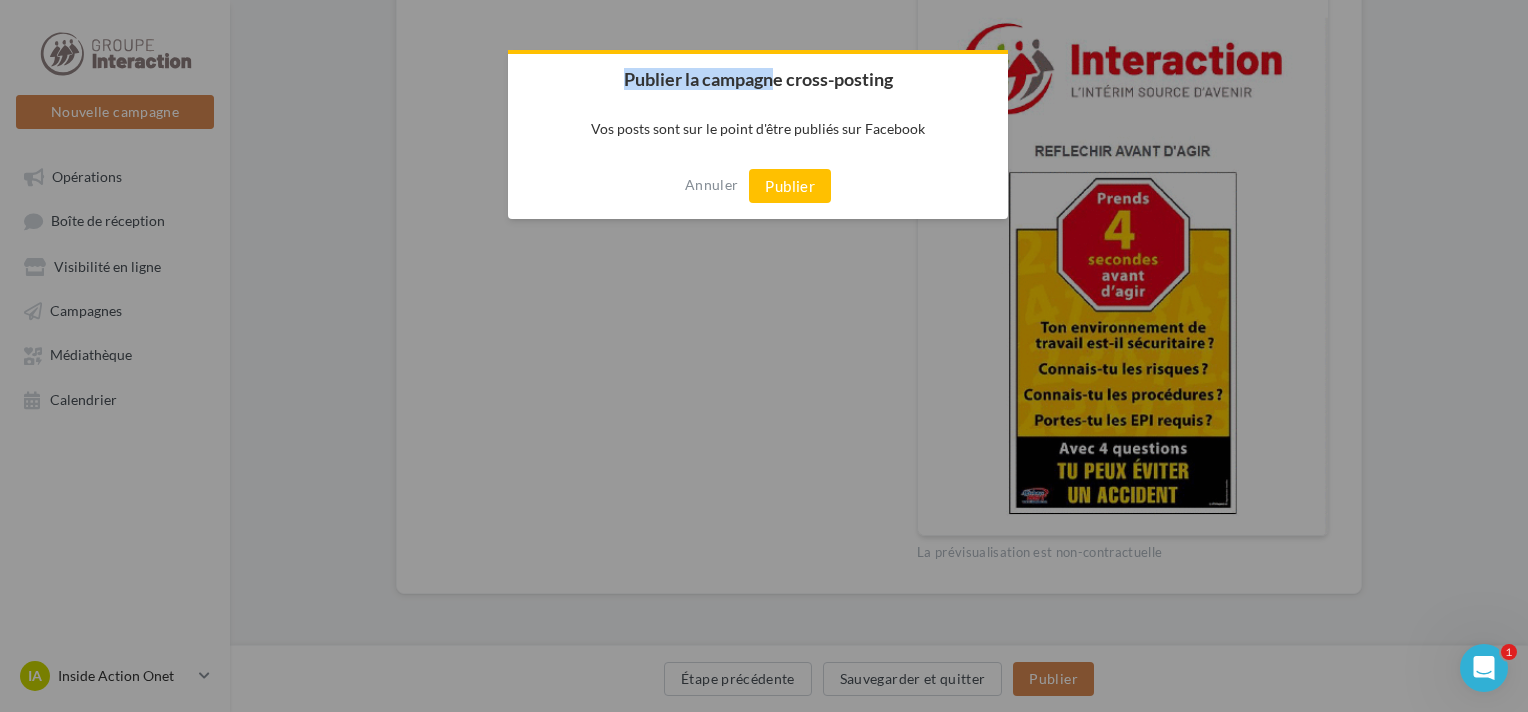 drag, startPoint x: 776, startPoint y: 100, endPoint x: 793, endPoint y: 47, distance: 55.65968 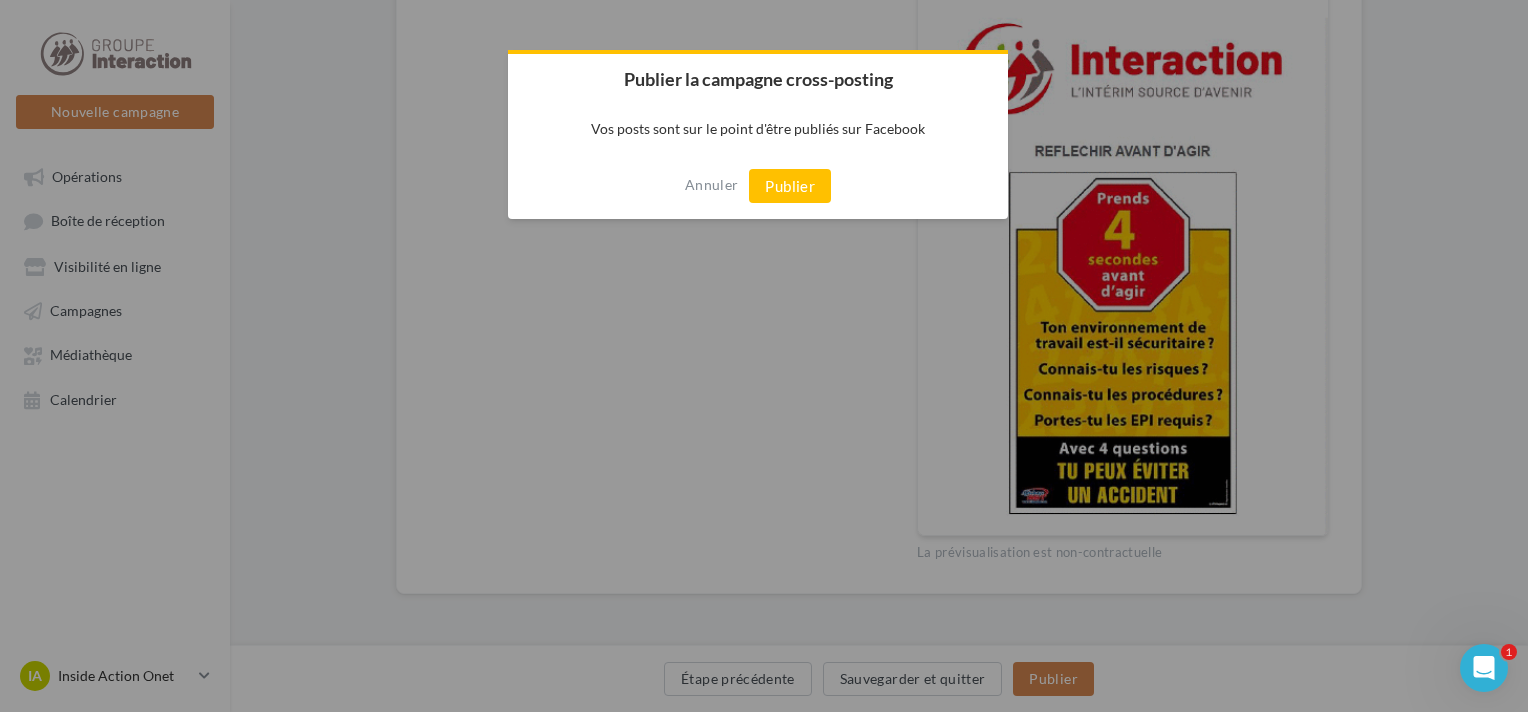 drag, startPoint x: 793, startPoint y: 47, endPoint x: 801, endPoint y: 136, distance: 89.358826 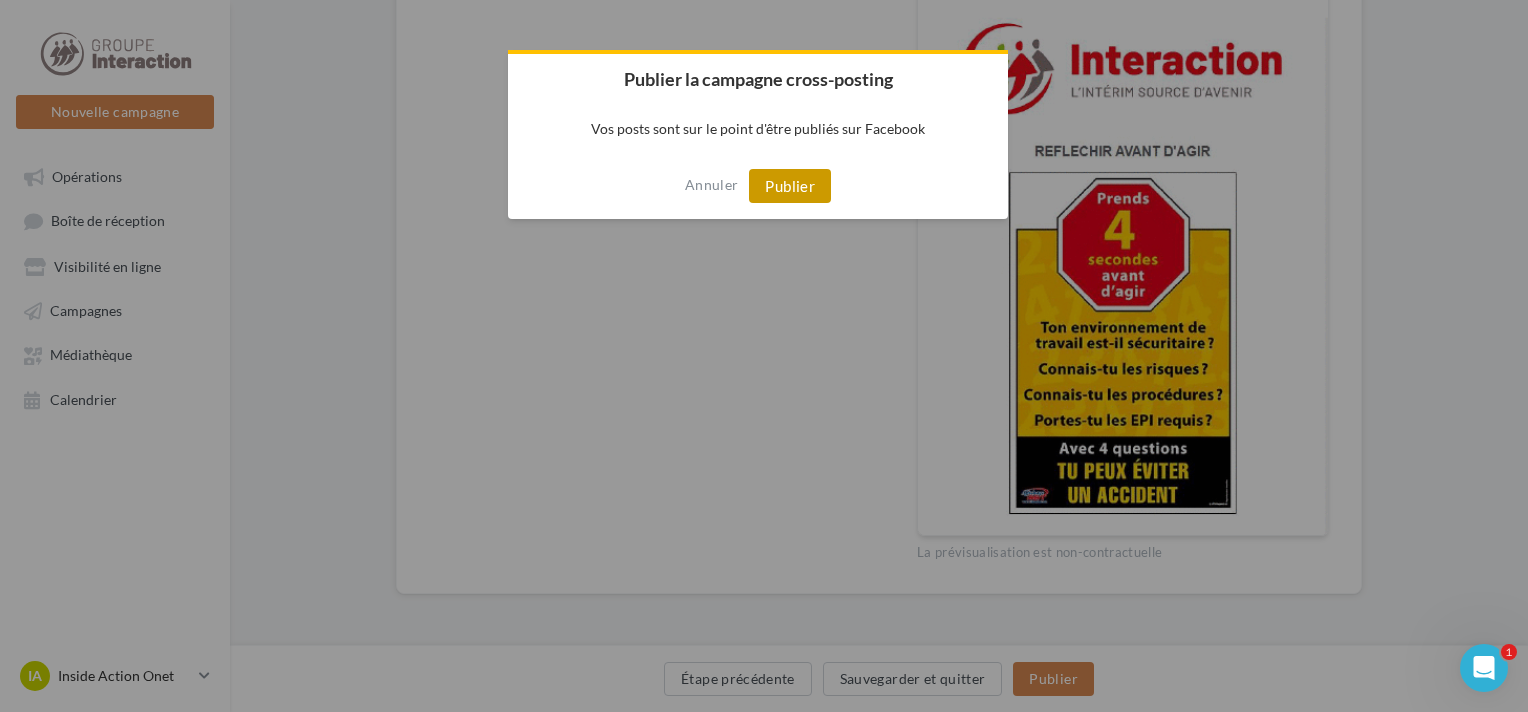 click on "Publier" at bounding box center [790, 186] 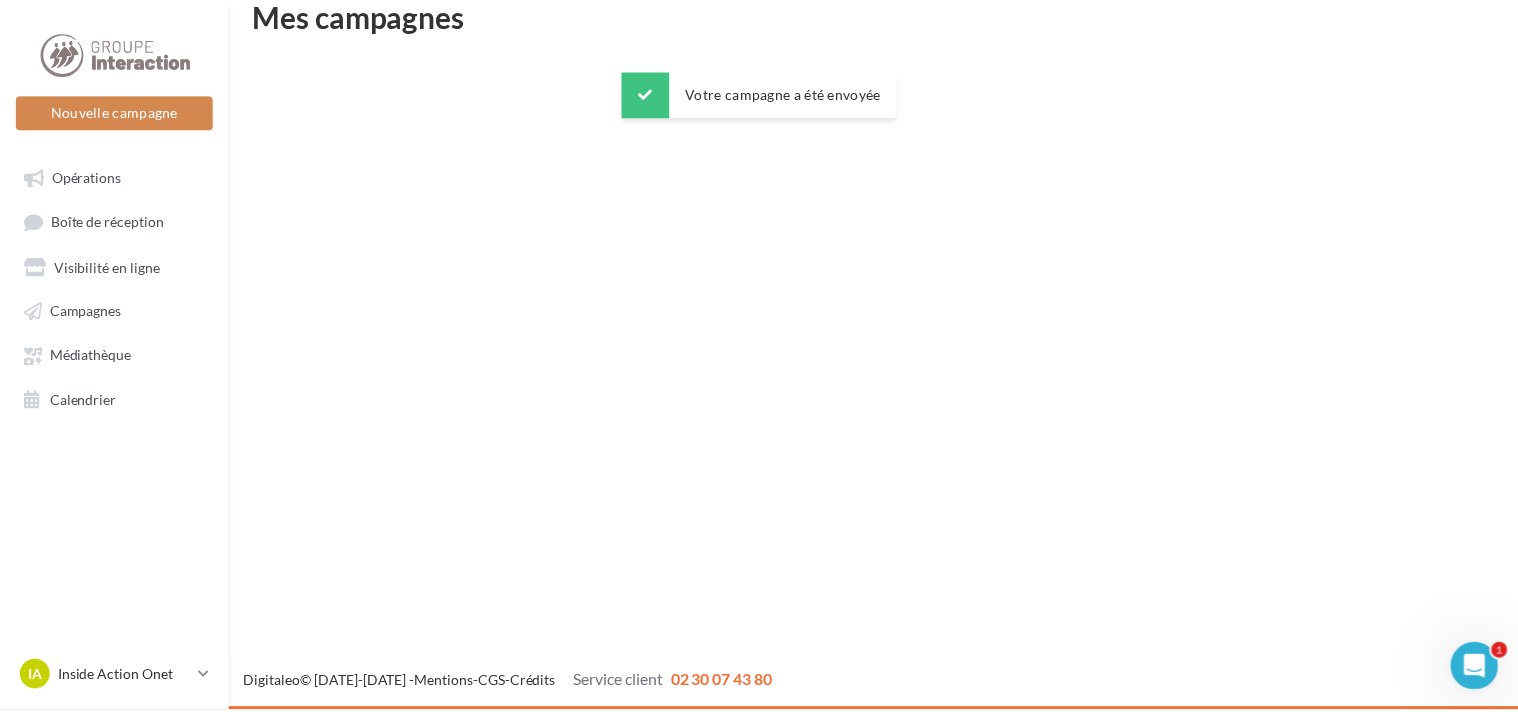 scroll, scrollTop: 32, scrollLeft: 0, axis: vertical 